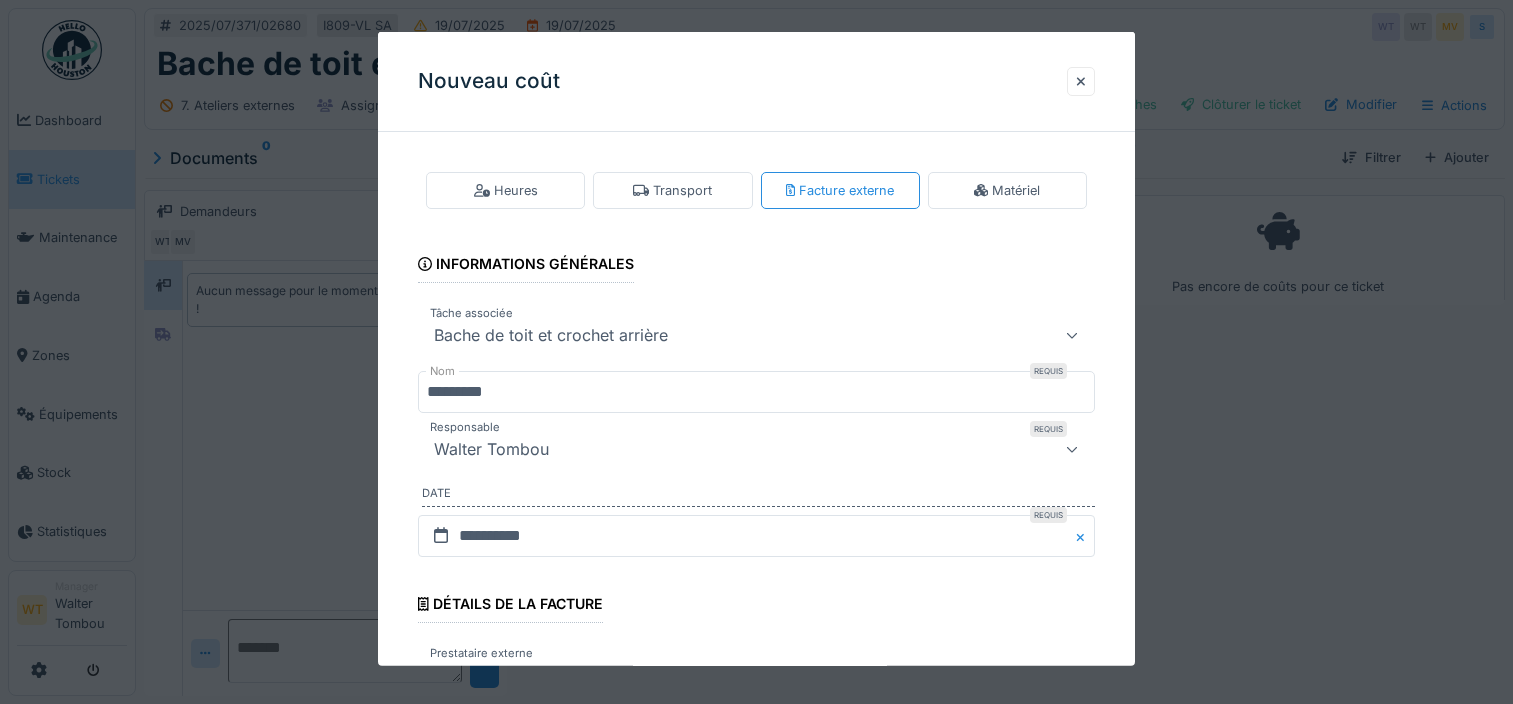 scroll, scrollTop: 0, scrollLeft: 0, axis: both 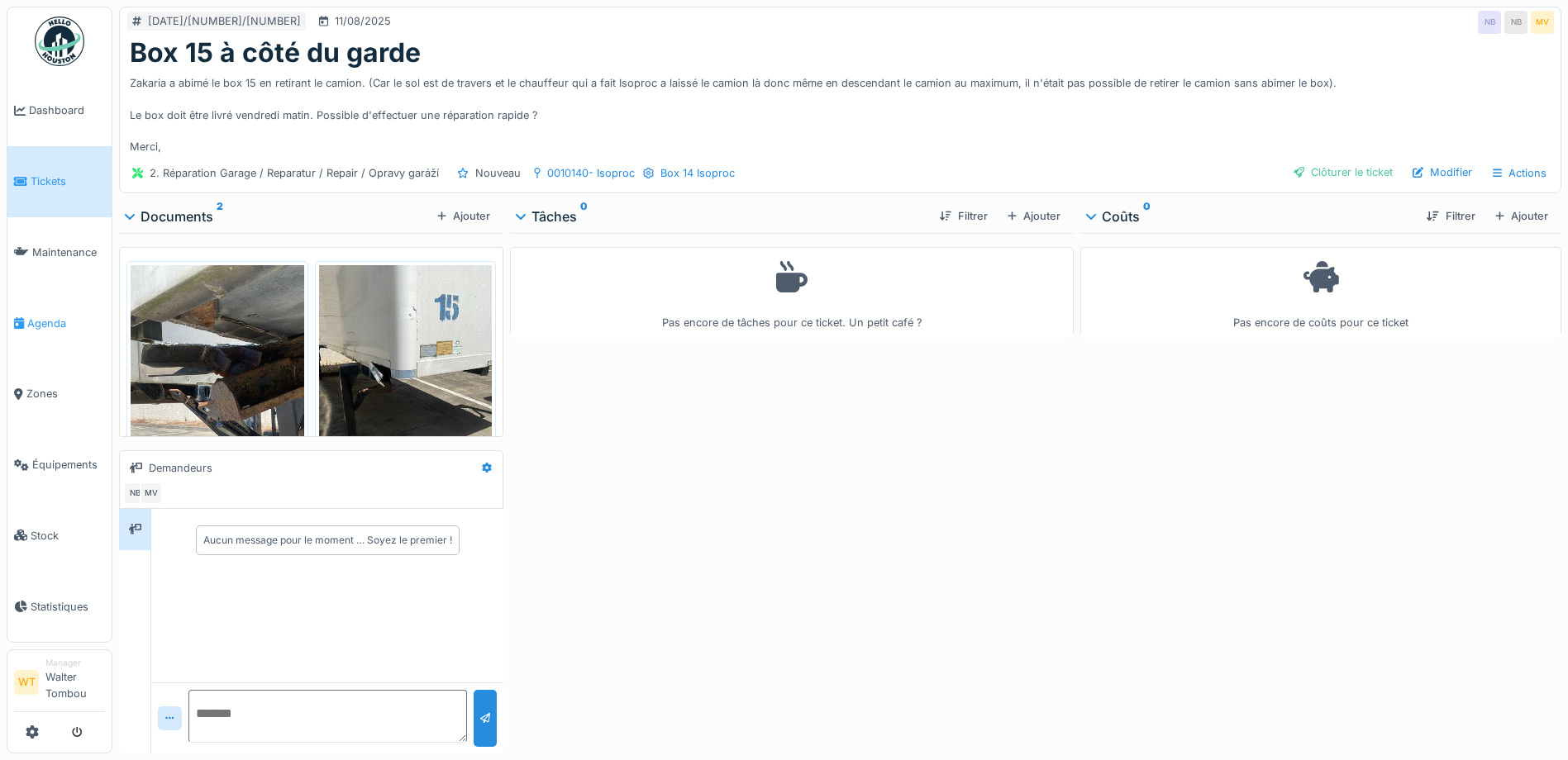click on "Agenda" at bounding box center (66, 323) 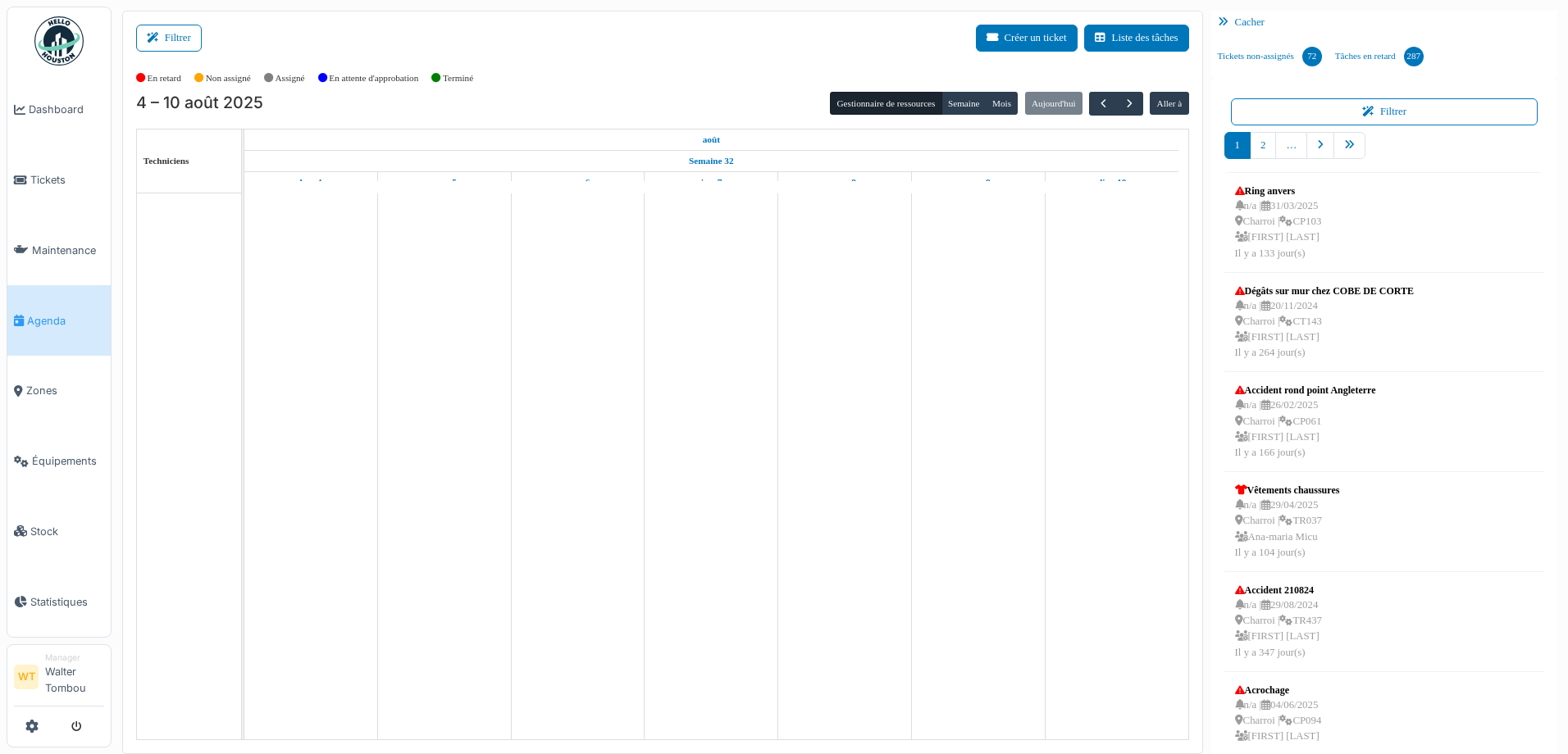 scroll, scrollTop: 0, scrollLeft: 0, axis: both 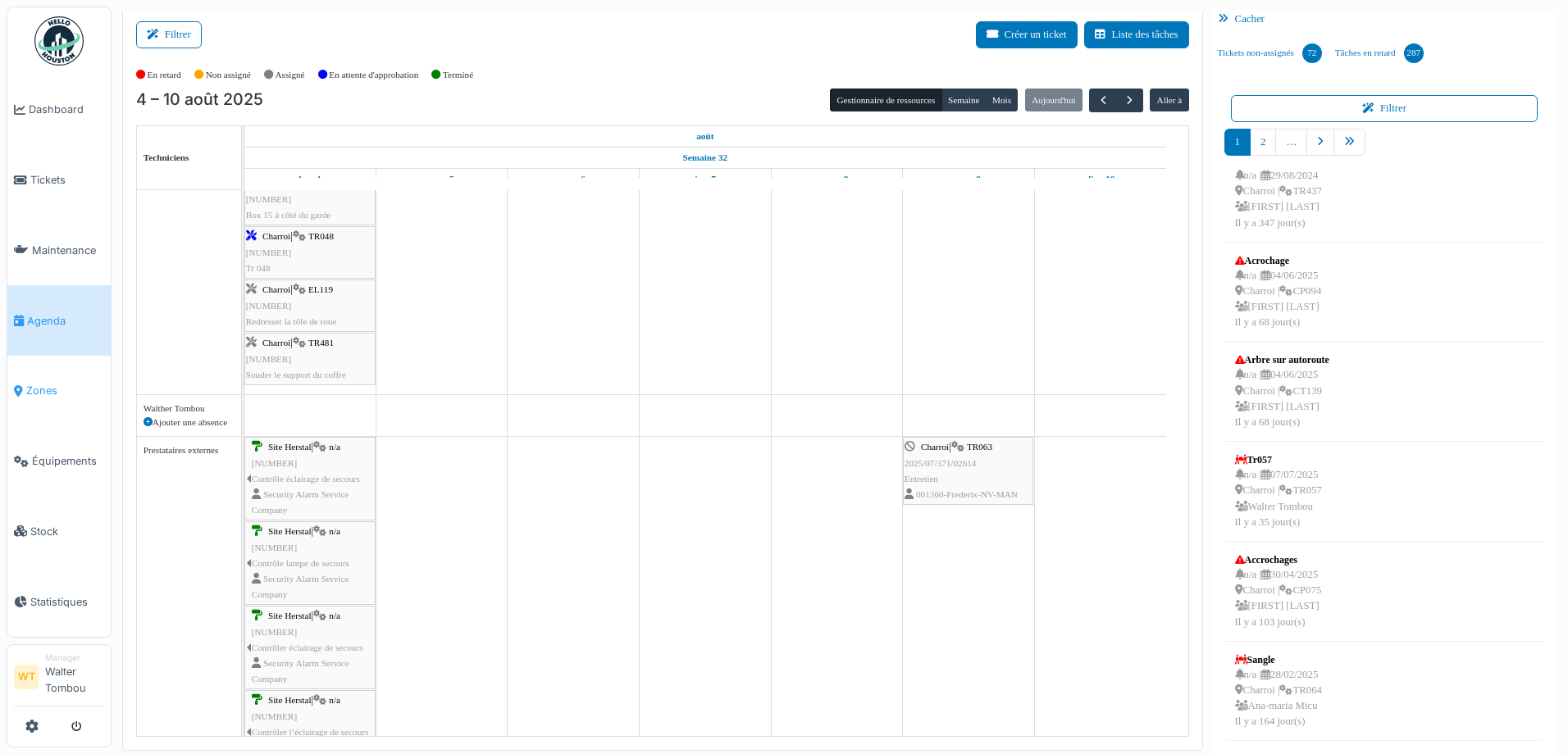 click on "Zones" at bounding box center [65, 390] 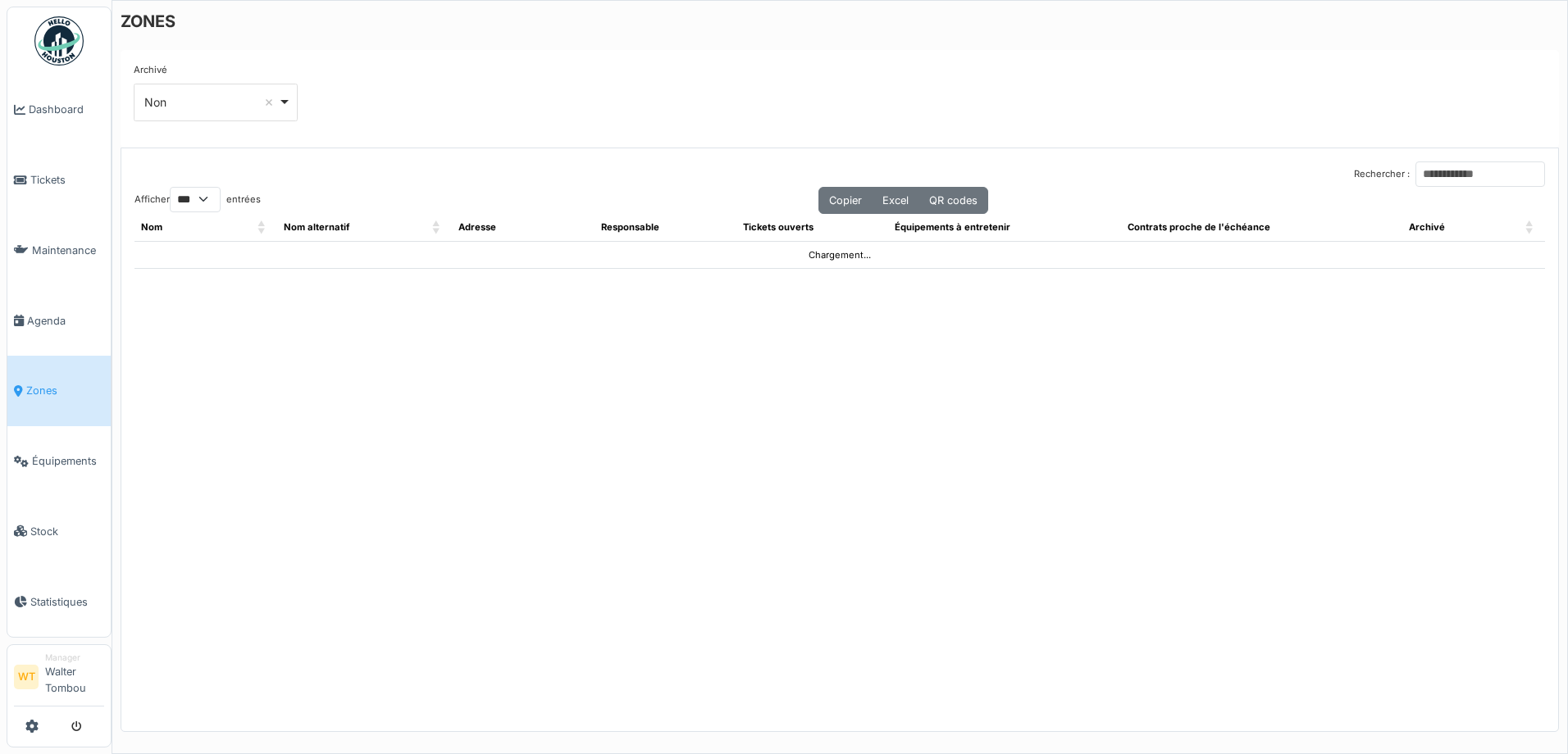 select on "***" 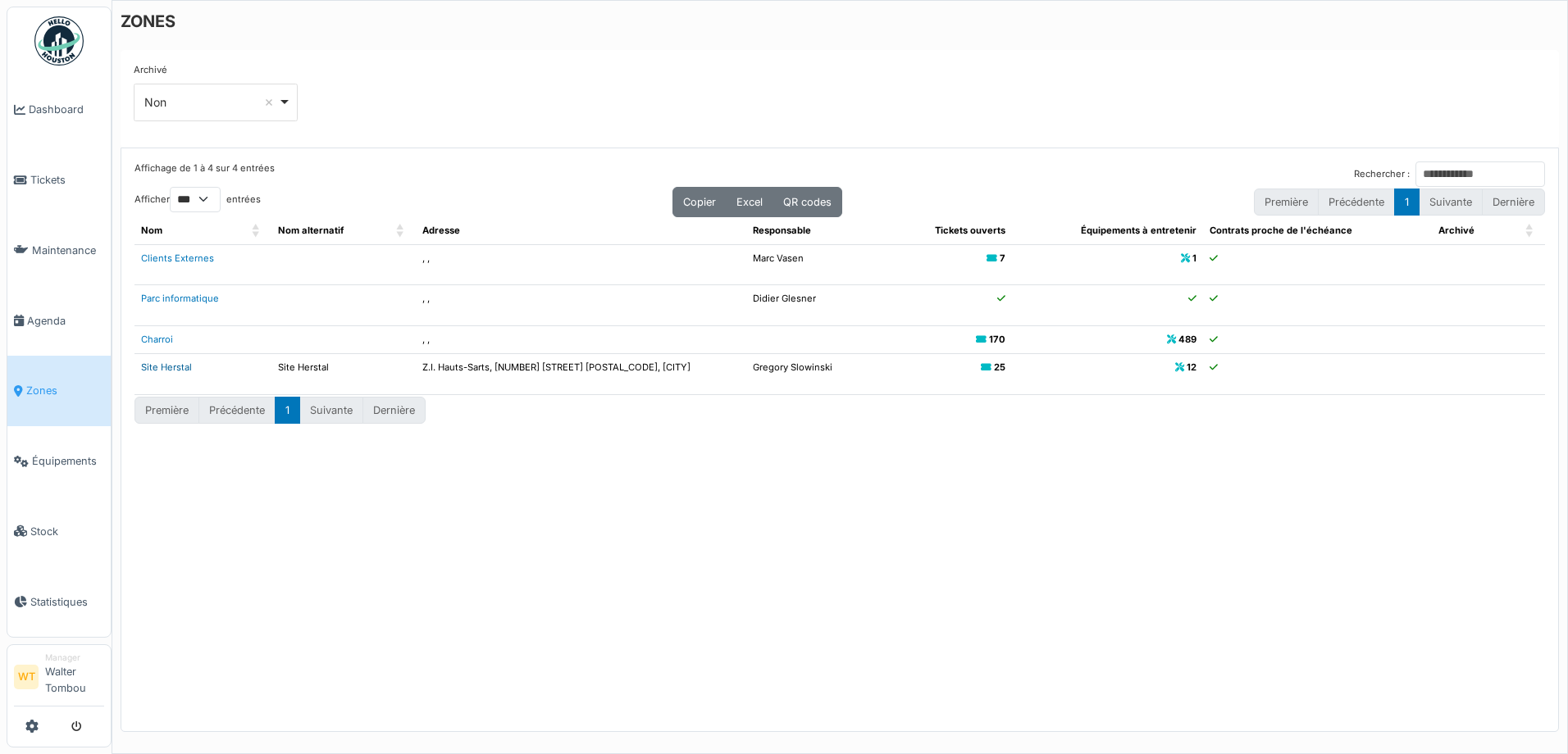 click on "Site Herstal" at bounding box center [166, 367] 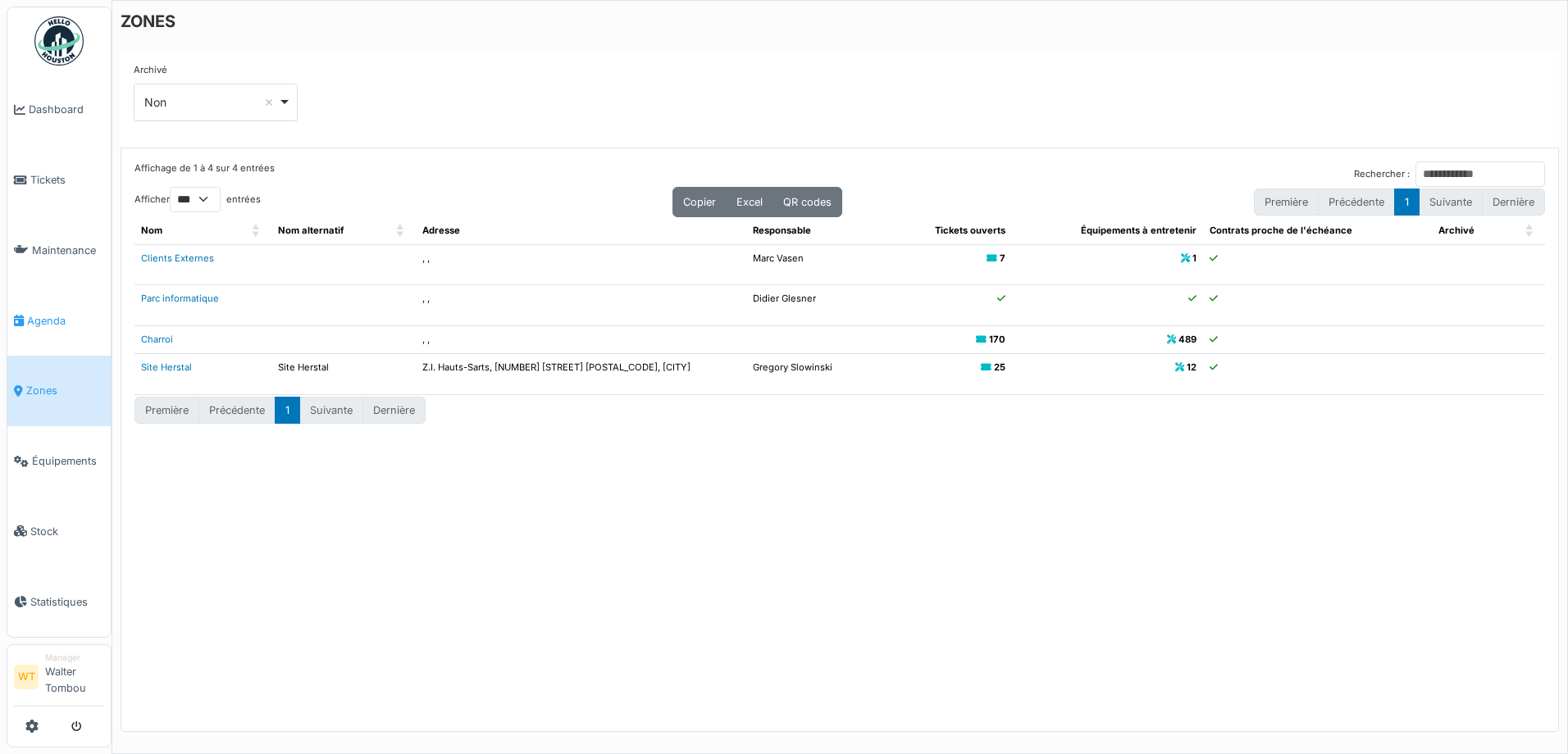 click on "Agenda" at bounding box center [66, 320] 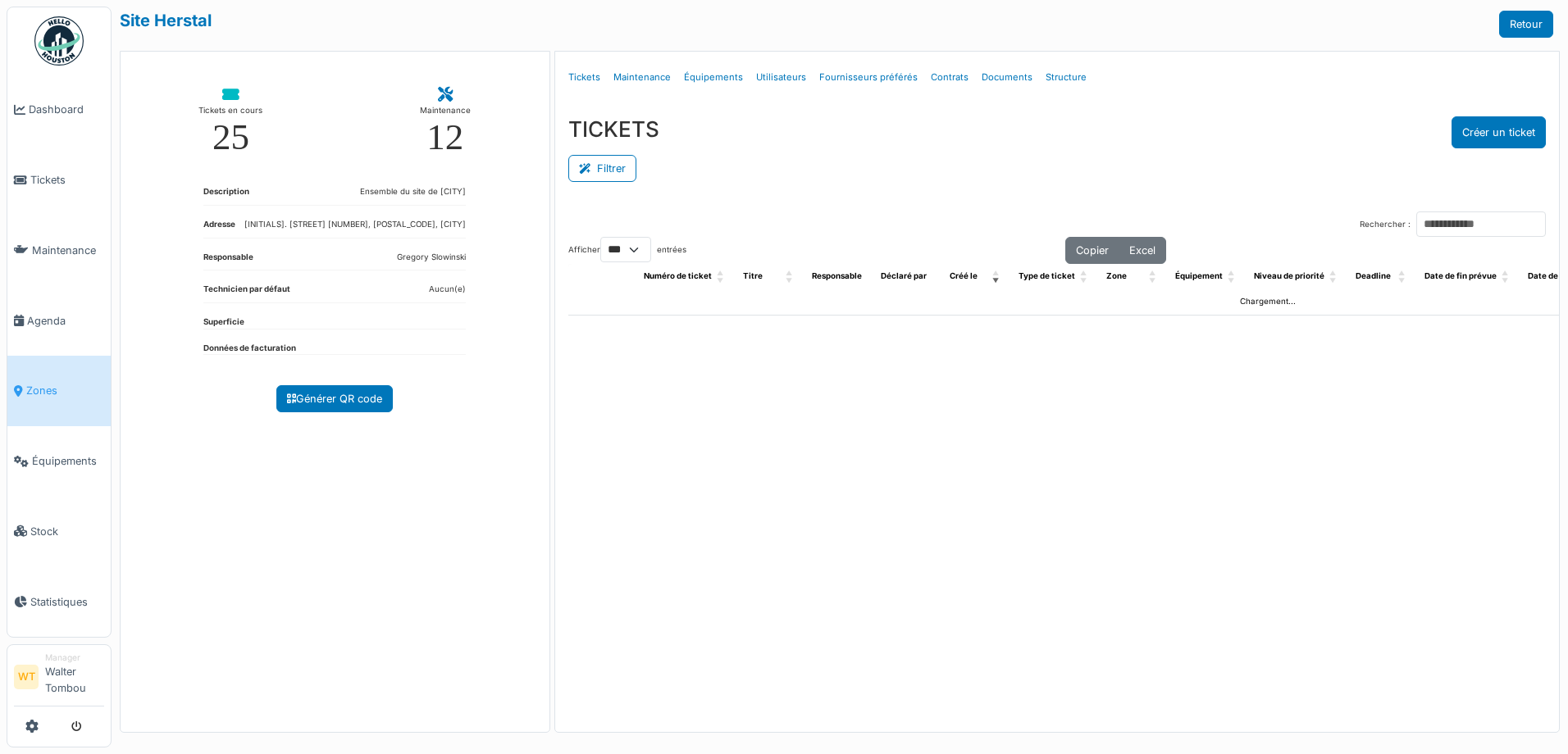 select on "***" 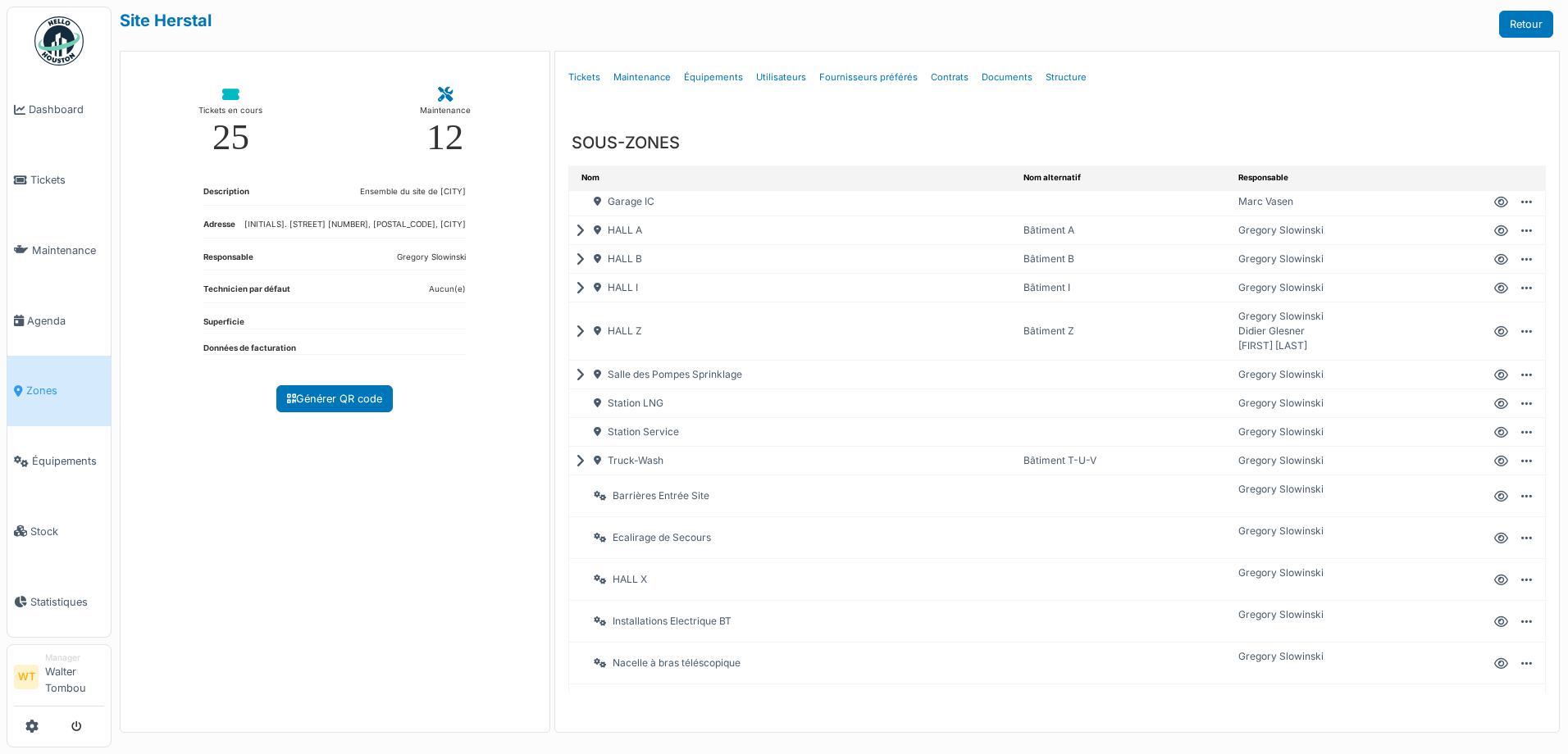 scroll, scrollTop: 0, scrollLeft: 0, axis: both 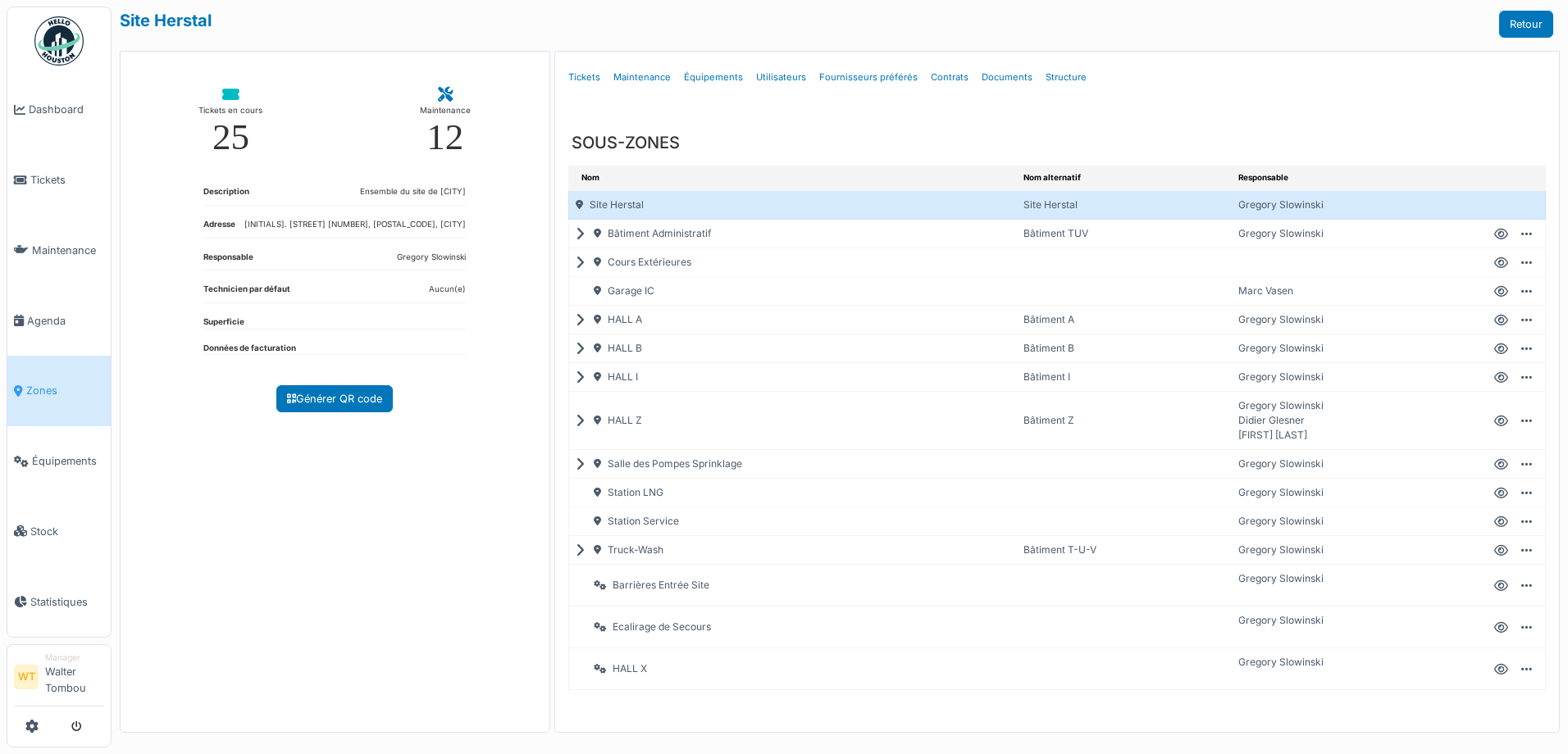 click on "Garage IC" at bounding box center [793, 291] 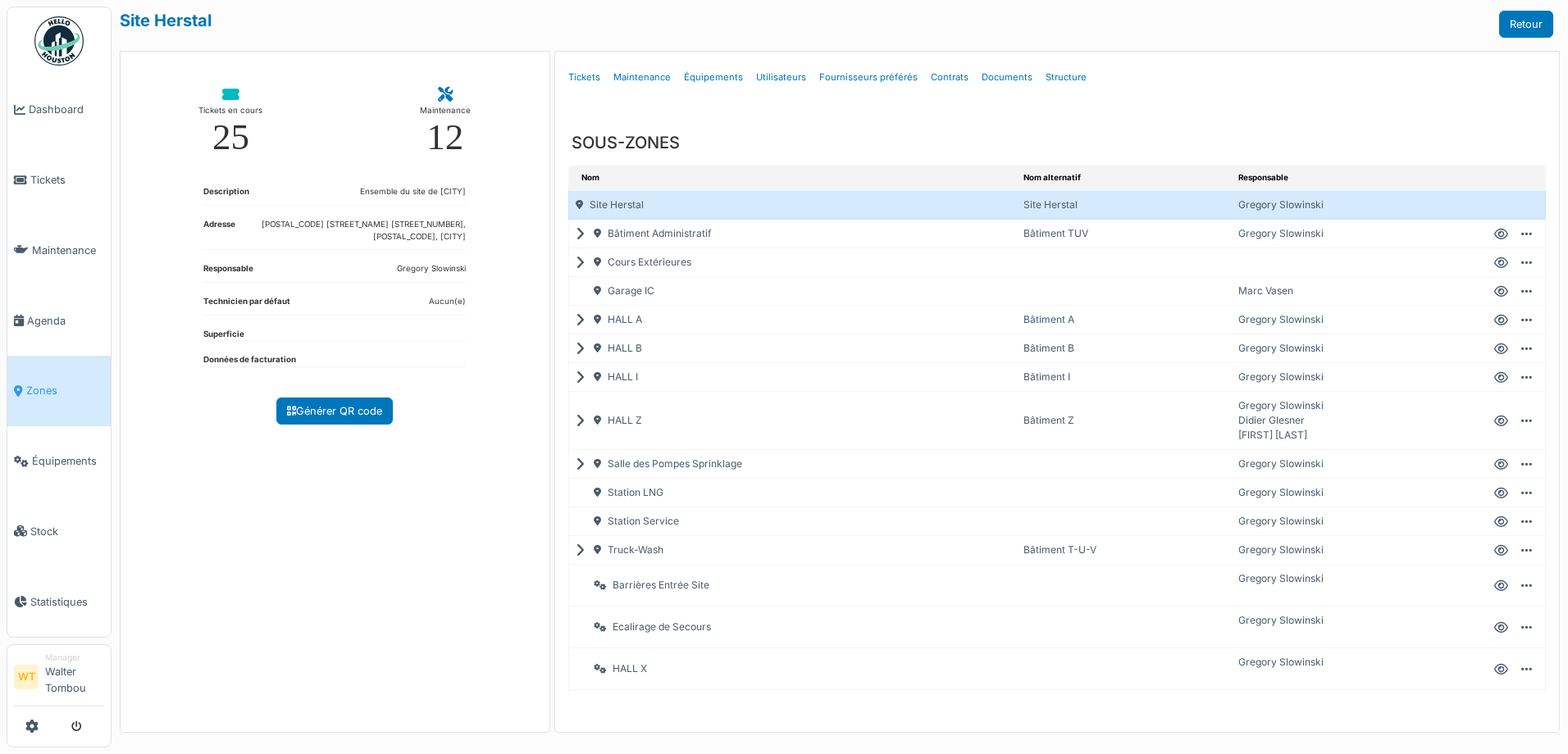scroll, scrollTop: 0, scrollLeft: 0, axis: both 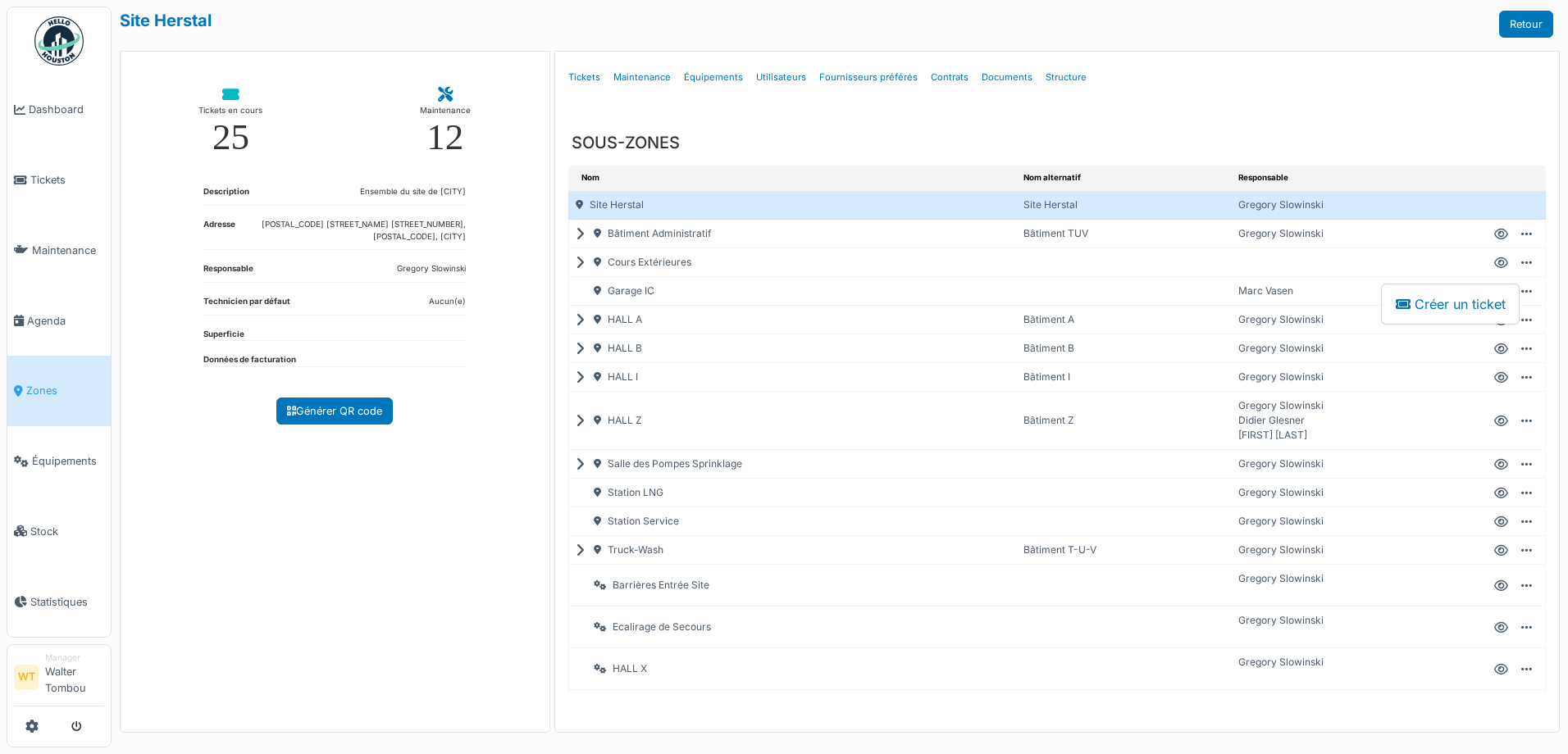 click on "Créer un ticket" at bounding box center (1511, 291) 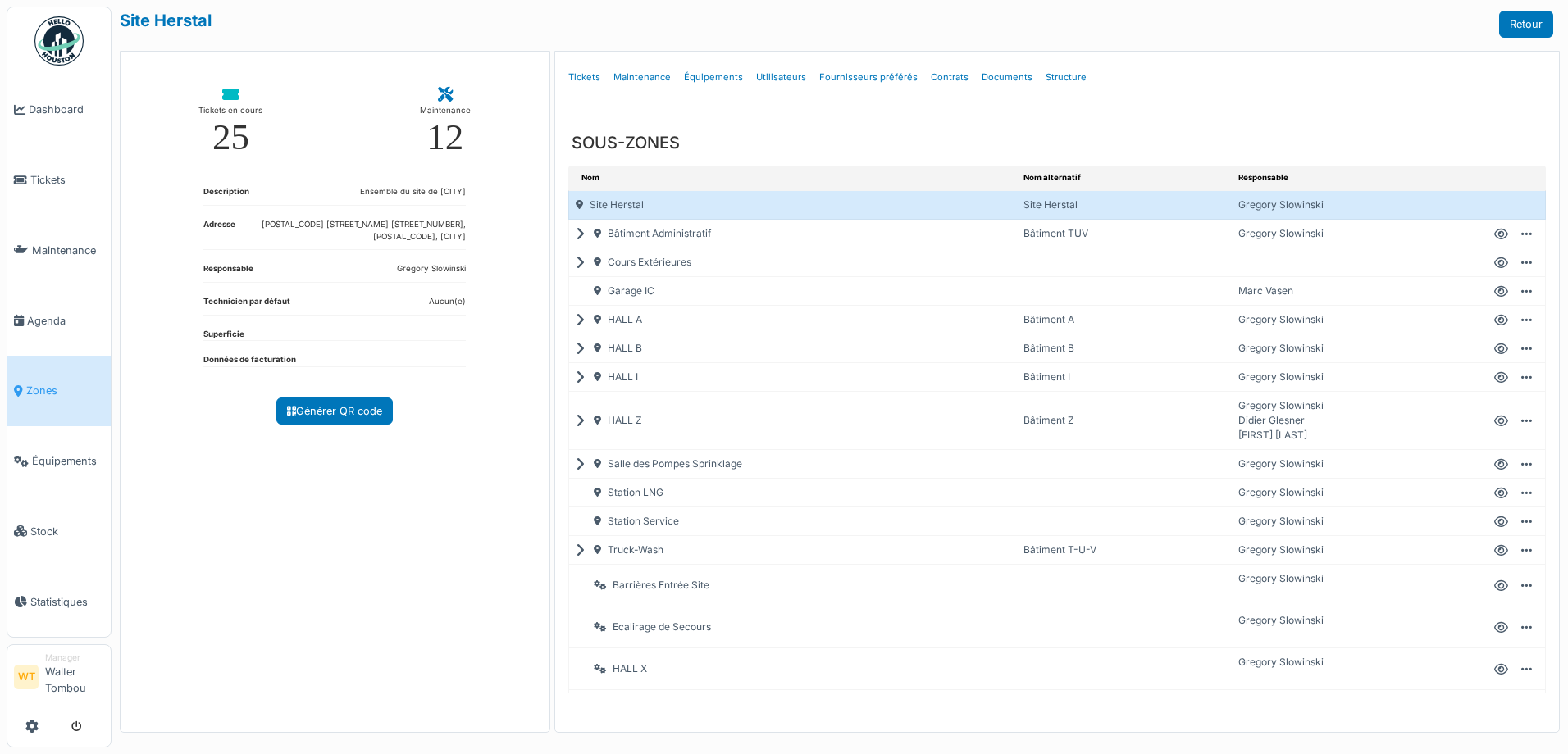 click at bounding box center (1501, 292) 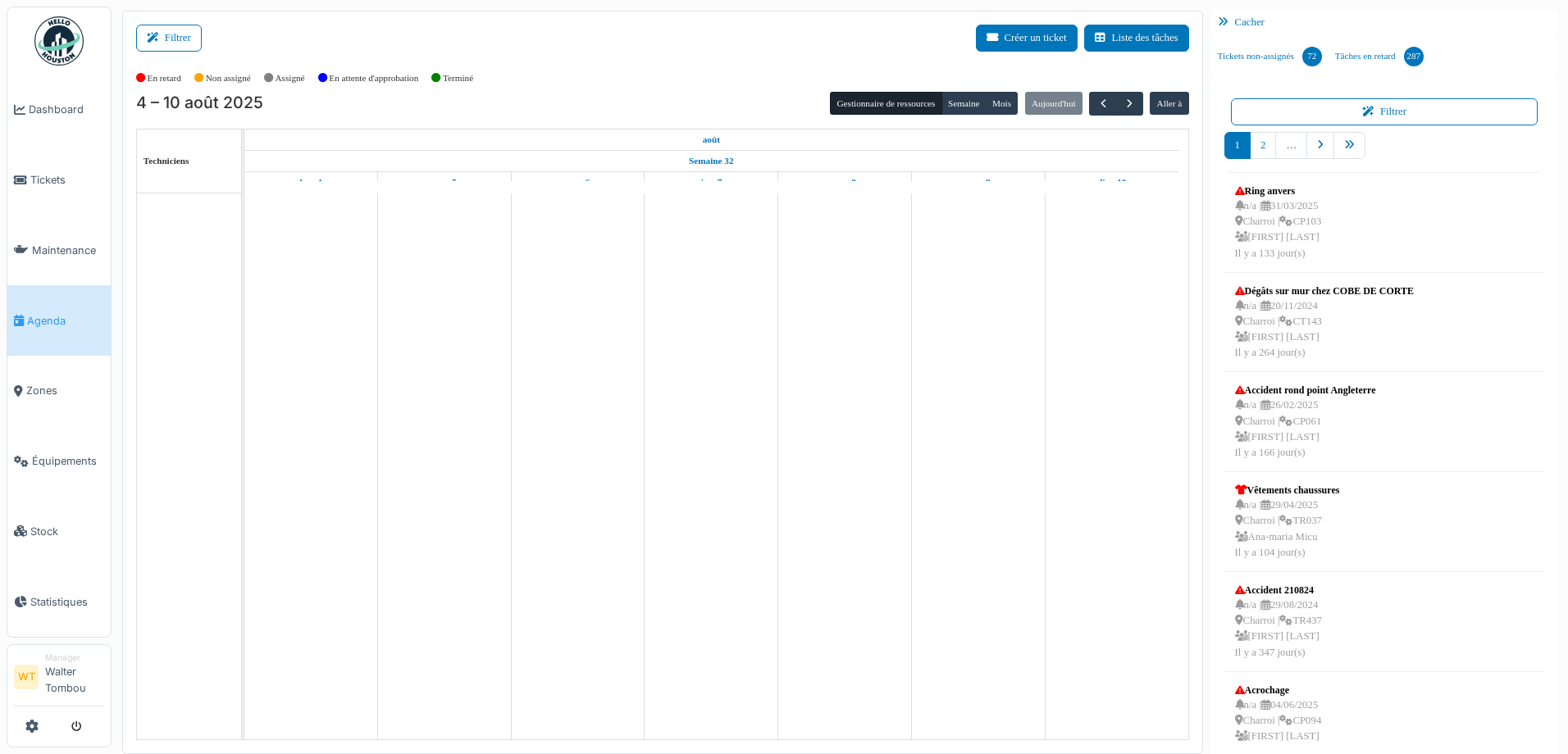 scroll, scrollTop: 0, scrollLeft: 0, axis: both 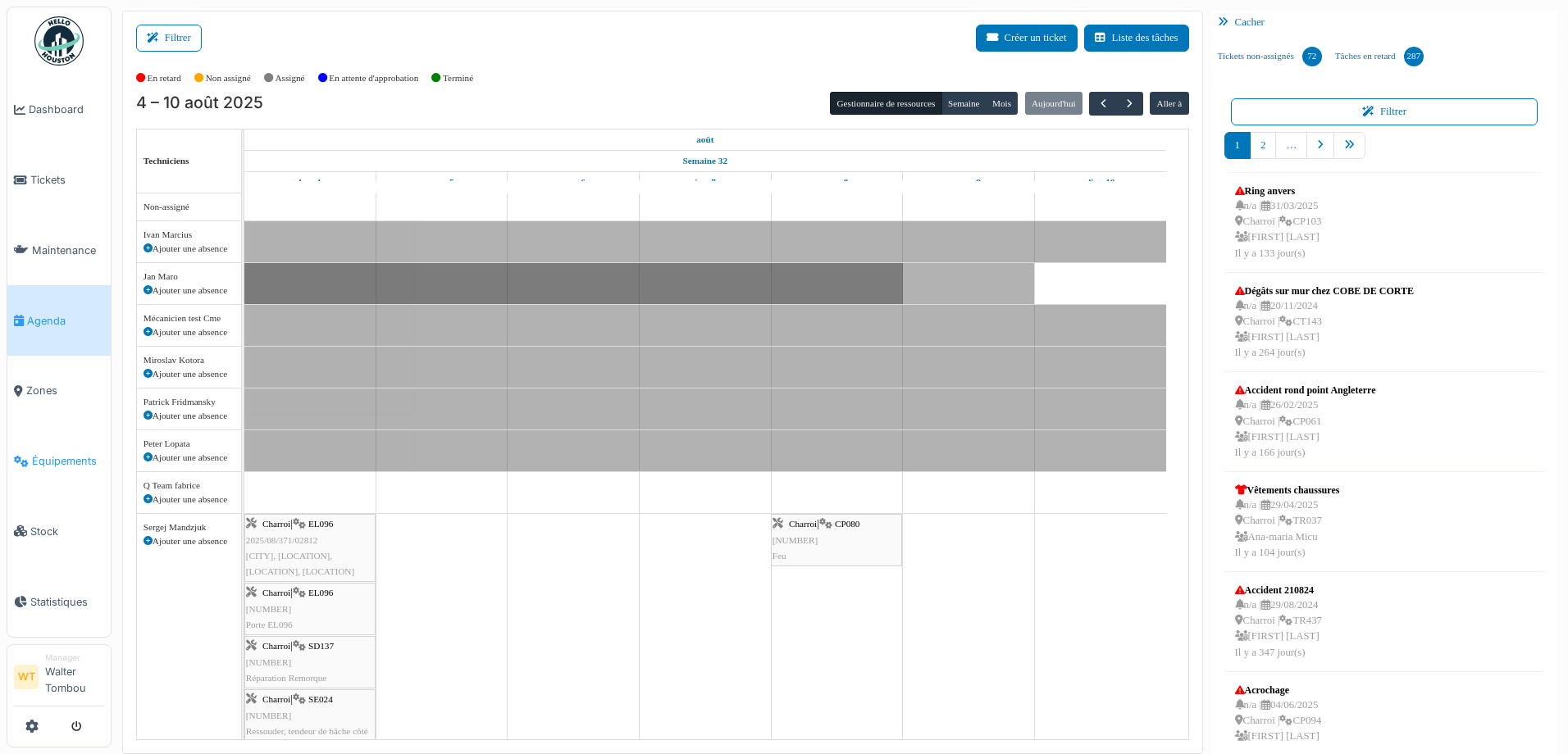click on "Équipements" at bounding box center (59, 461) 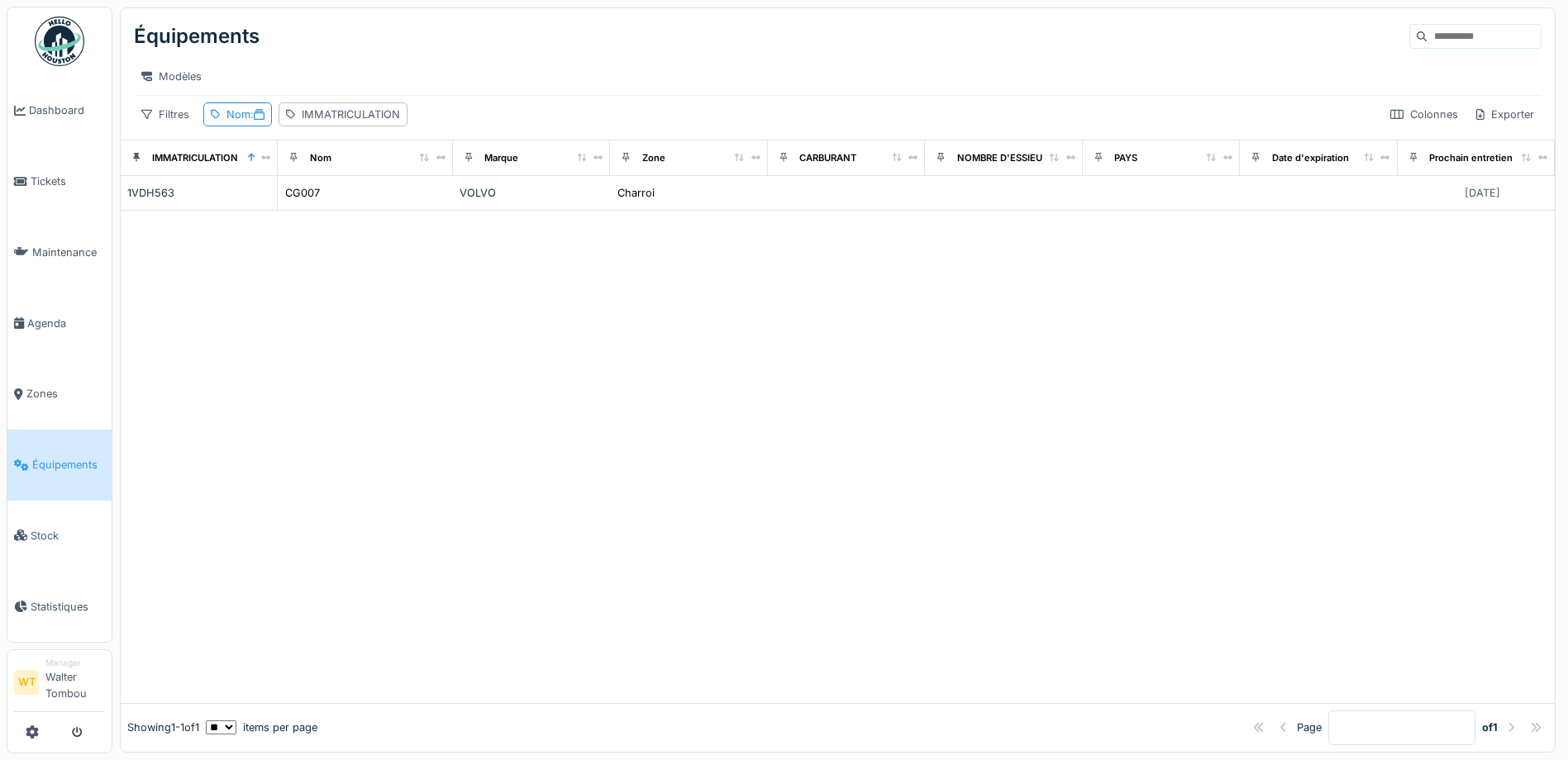 scroll, scrollTop: 0, scrollLeft: 0, axis: both 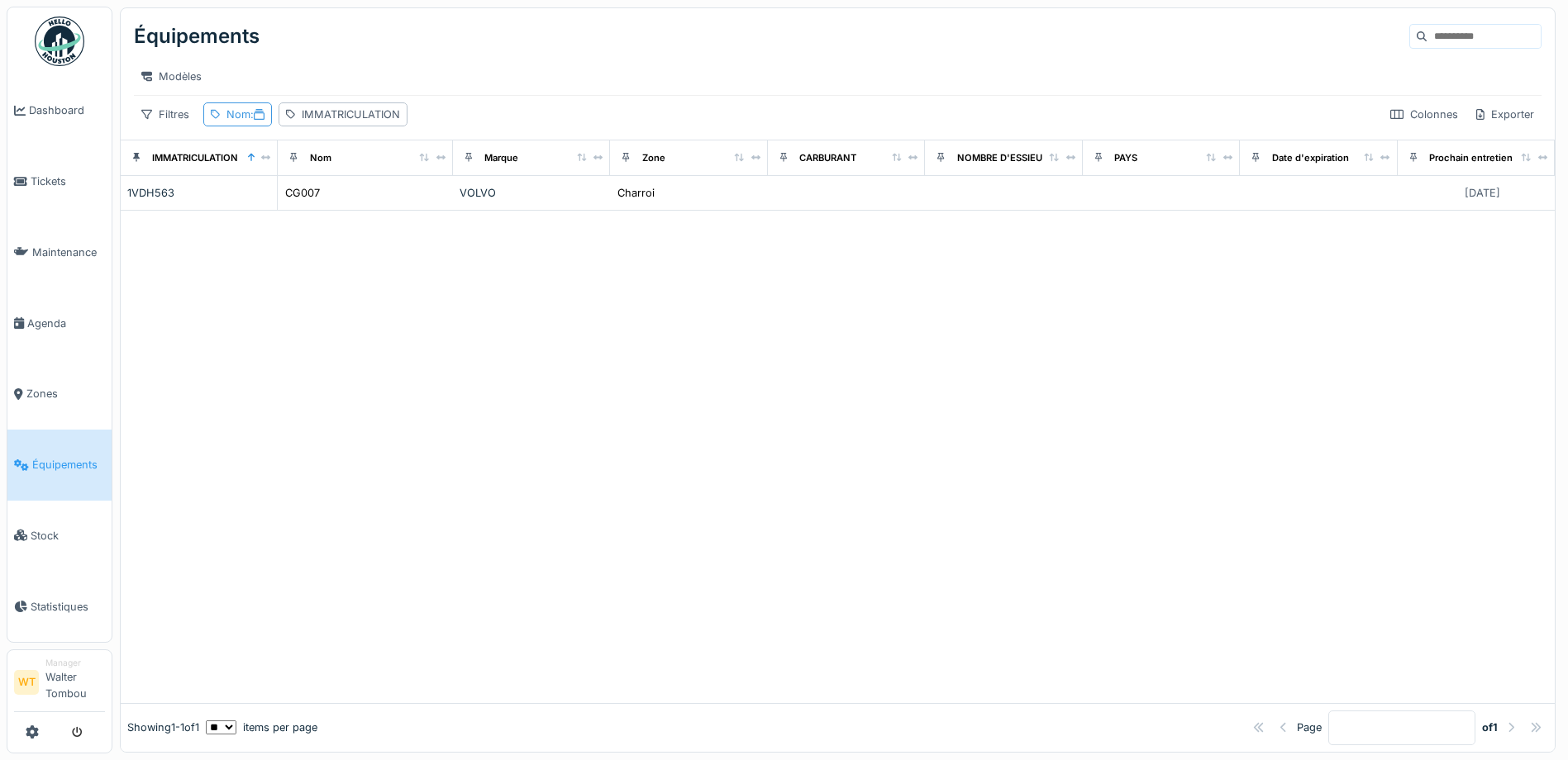 click on "Nom  :" at bounding box center [245, 114] 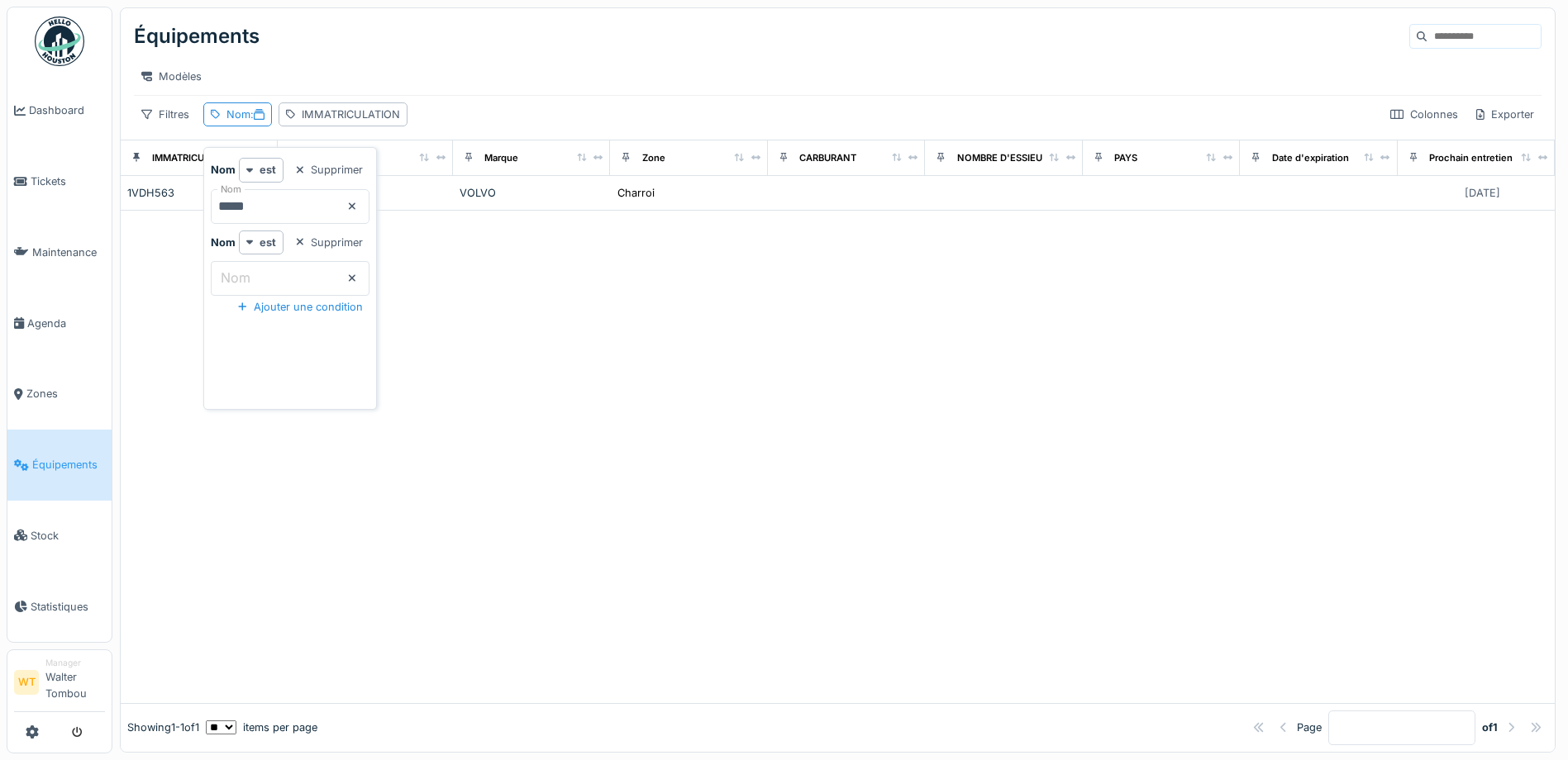 drag, startPoint x: 386, startPoint y: 207, endPoint x: 364, endPoint y: 204, distance: 22.203603 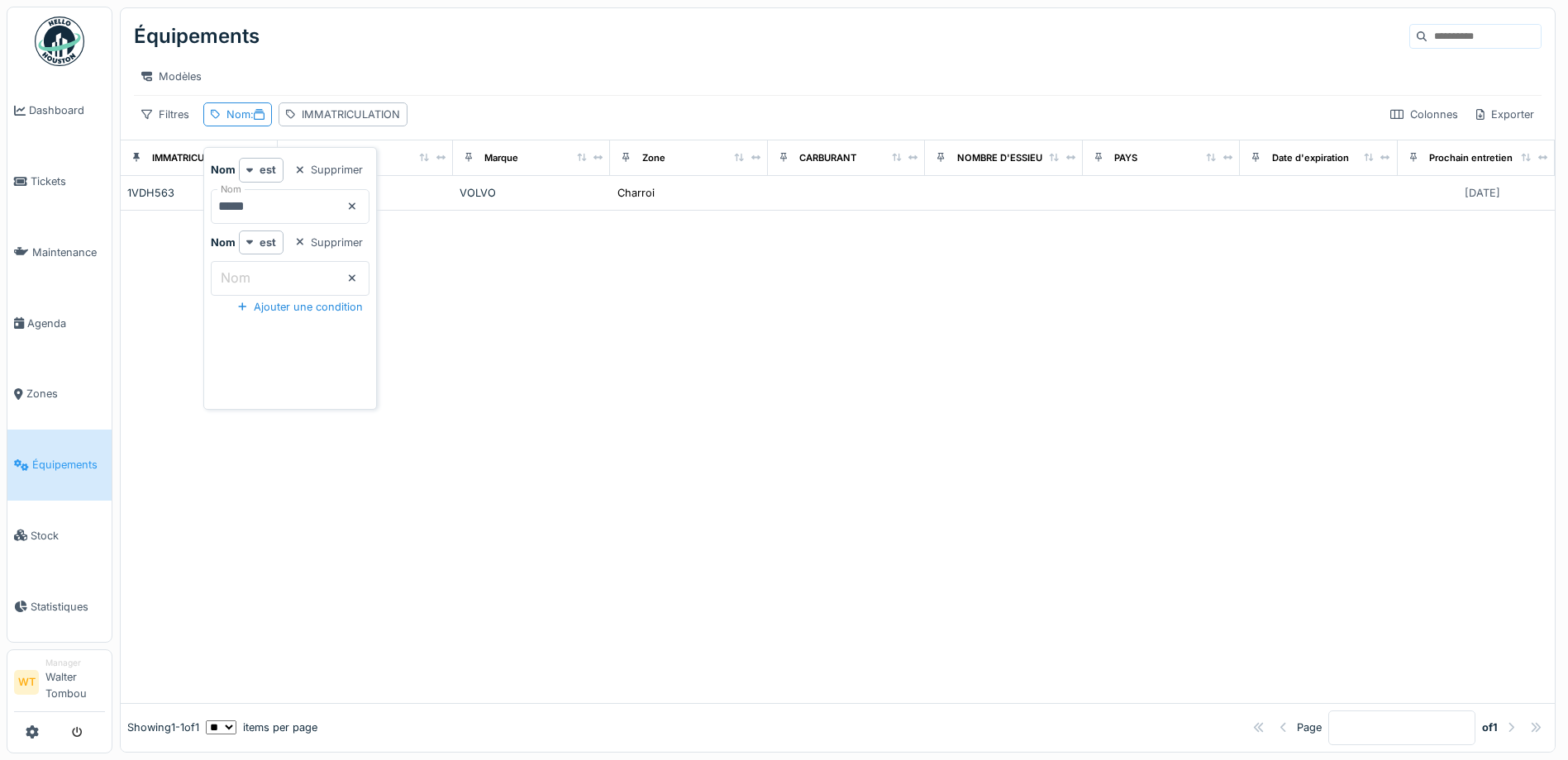 click on "*****" at bounding box center [290, 207] 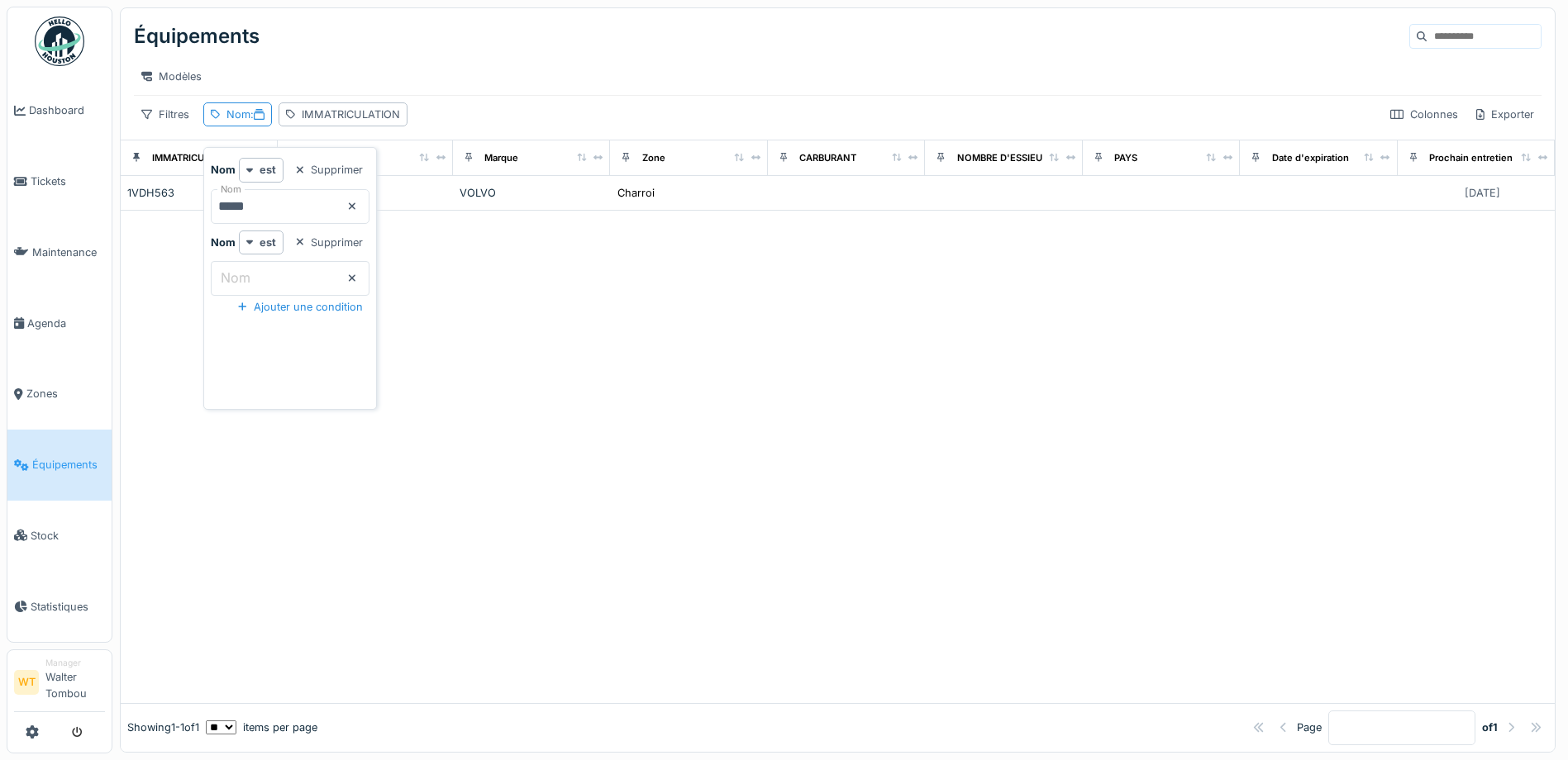 drag, startPoint x: 388, startPoint y: 203, endPoint x: 371, endPoint y: 203, distance: 17 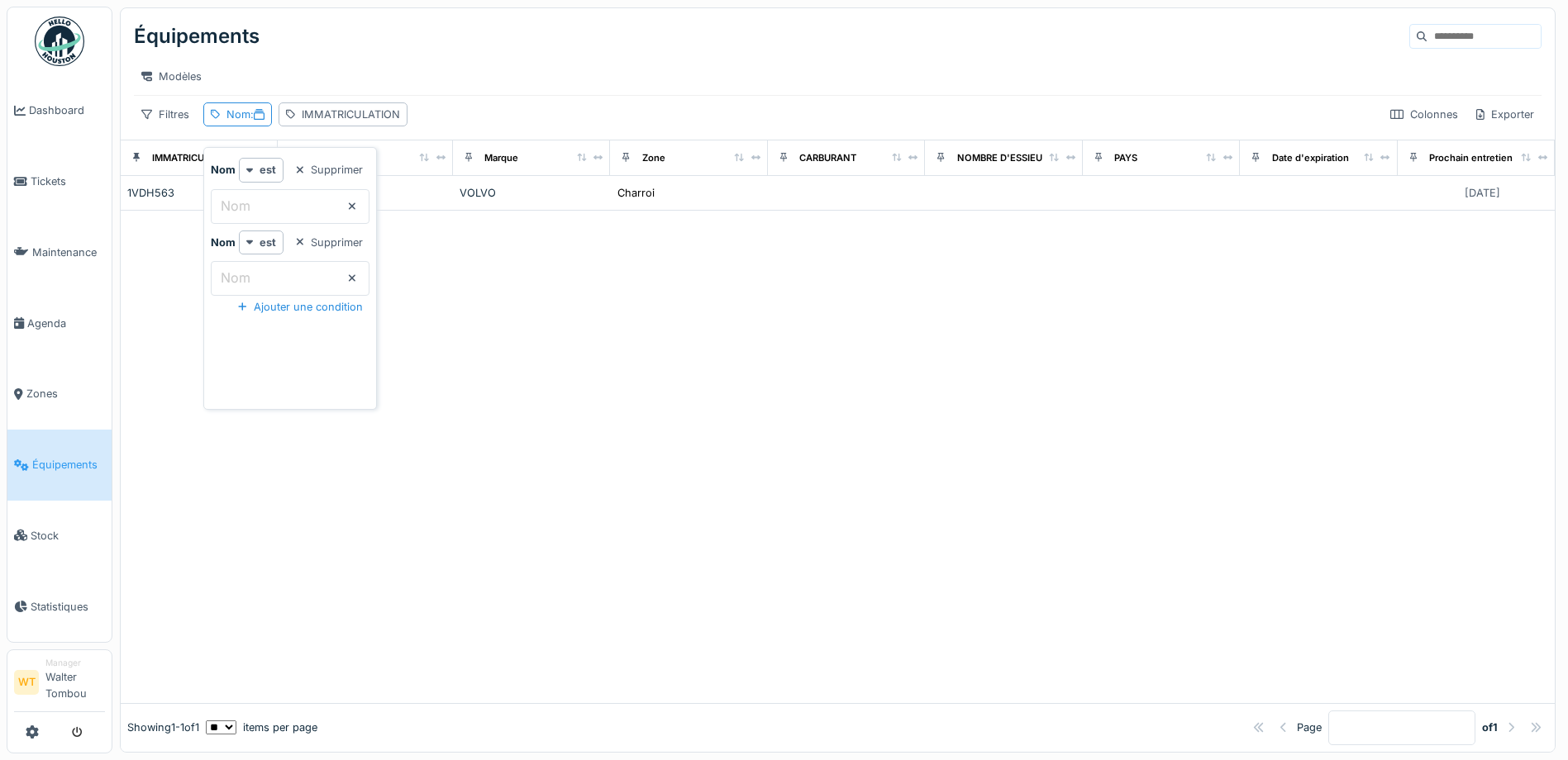 click on "Nom" at bounding box center [290, 207] 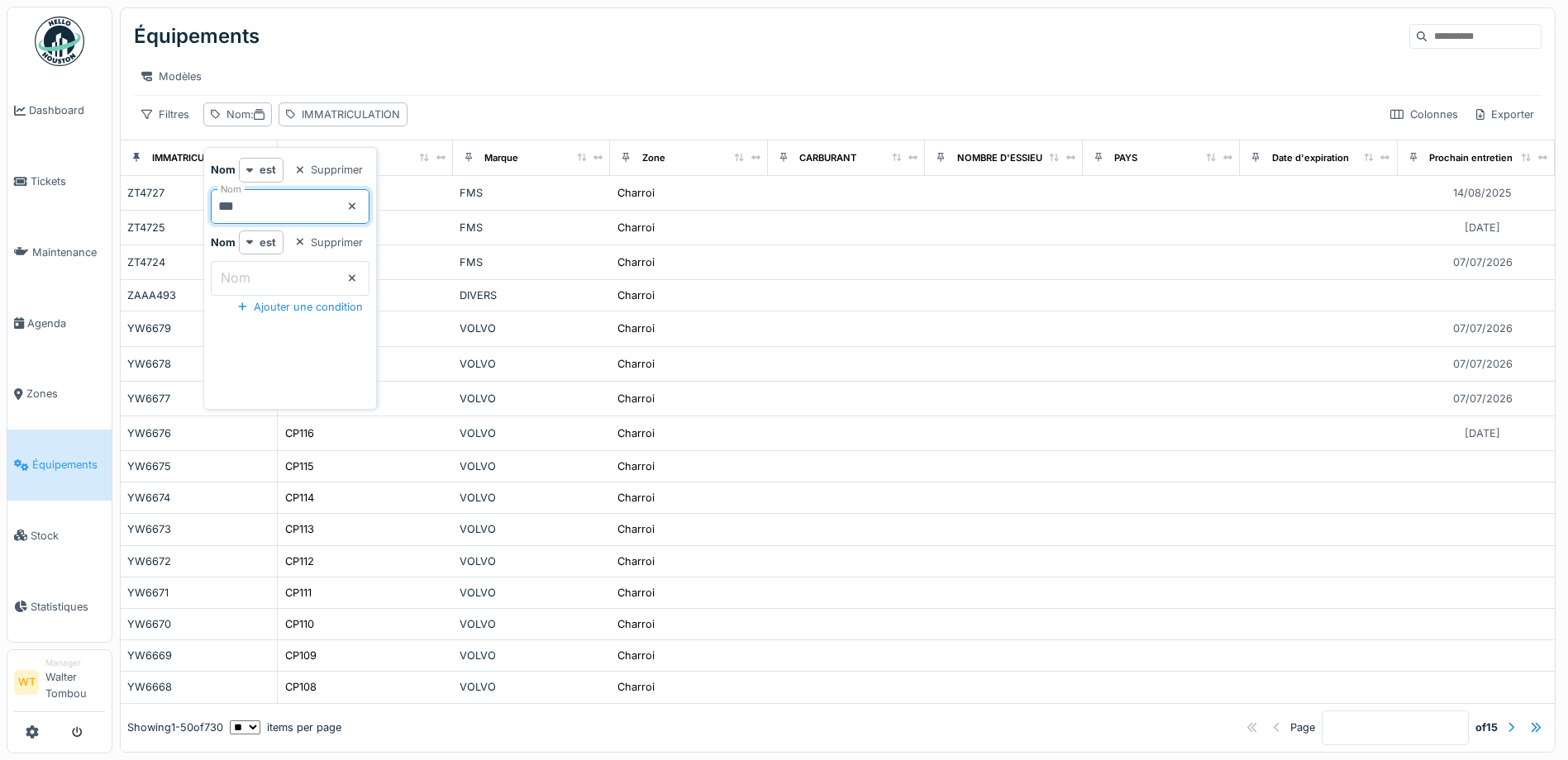 type on "***" 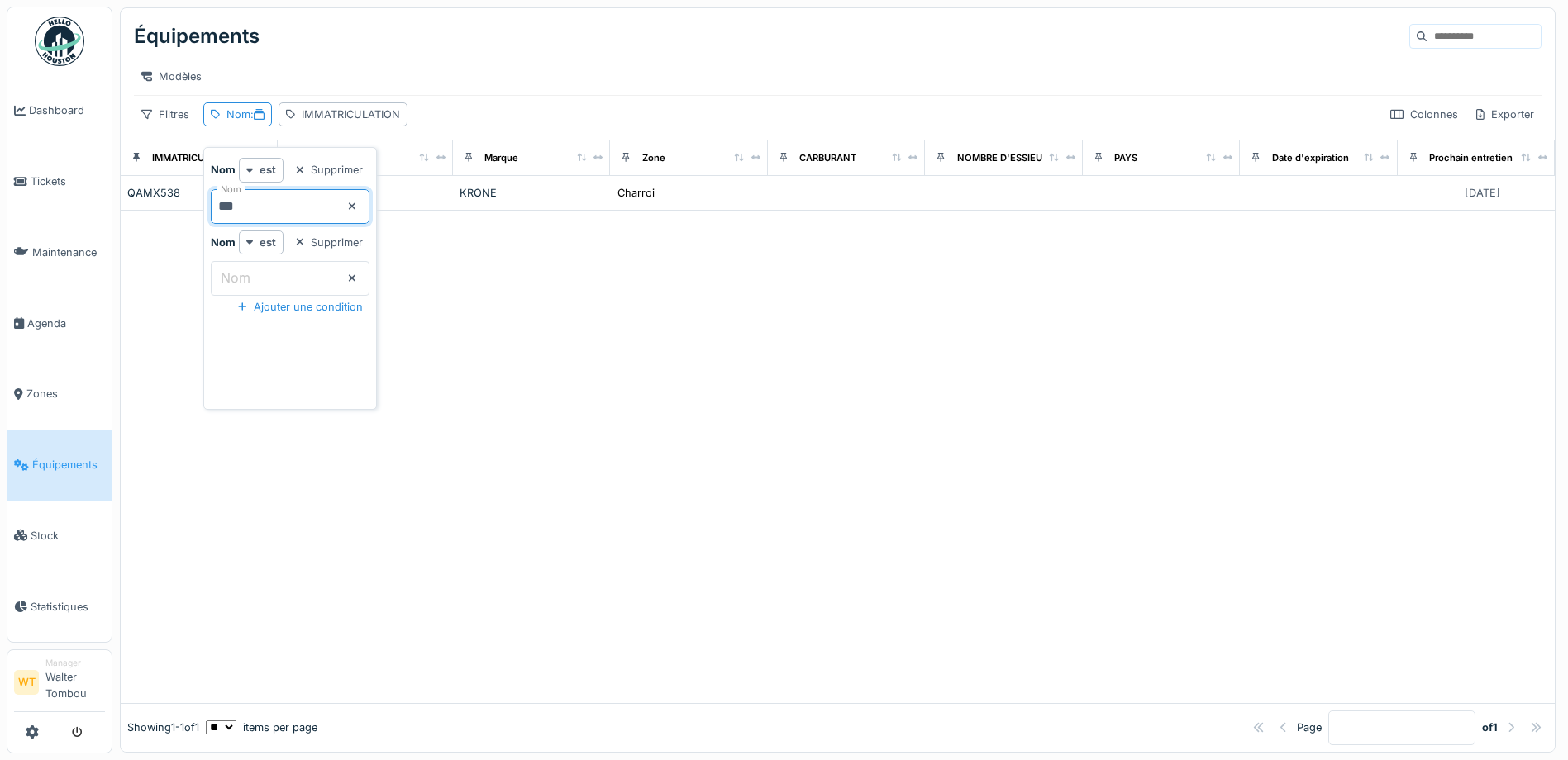 click on "Filtres Nom  :  IMMATRICULATION Colonnes Exporter" at bounding box center [837, 114] 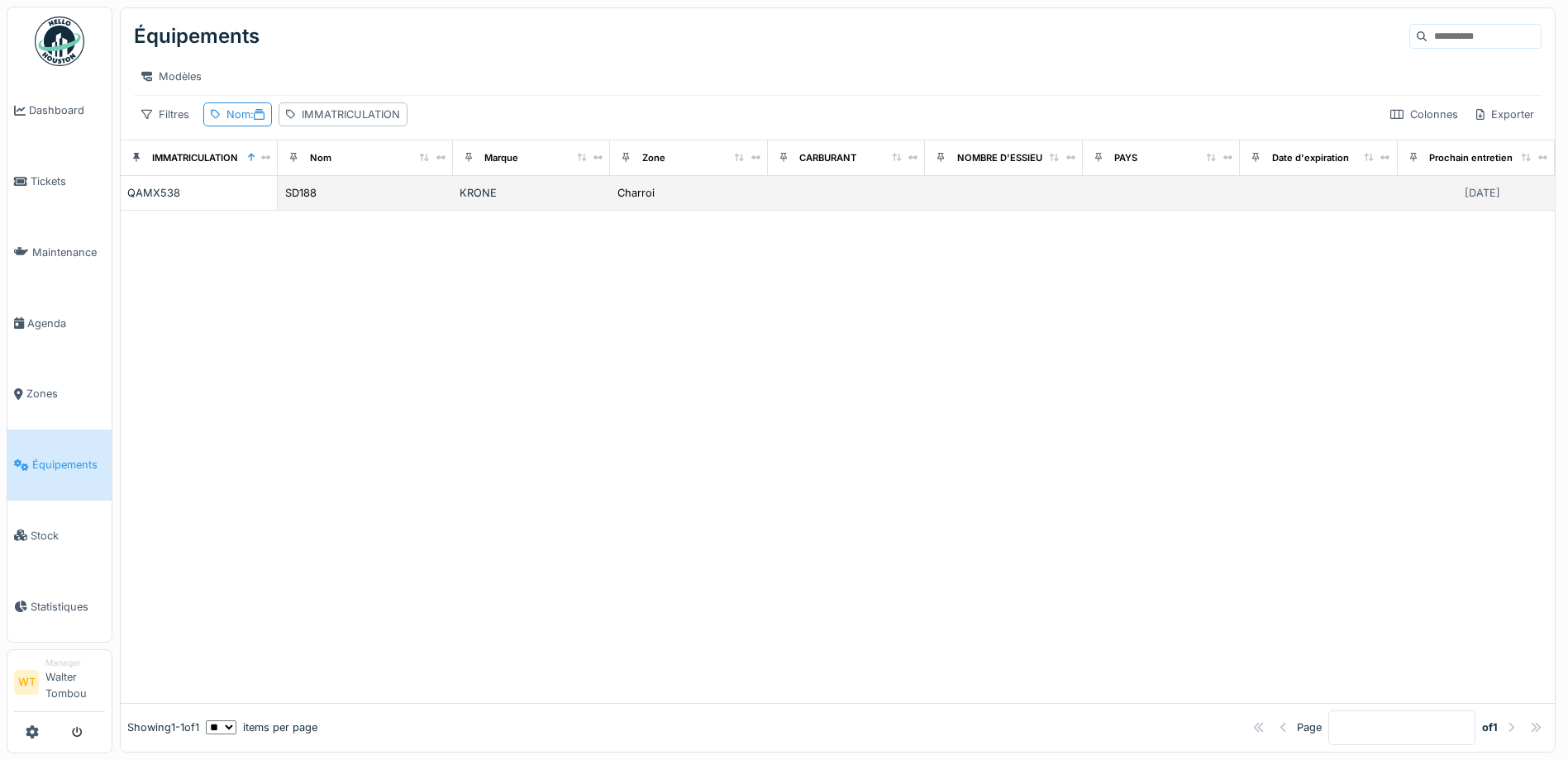 click on "KRONE" at bounding box center [531, 193] 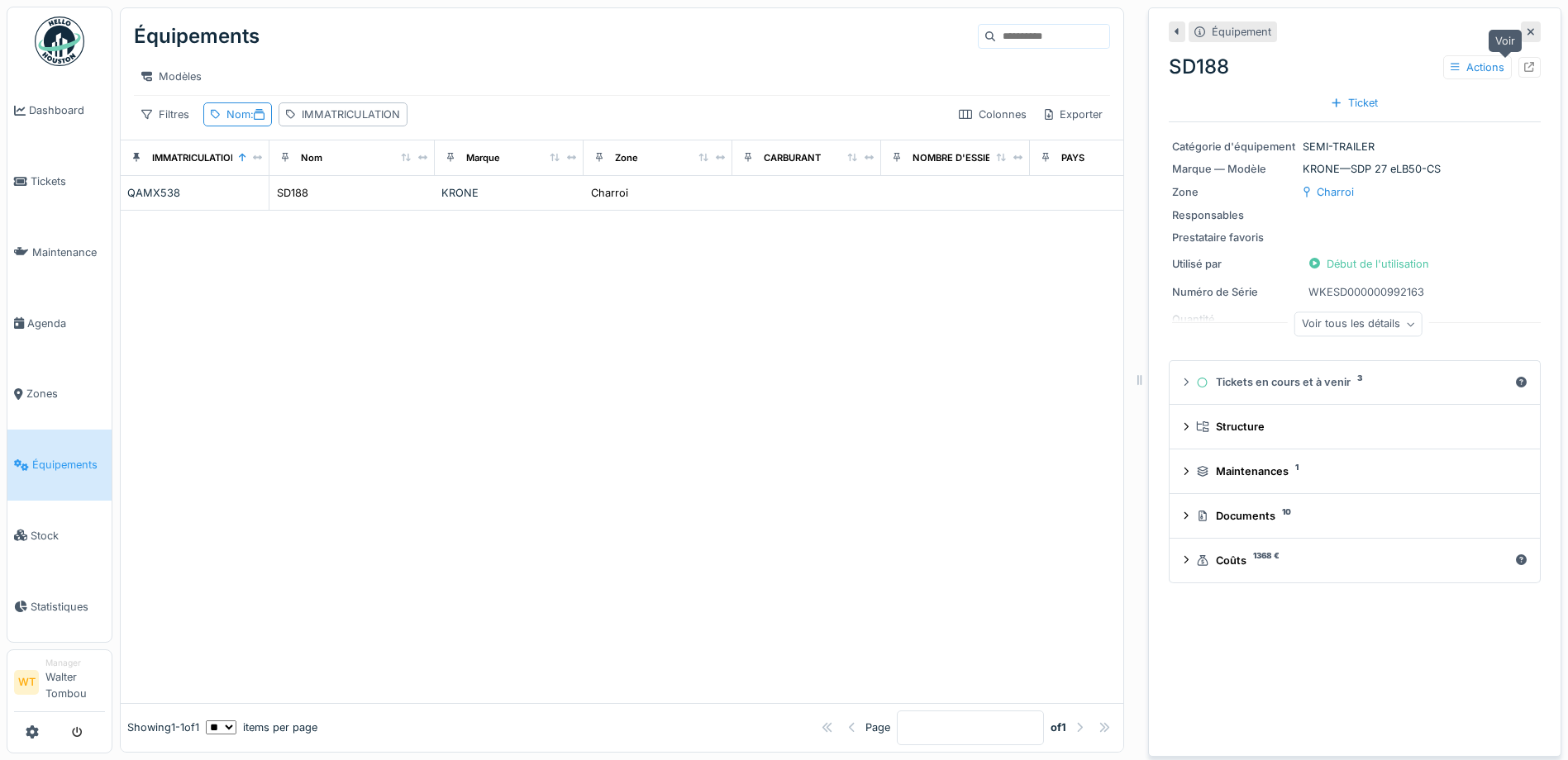click 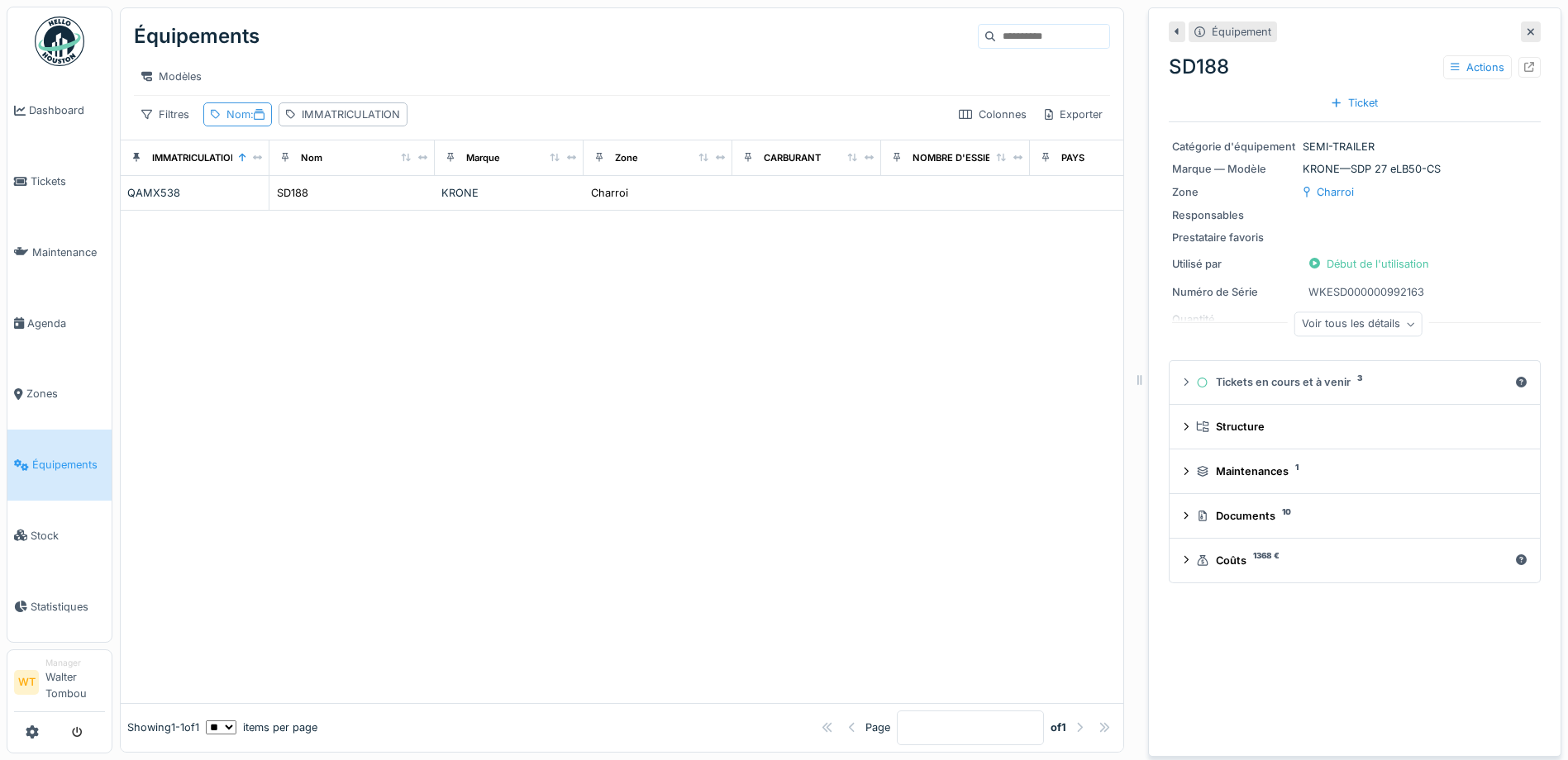 click on "Nom  :" at bounding box center [245, 114] 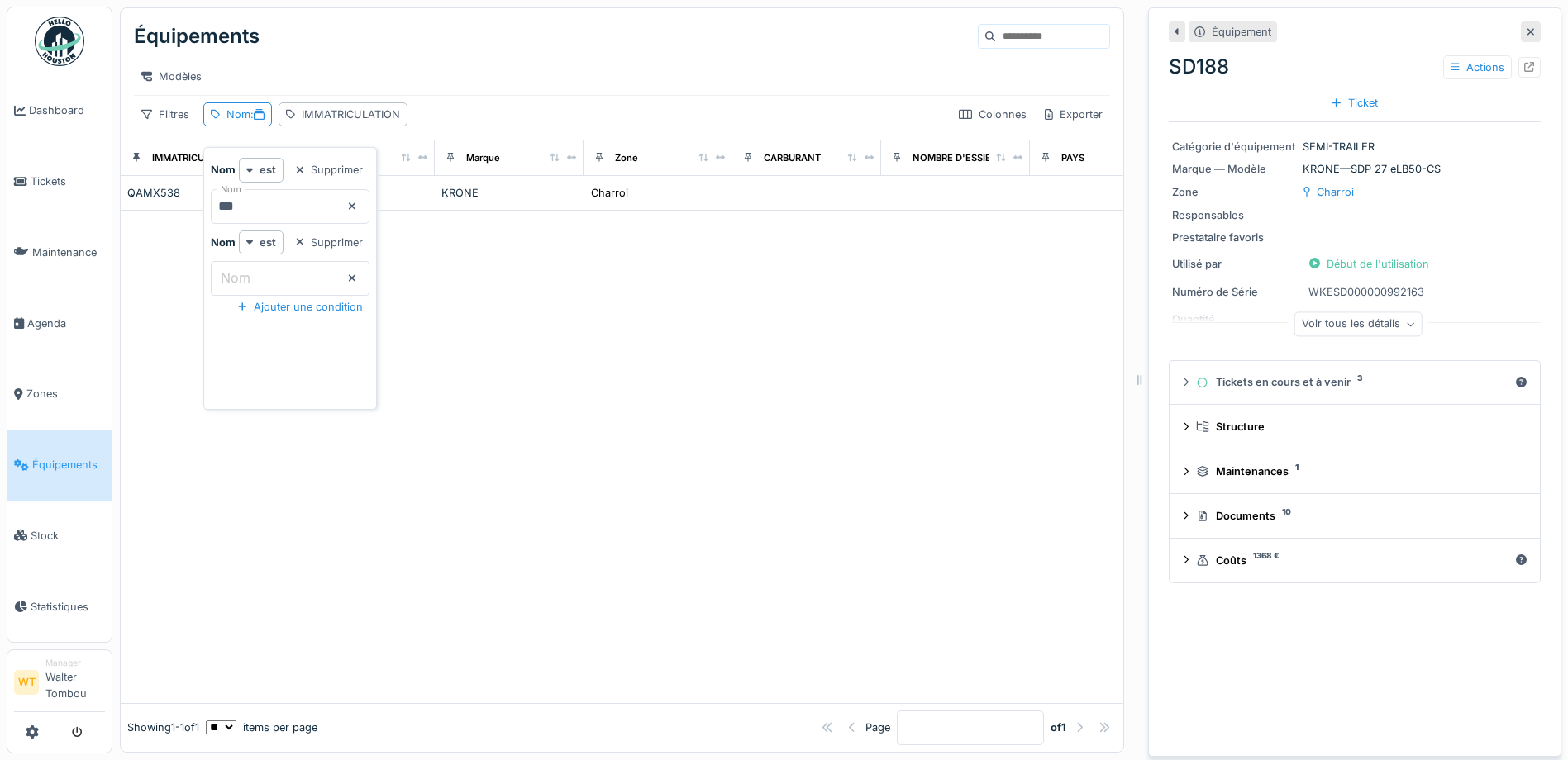 click 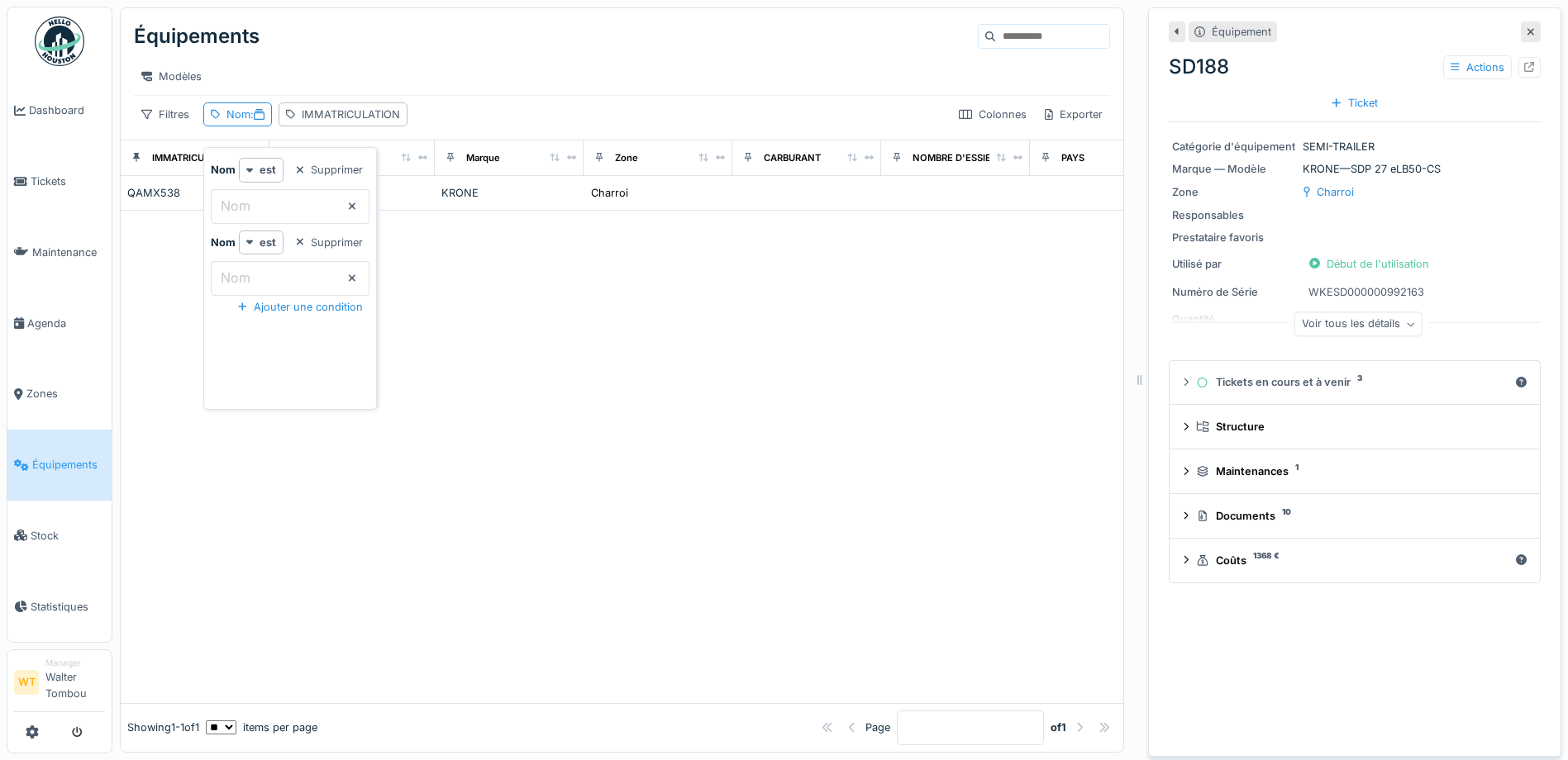 click on "Nom" at bounding box center [290, 207] 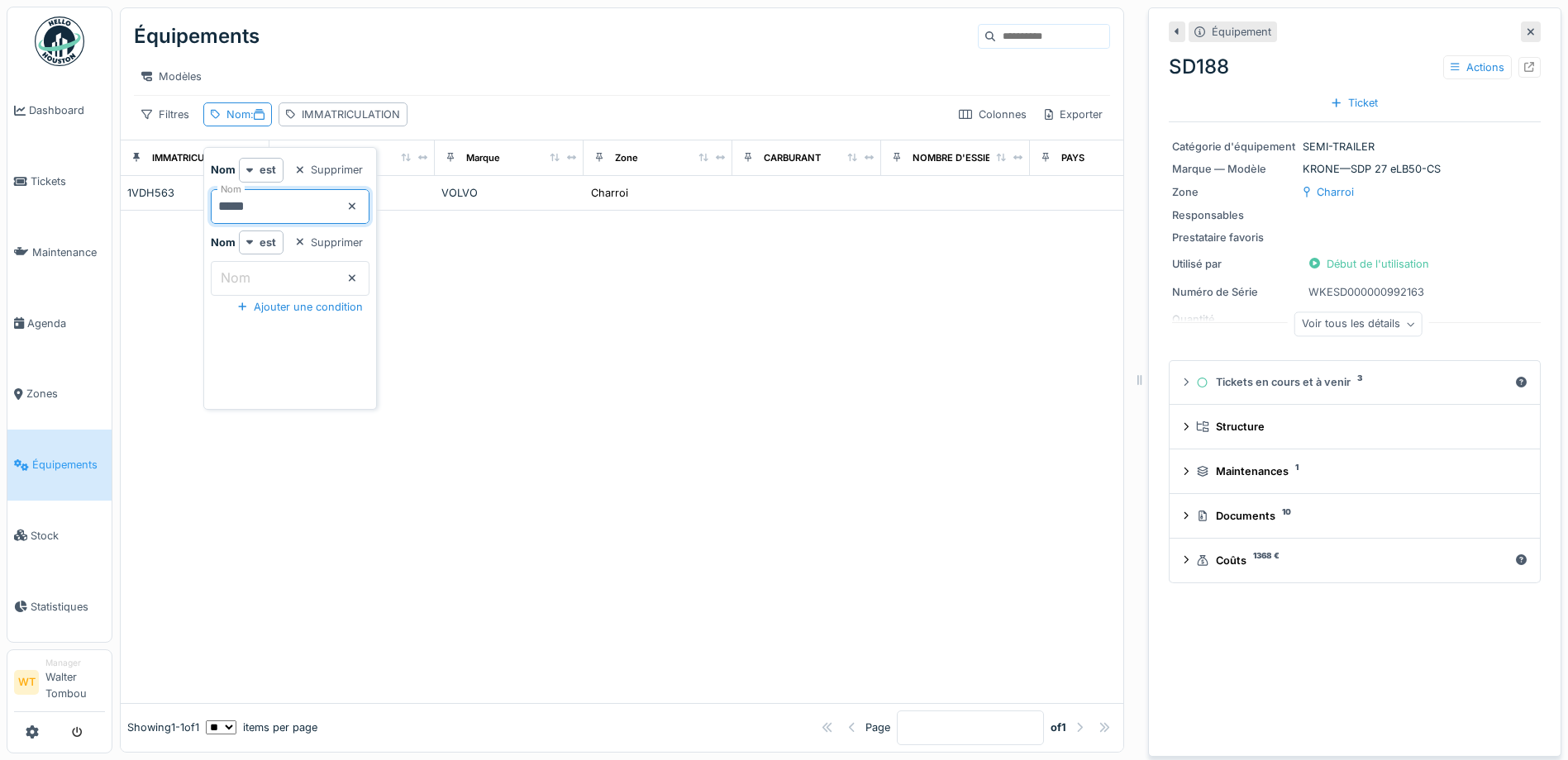 type on "*****" 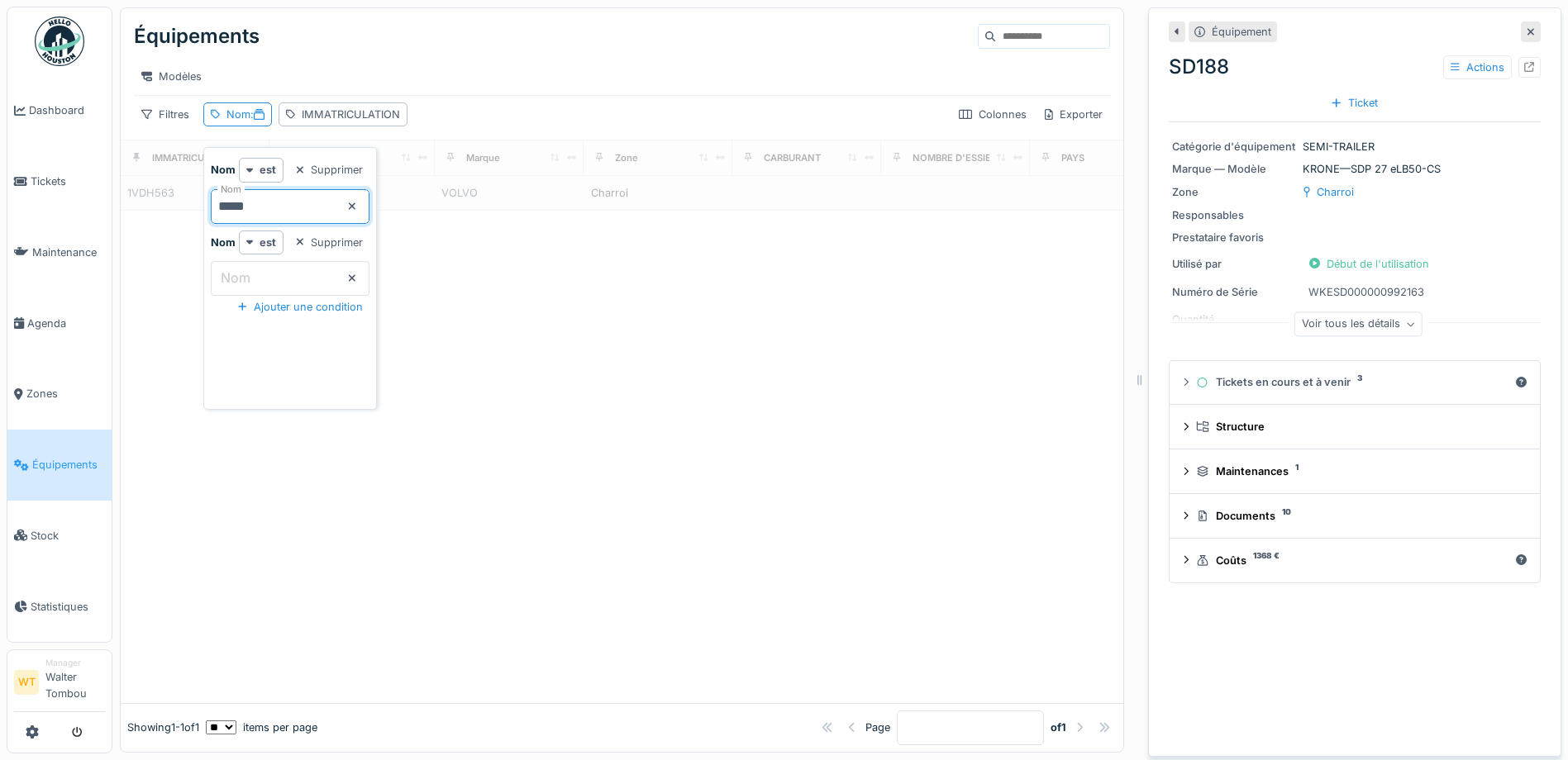 click at bounding box center [622, 457] 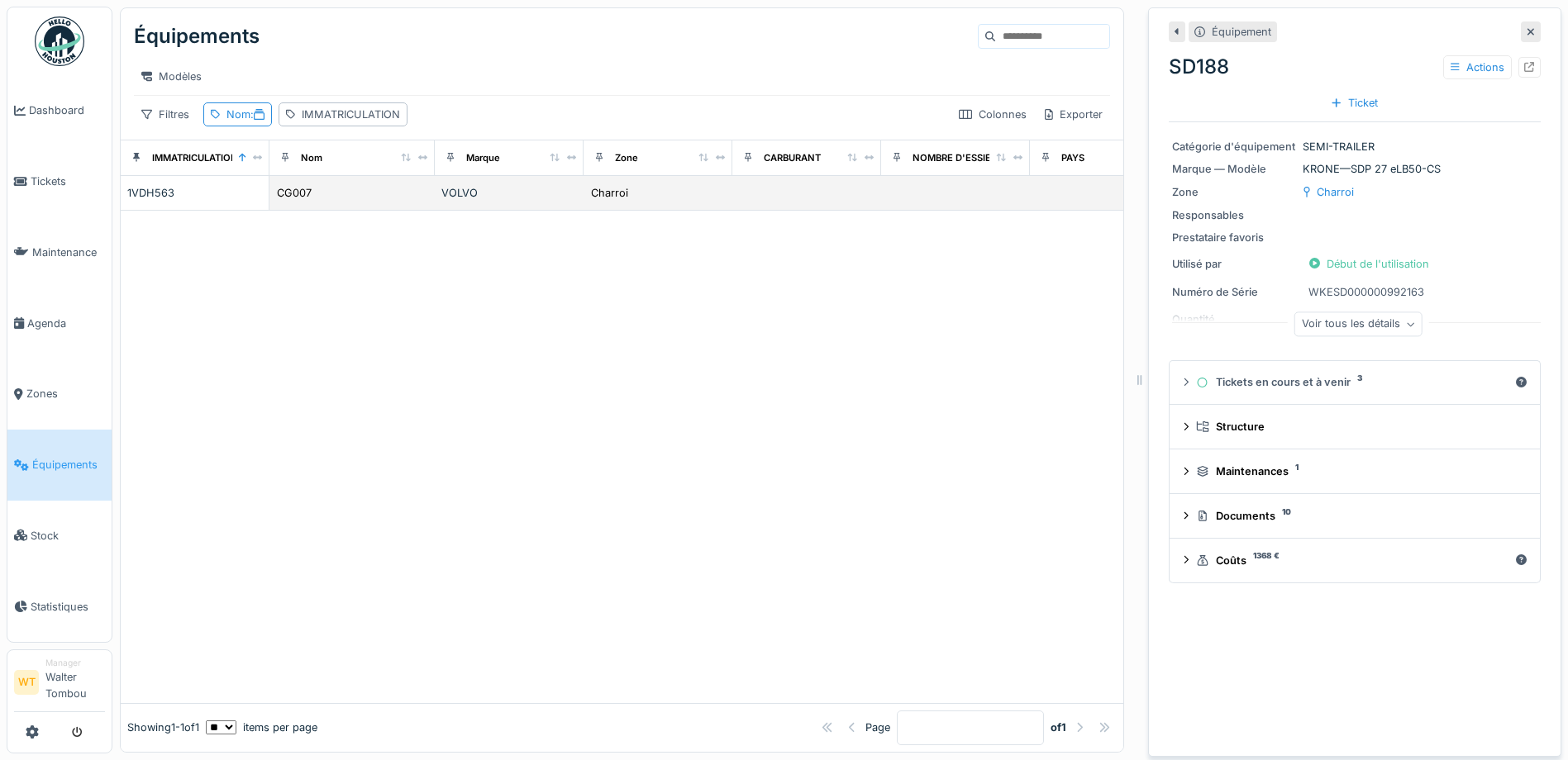 click on "1VDH563" at bounding box center [195, 193] 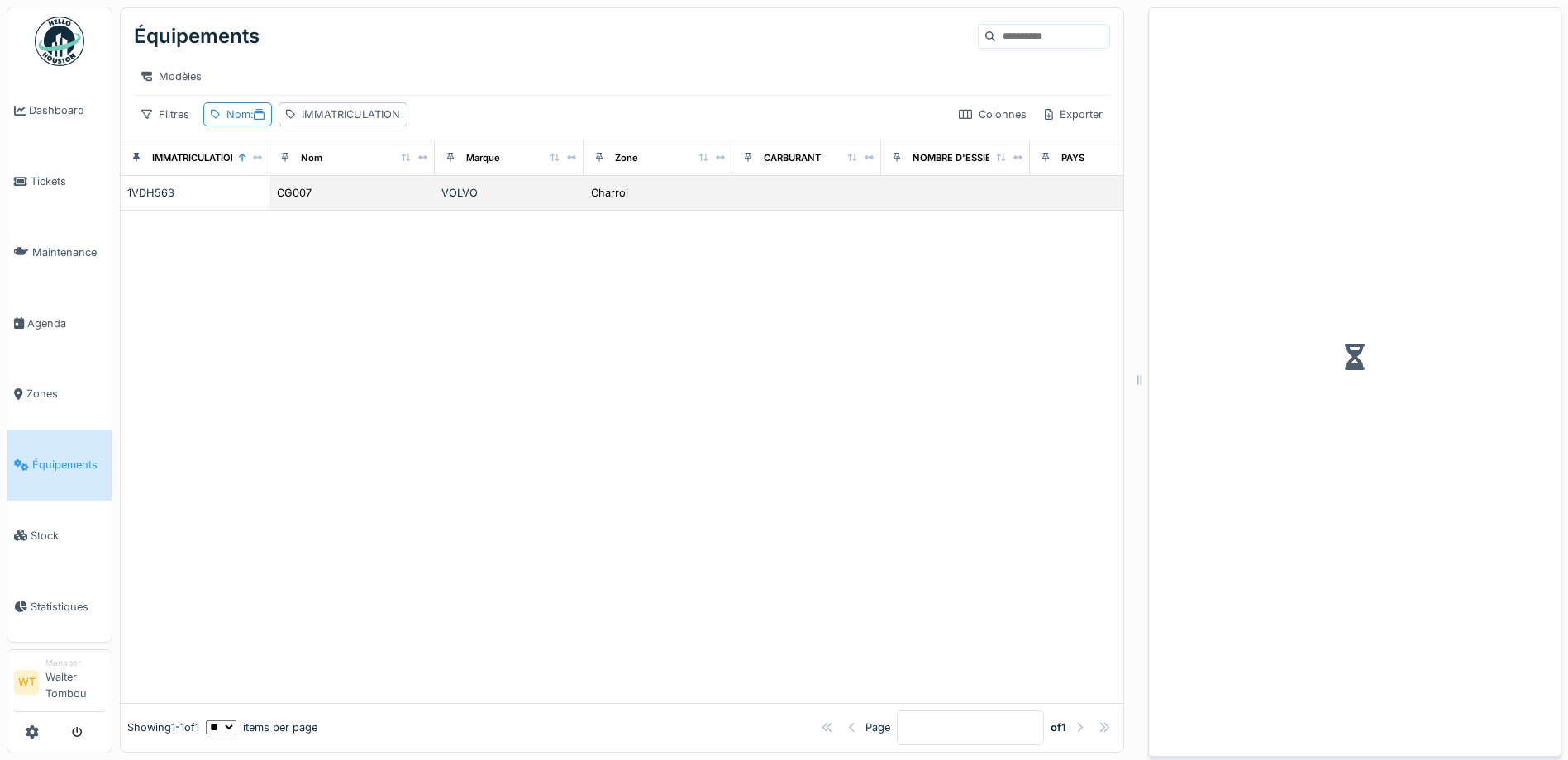 click on "CG007" at bounding box center [352, 192] 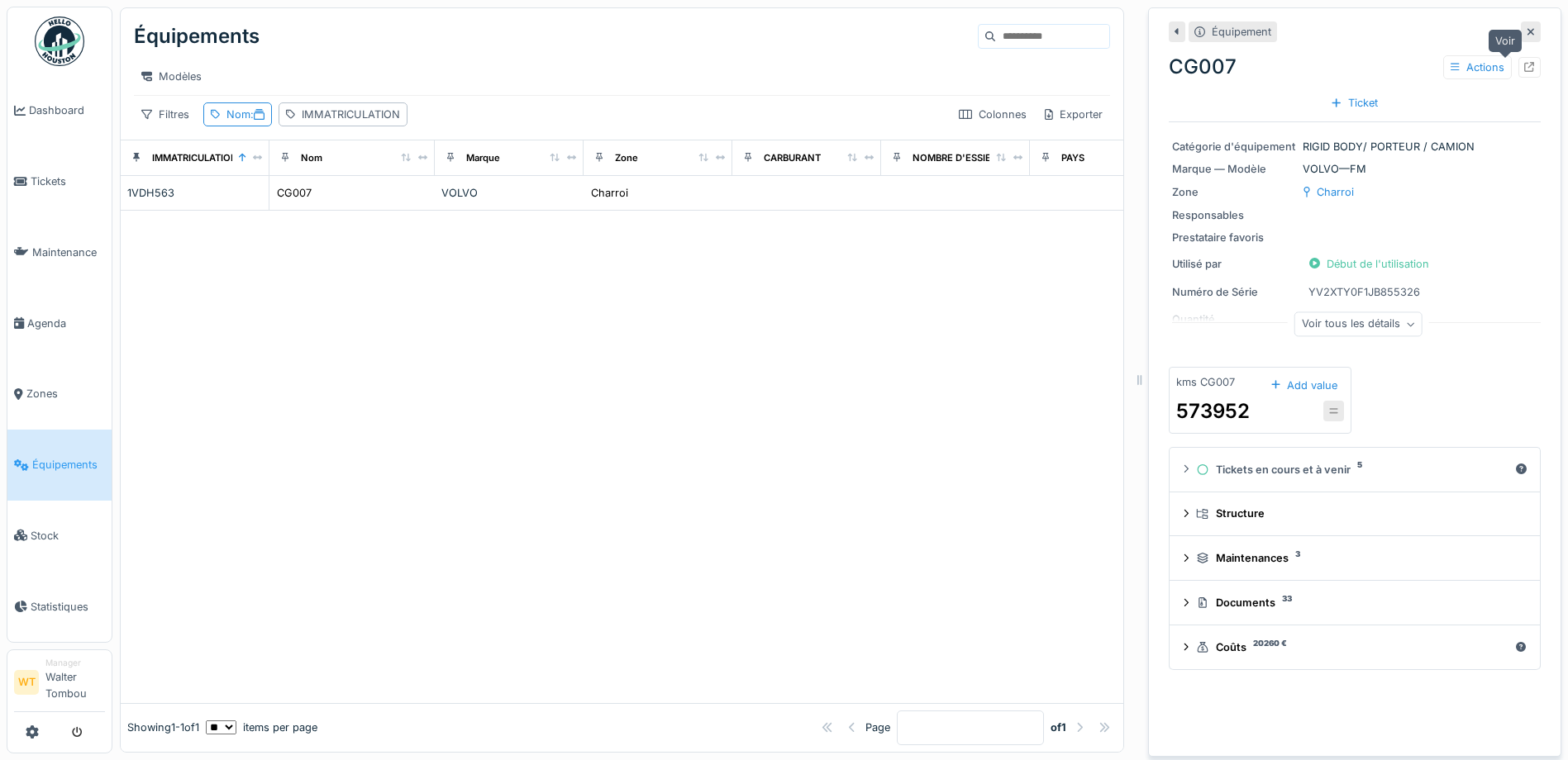 click 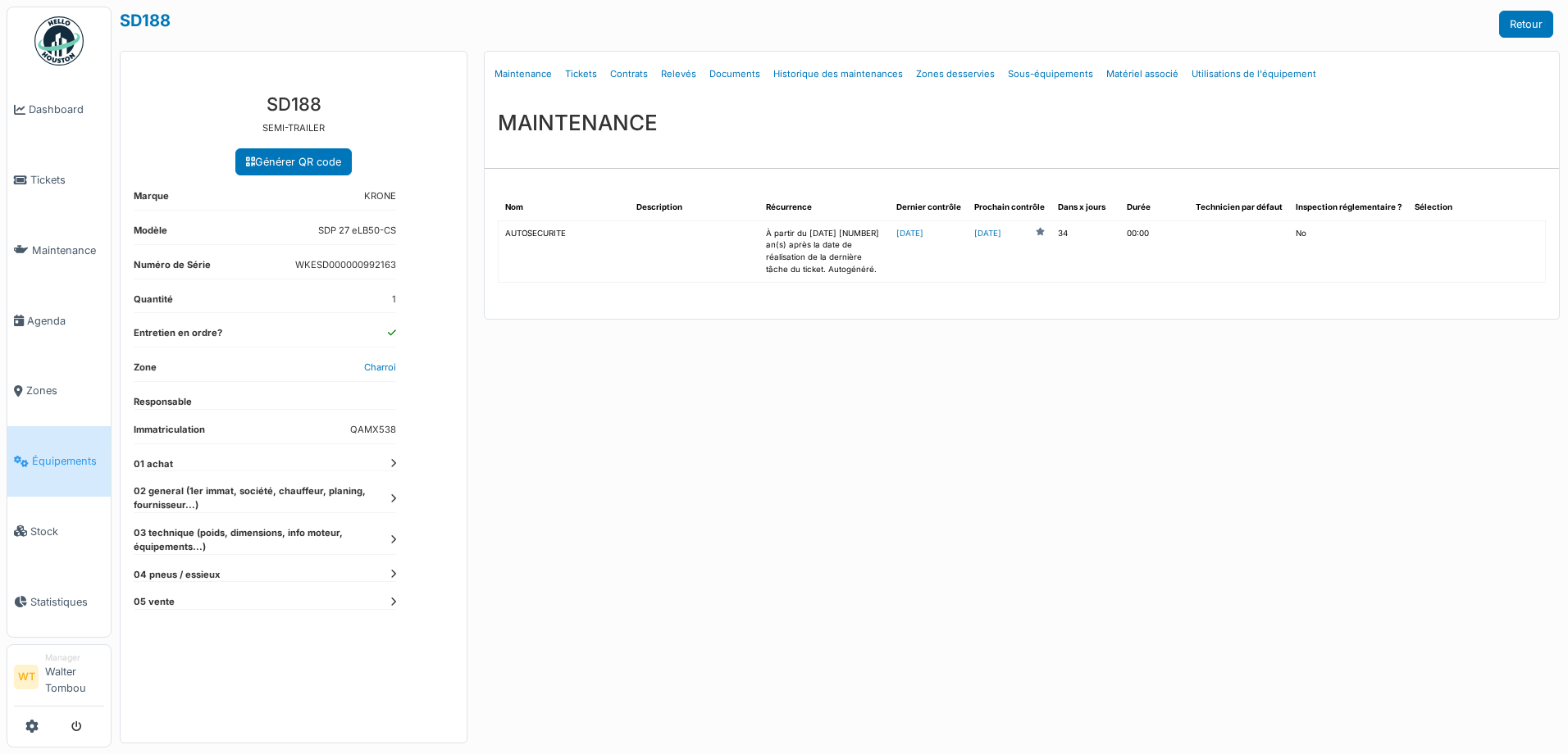 scroll, scrollTop: 0, scrollLeft: 0, axis: both 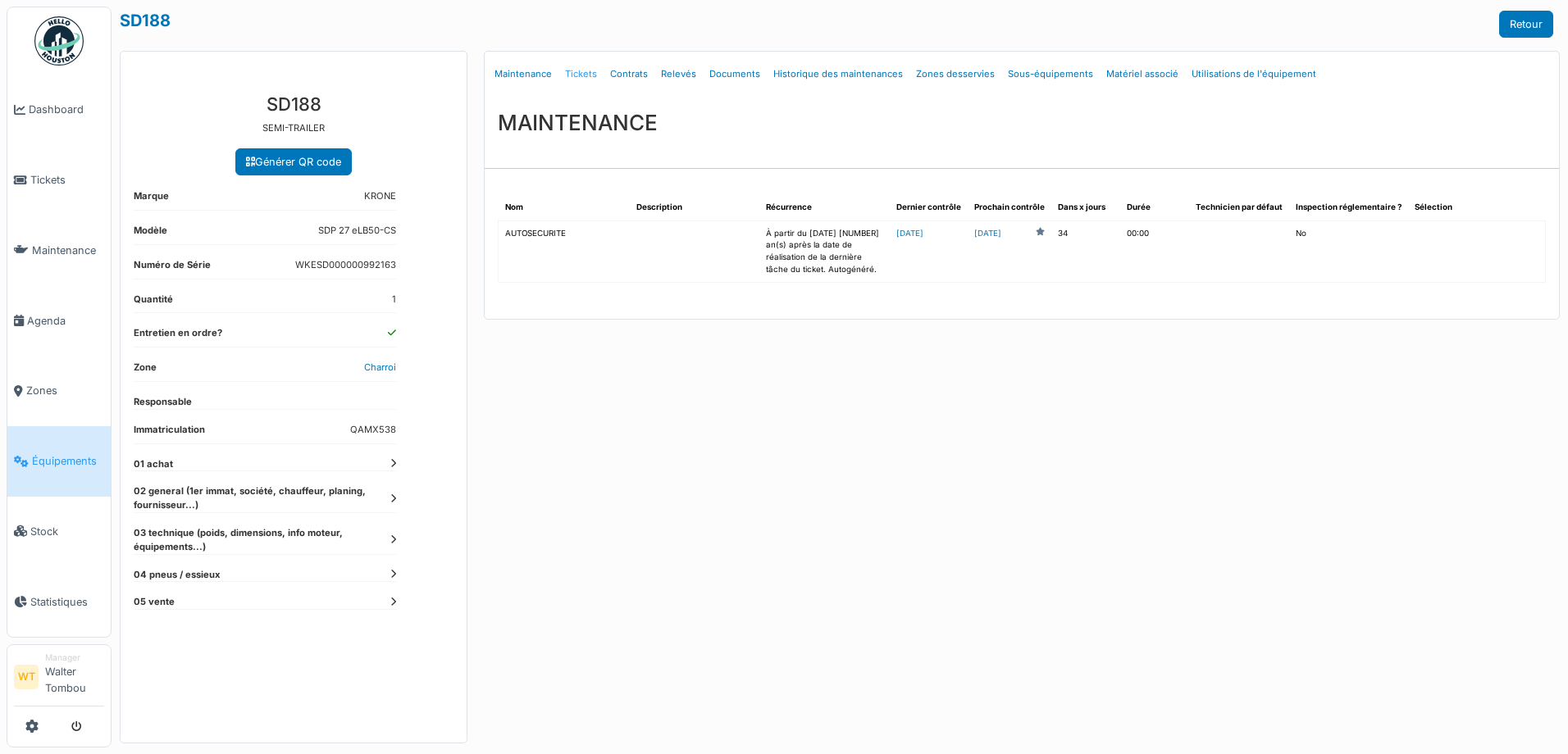 click on "Tickets" at bounding box center (581, 74) 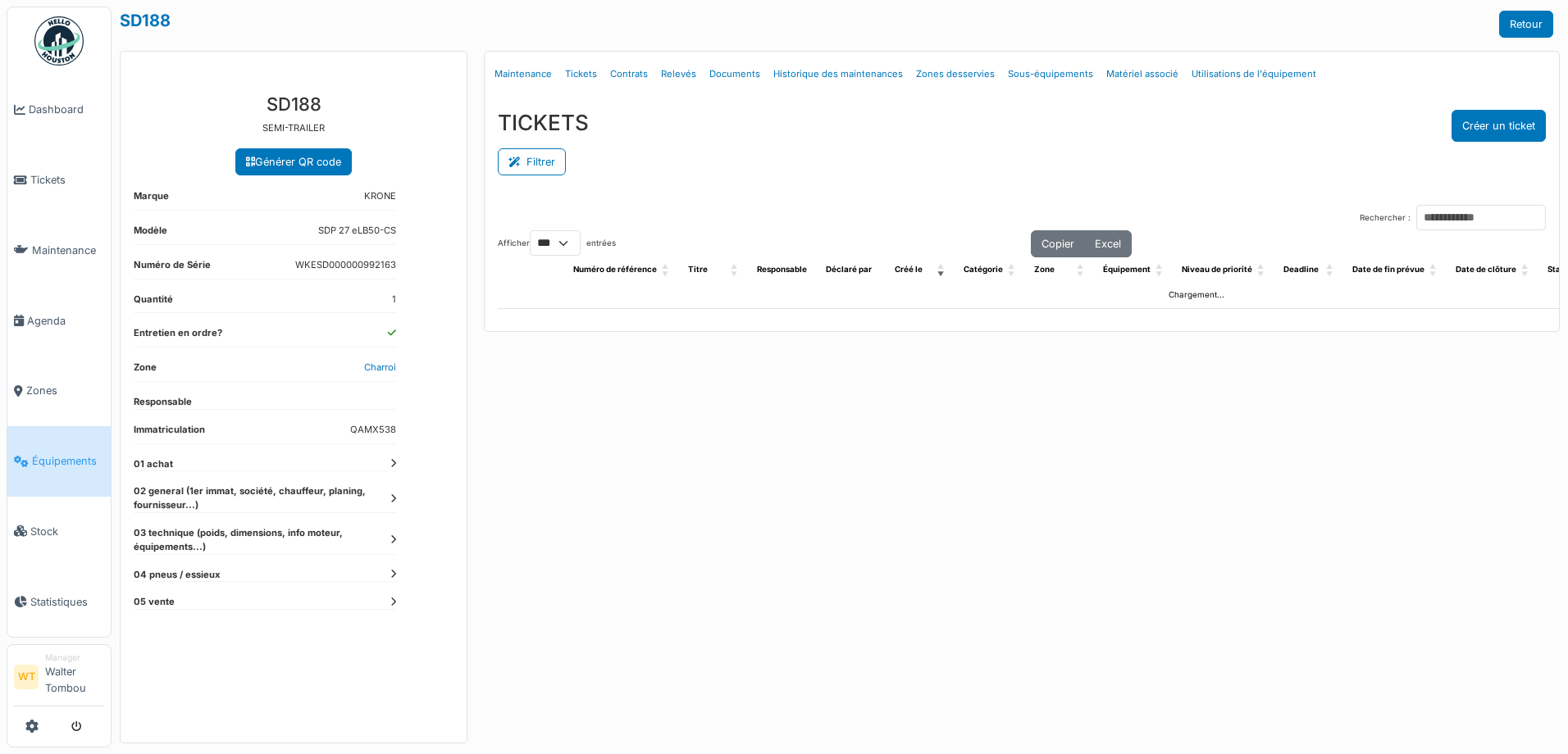 select on "***" 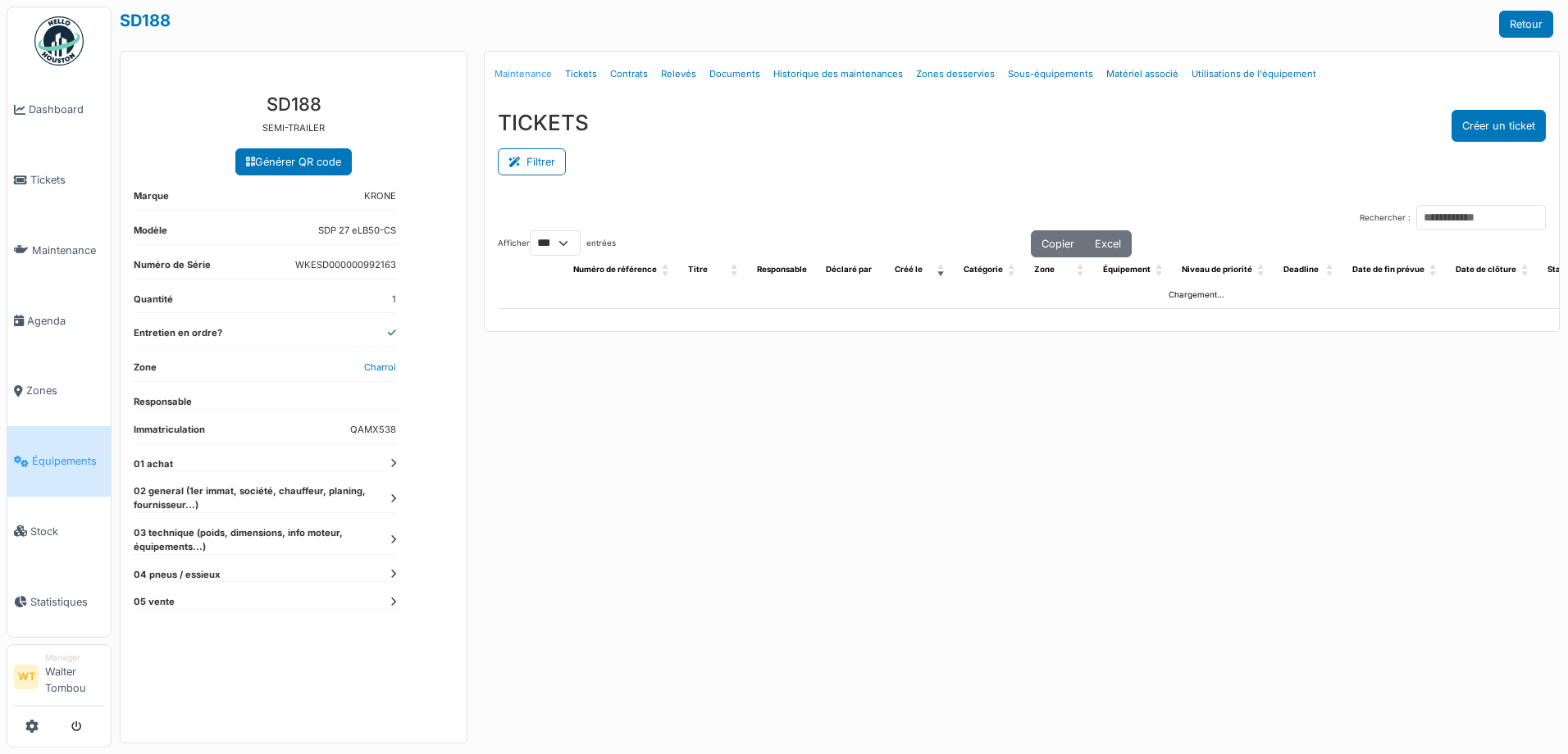 scroll, scrollTop: 0, scrollLeft: 0, axis: both 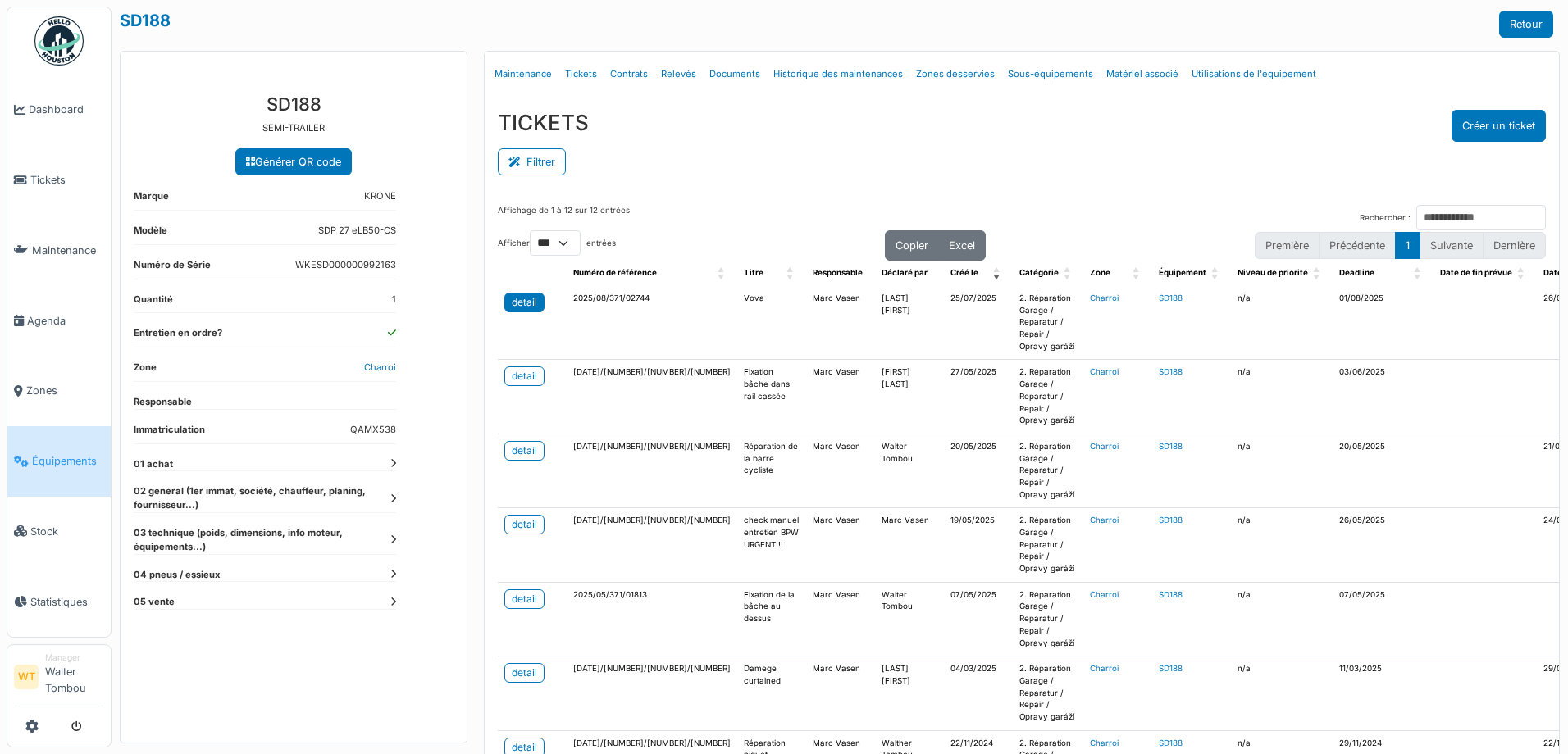 click on "detail" at bounding box center [524, 302] 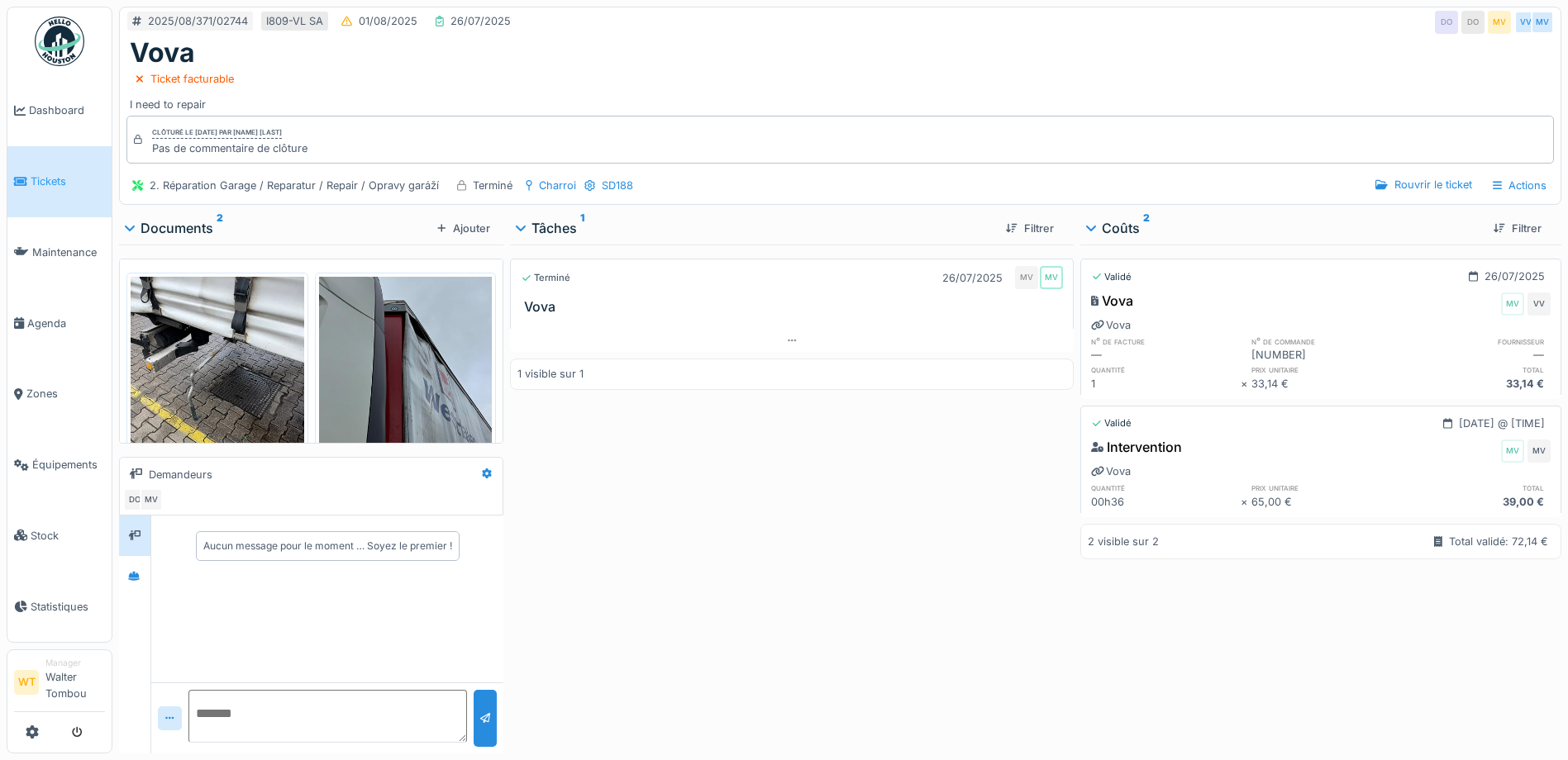scroll, scrollTop: 0, scrollLeft: 0, axis: both 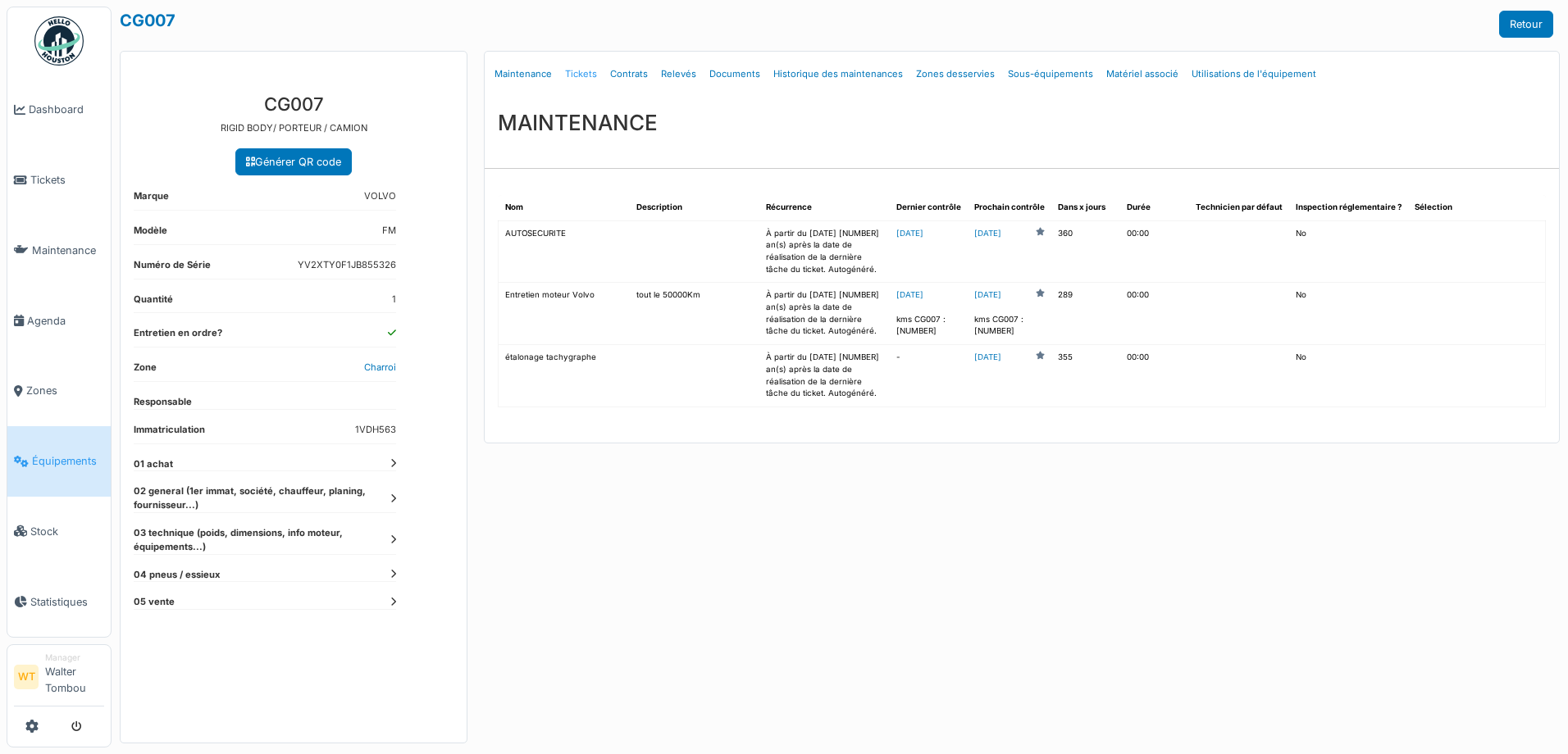 click on "Tickets" at bounding box center (581, 74) 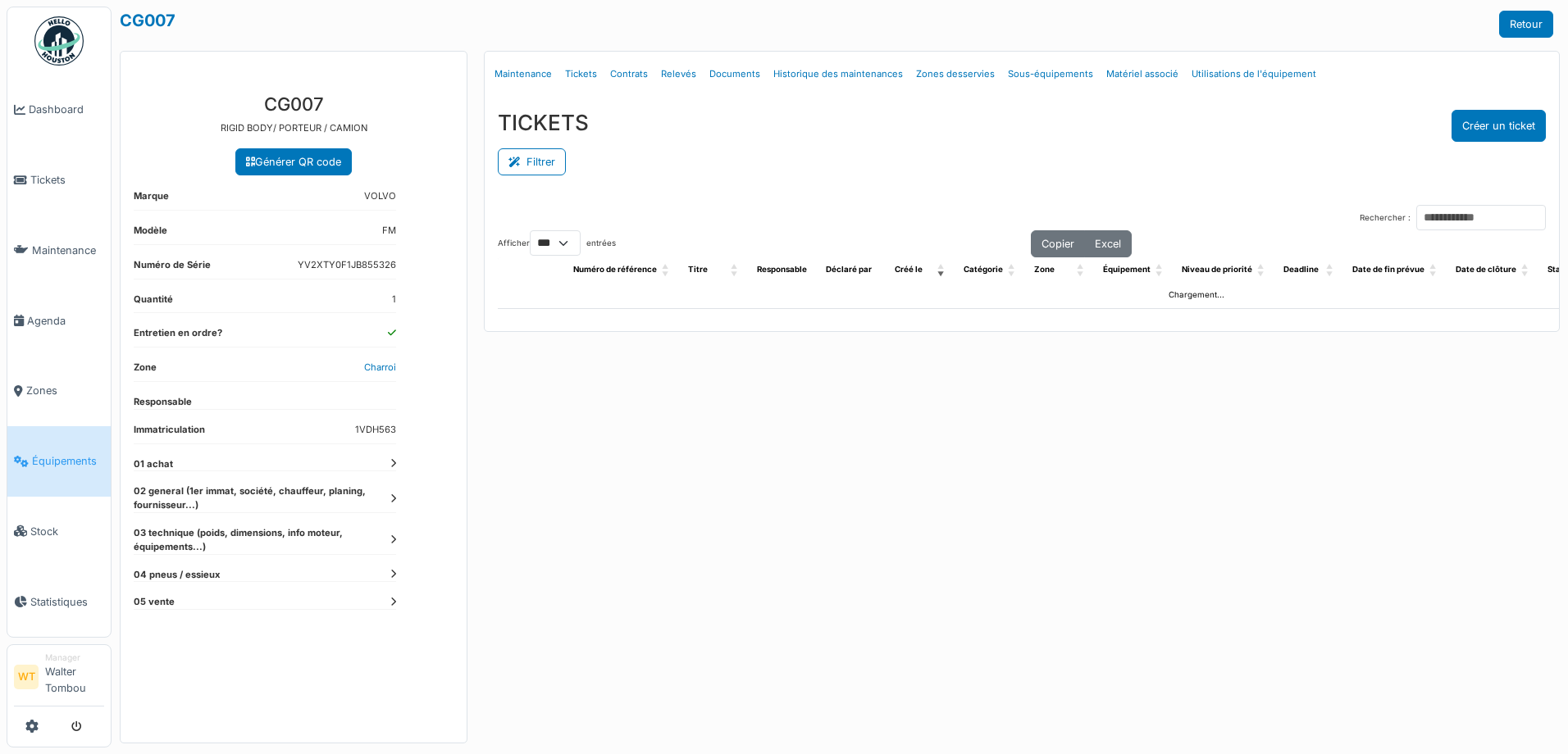 select on "***" 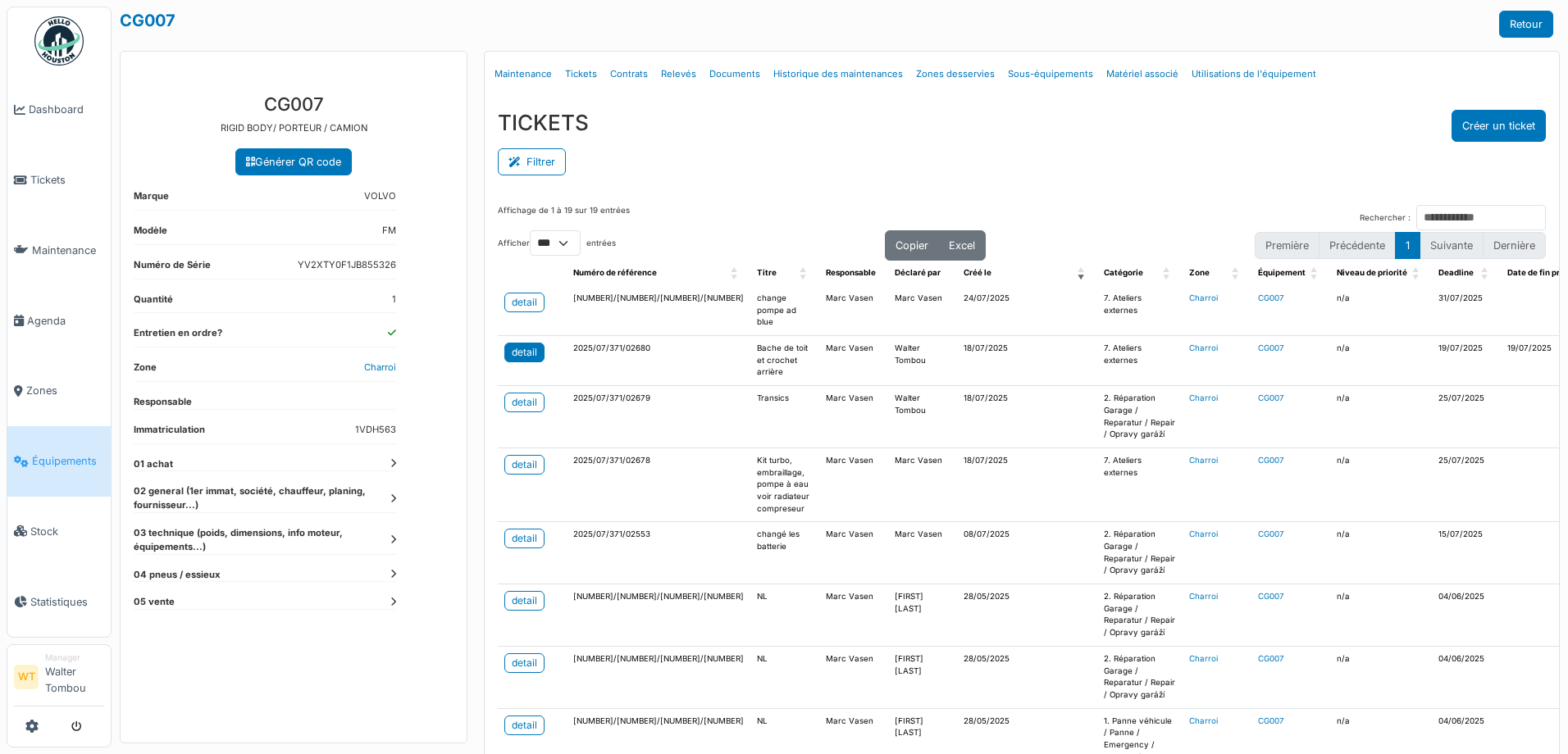 click on "detail" at bounding box center (524, 352) 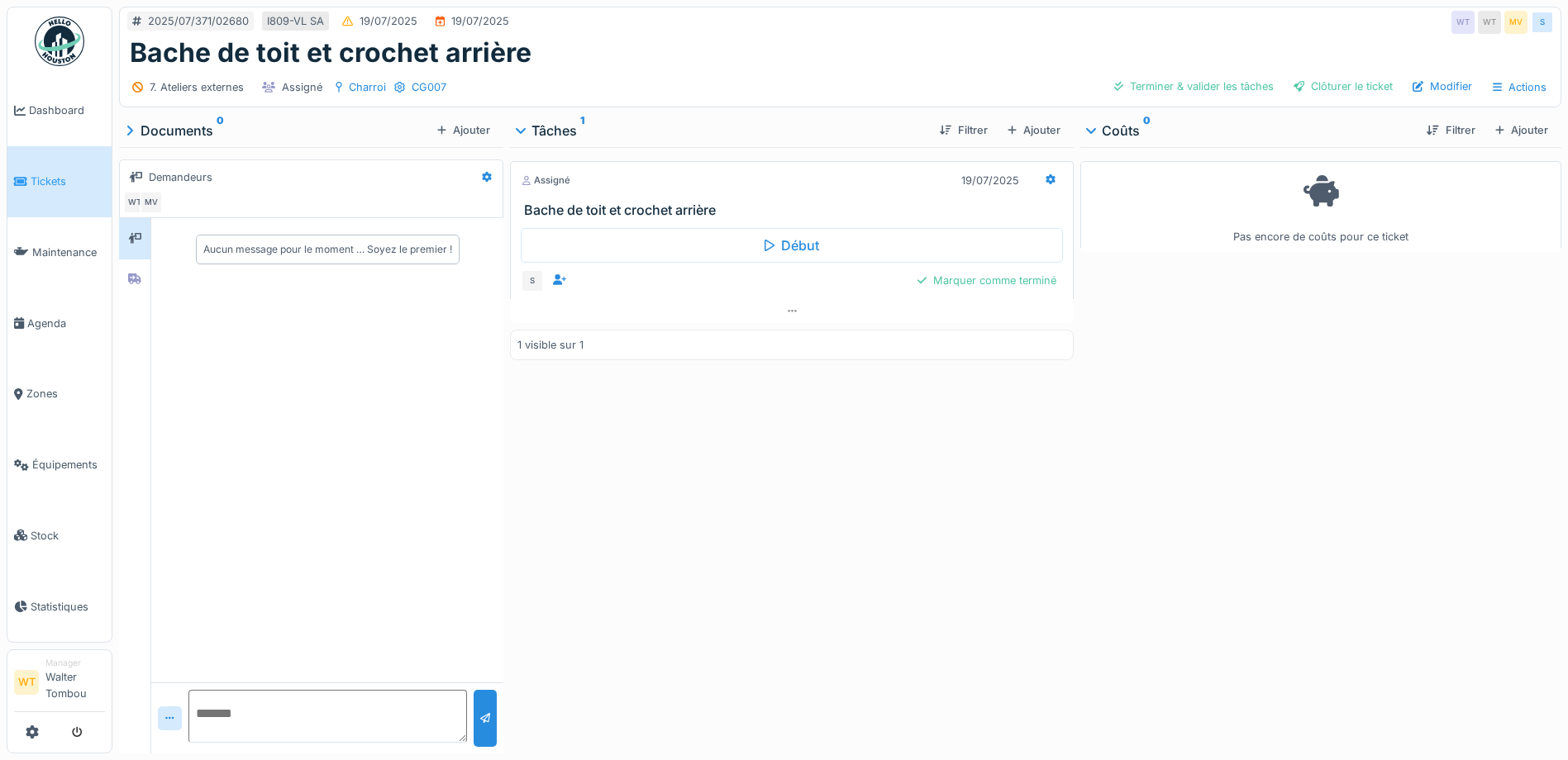 scroll, scrollTop: 0, scrollLeft: 0, axis: both 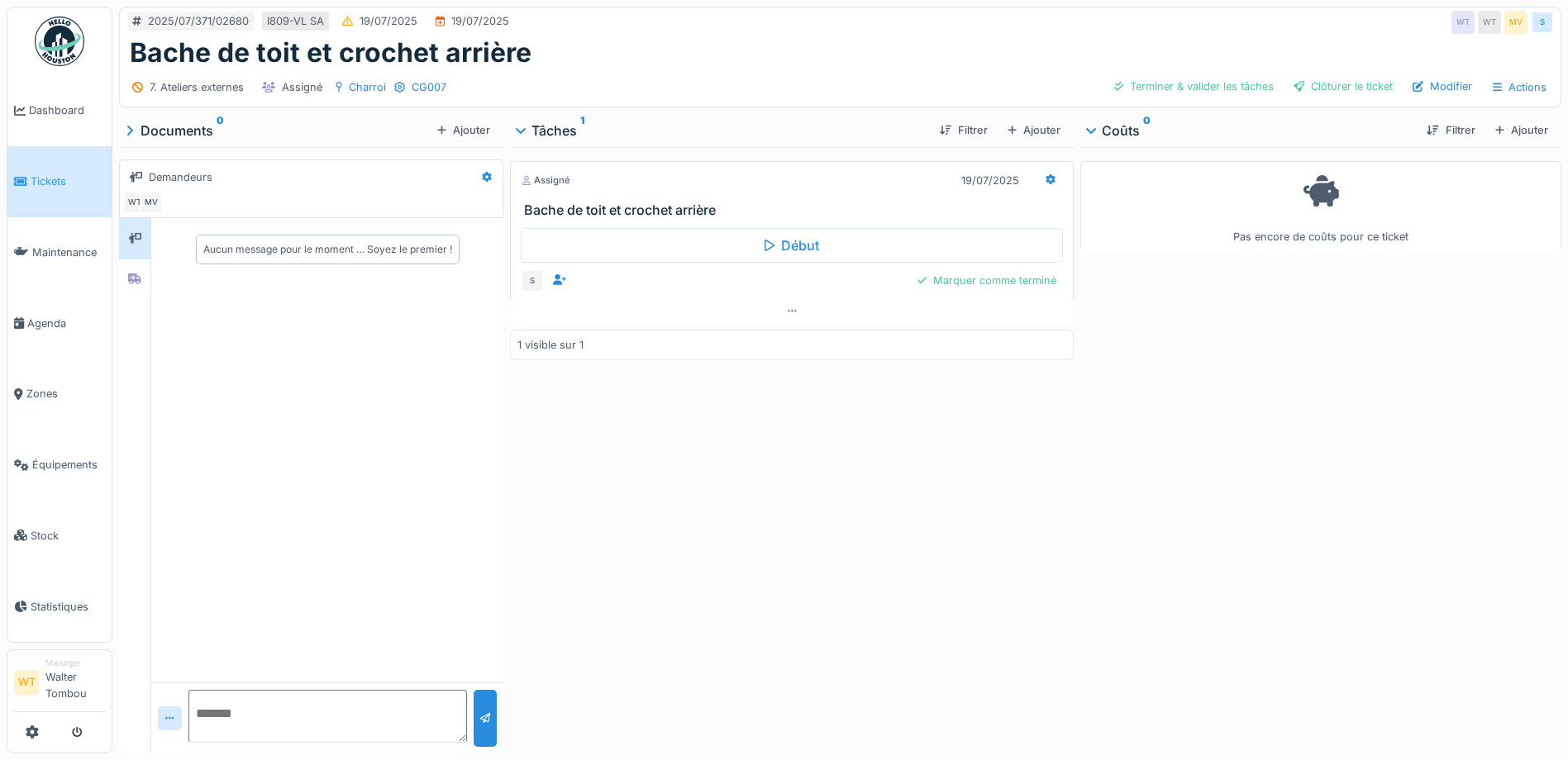 click on "Ajouter" at bounding box center [1522, 130] 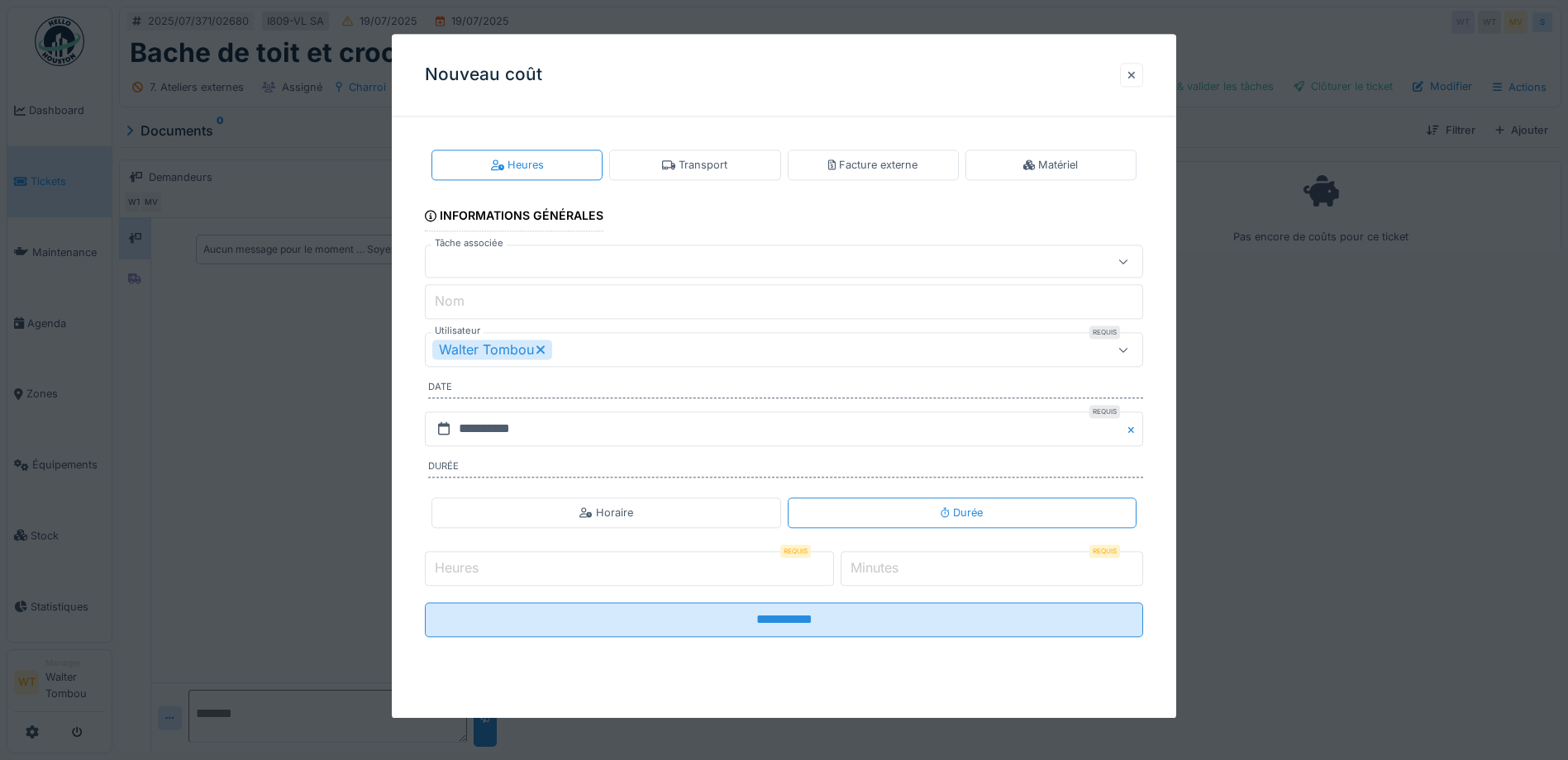 click at bounding box center [1132, 74] 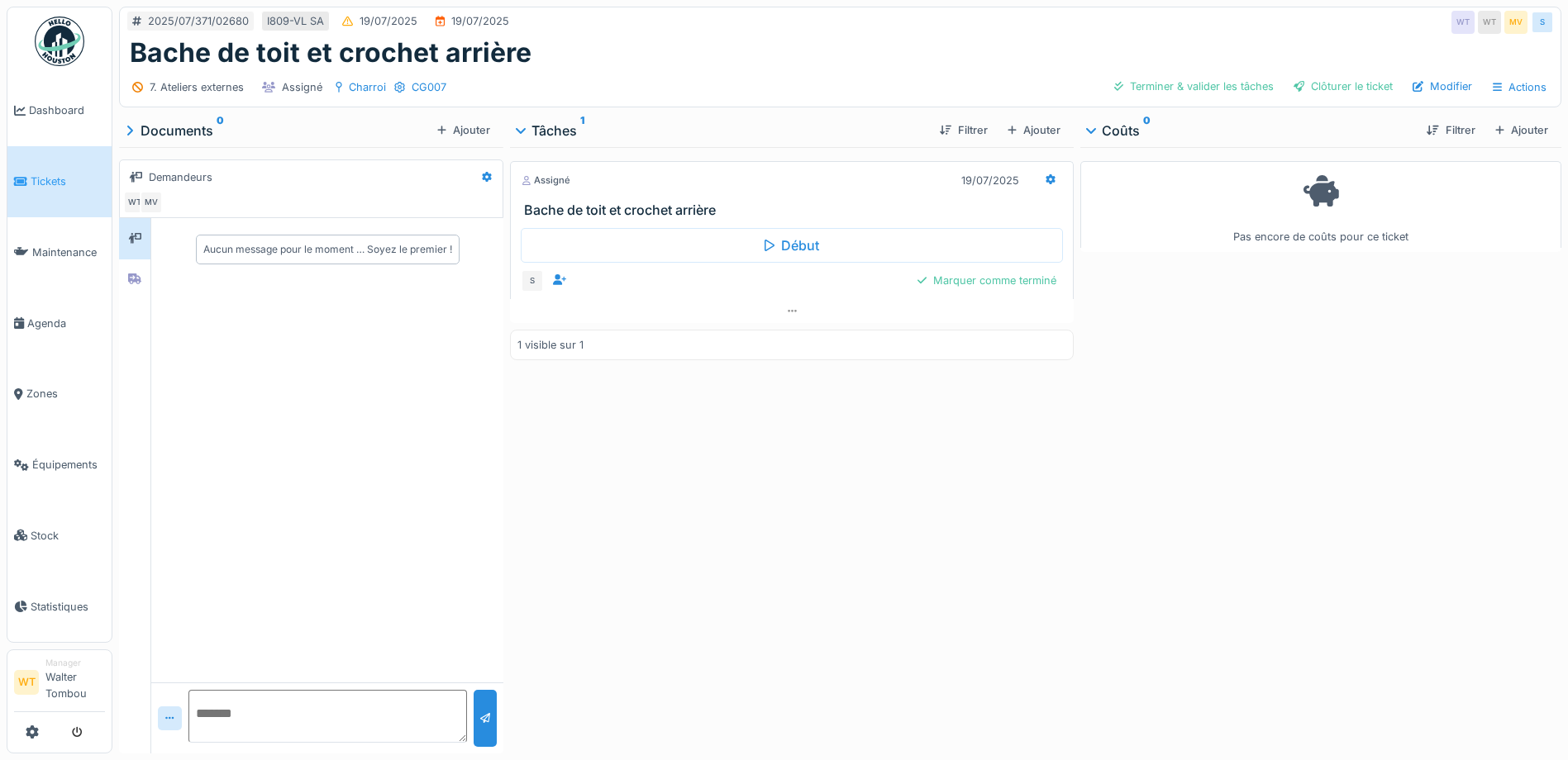 scroll, scrollTop: 0, scrollLeft: 0, axis: both 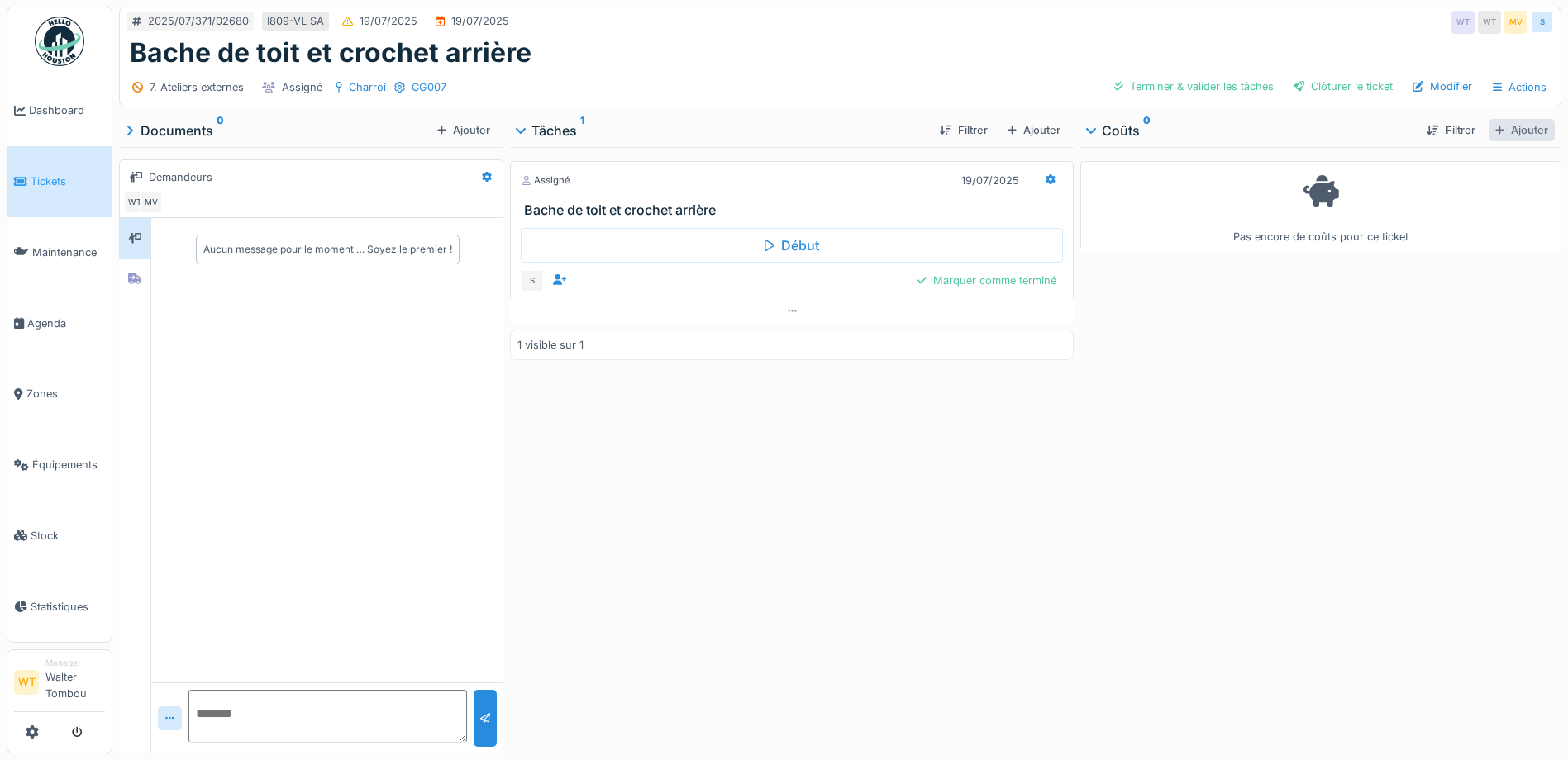 drag, startPoint x: 1495, startPoint y: 146, endPoint x: 1491, endPoint y: 125, distance: 21.377558 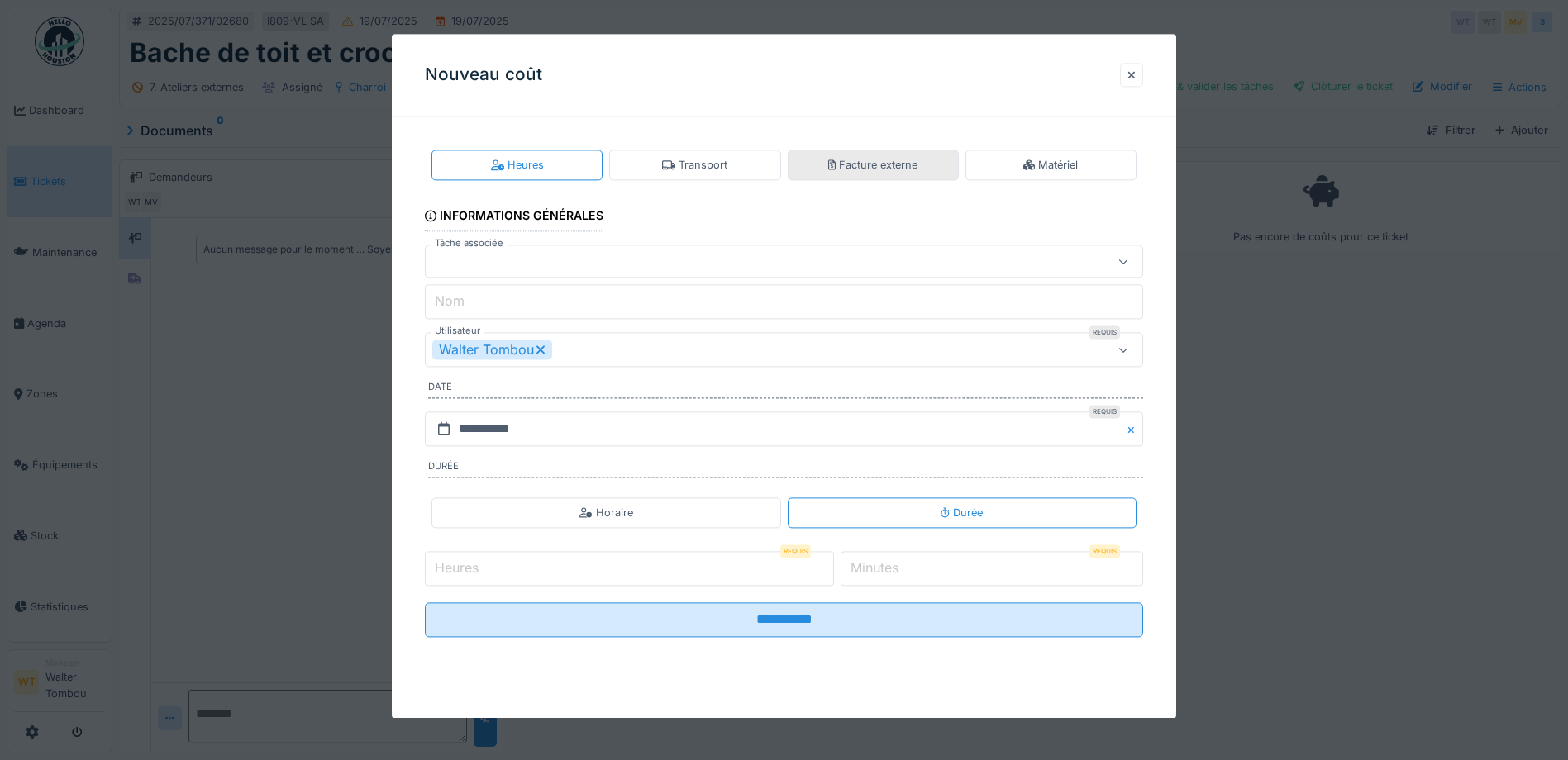 click on "Facture externe" at bounding box center (873, 164) 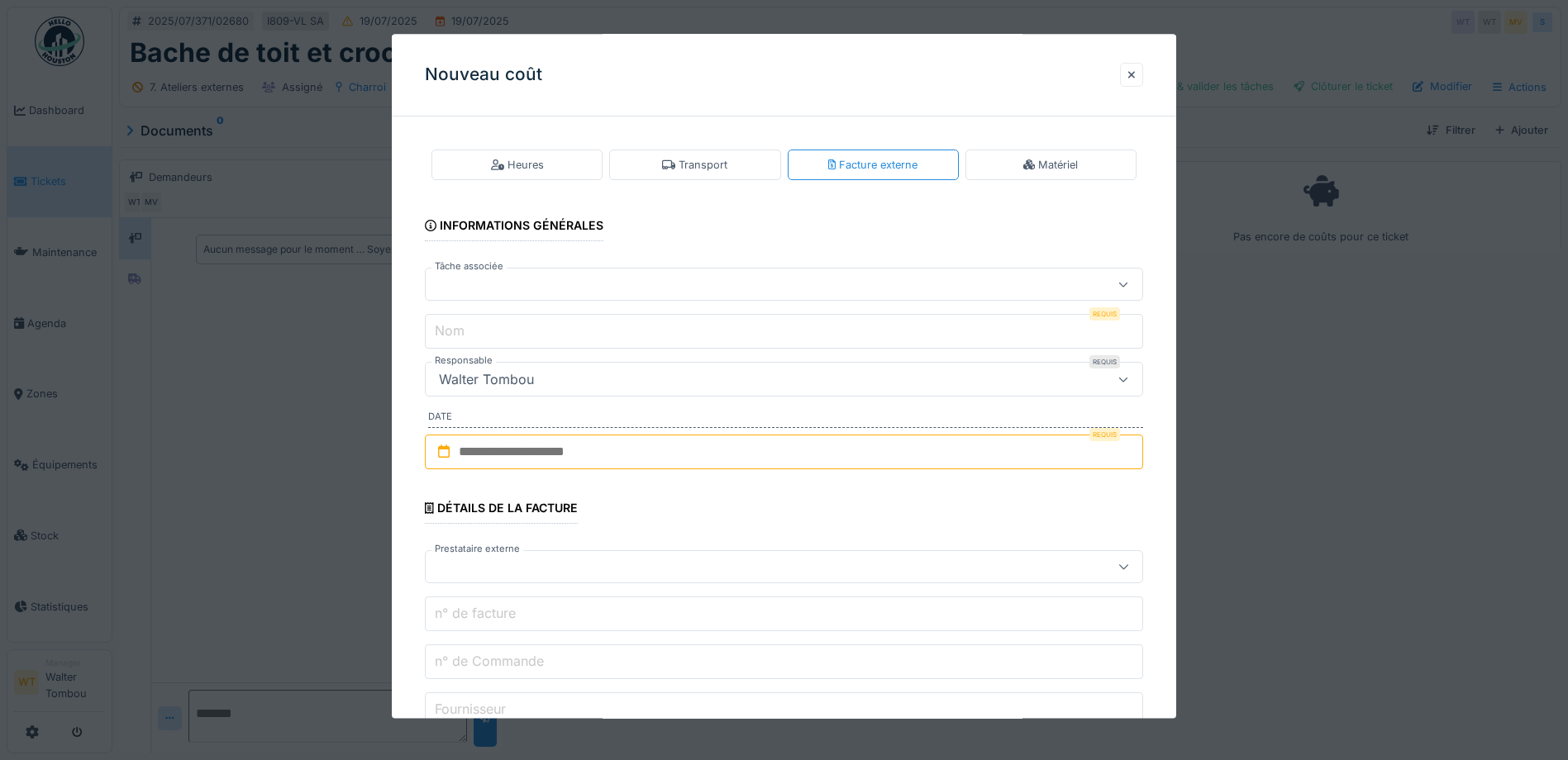 click at bounding box center [748, 285] 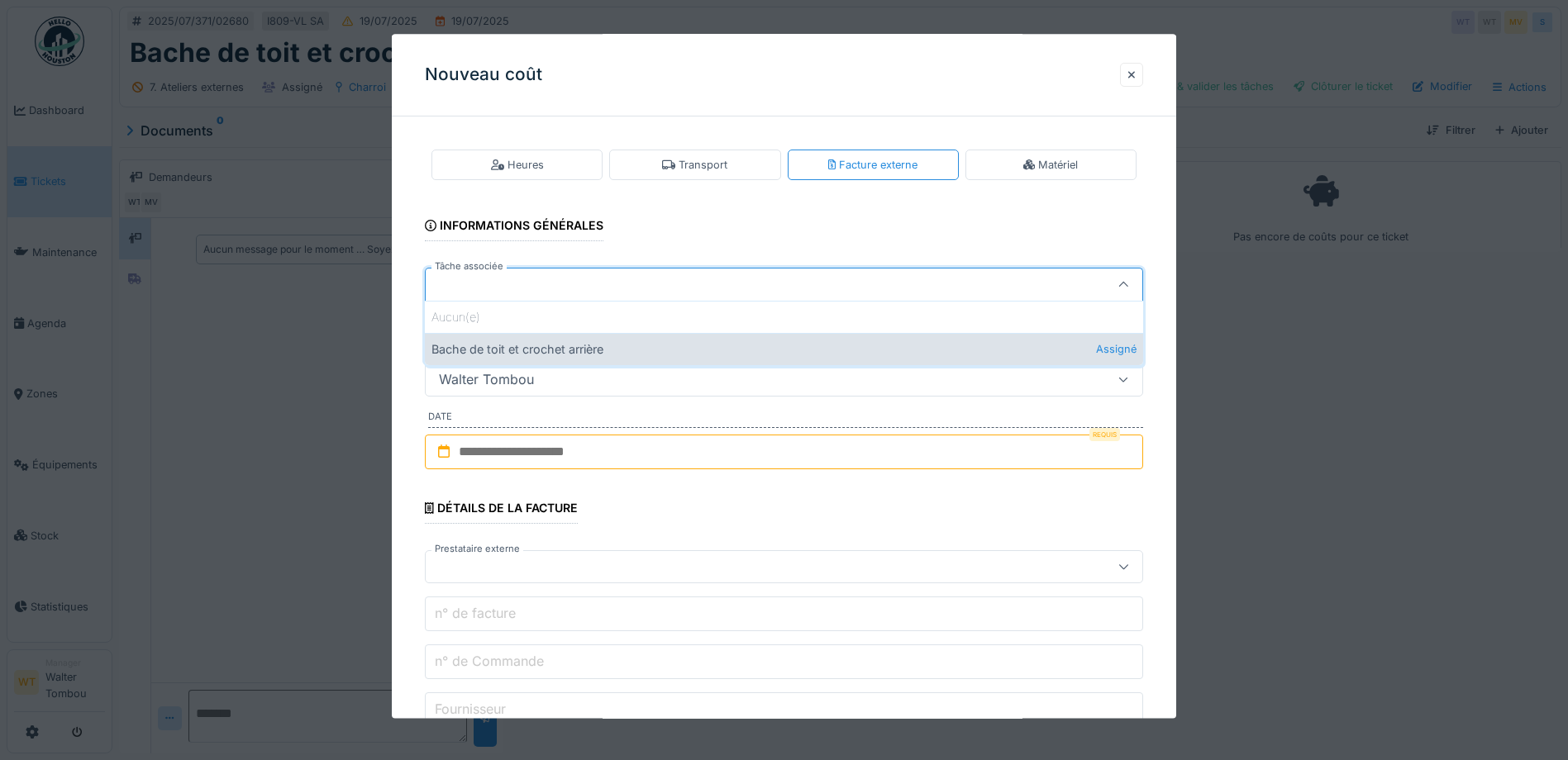 click on "Bache de toit et crochet arrière    Assigné" at bounding box center (784, 349) 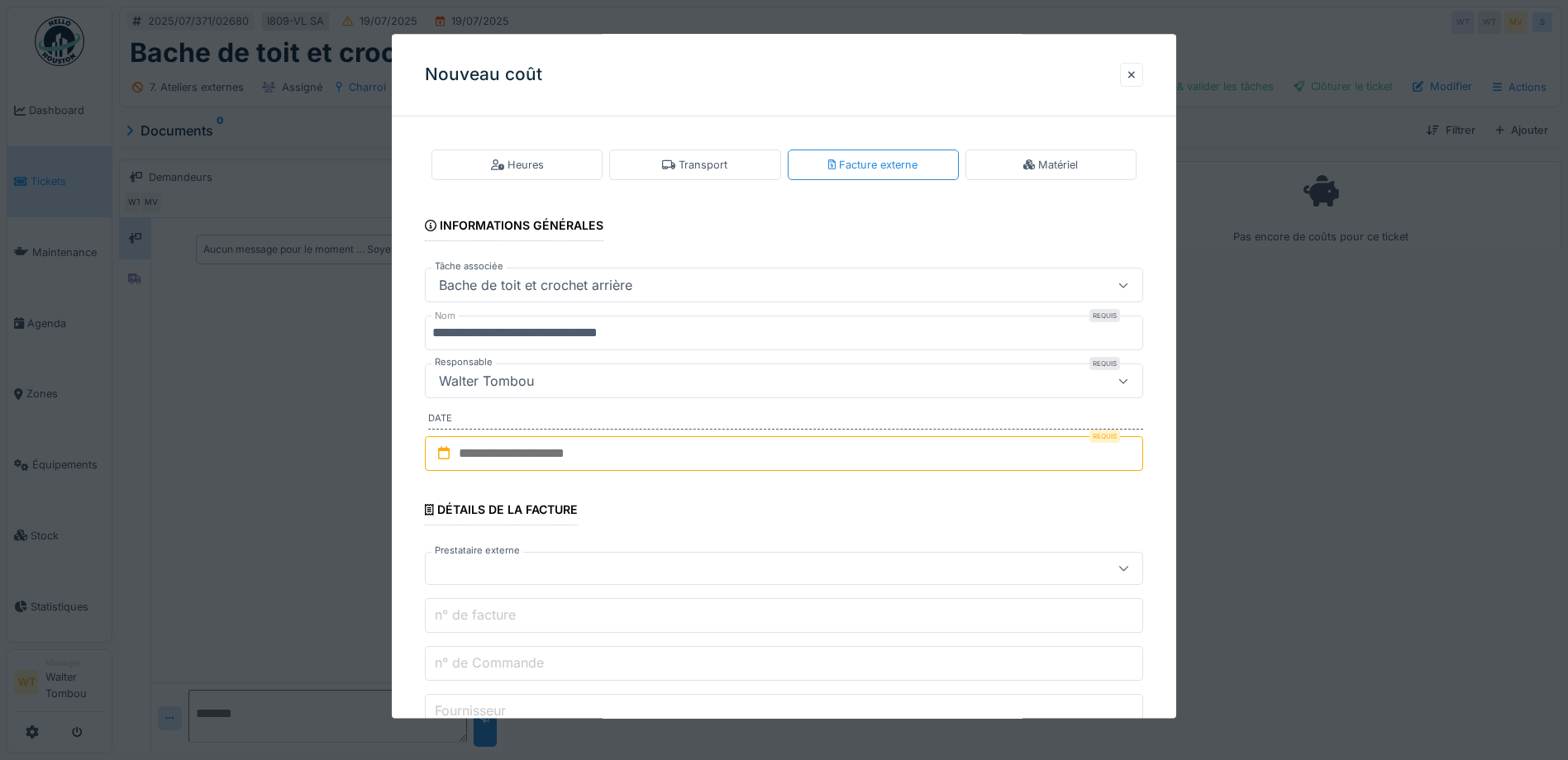 click on "**********" at bounding box center [784, 334] 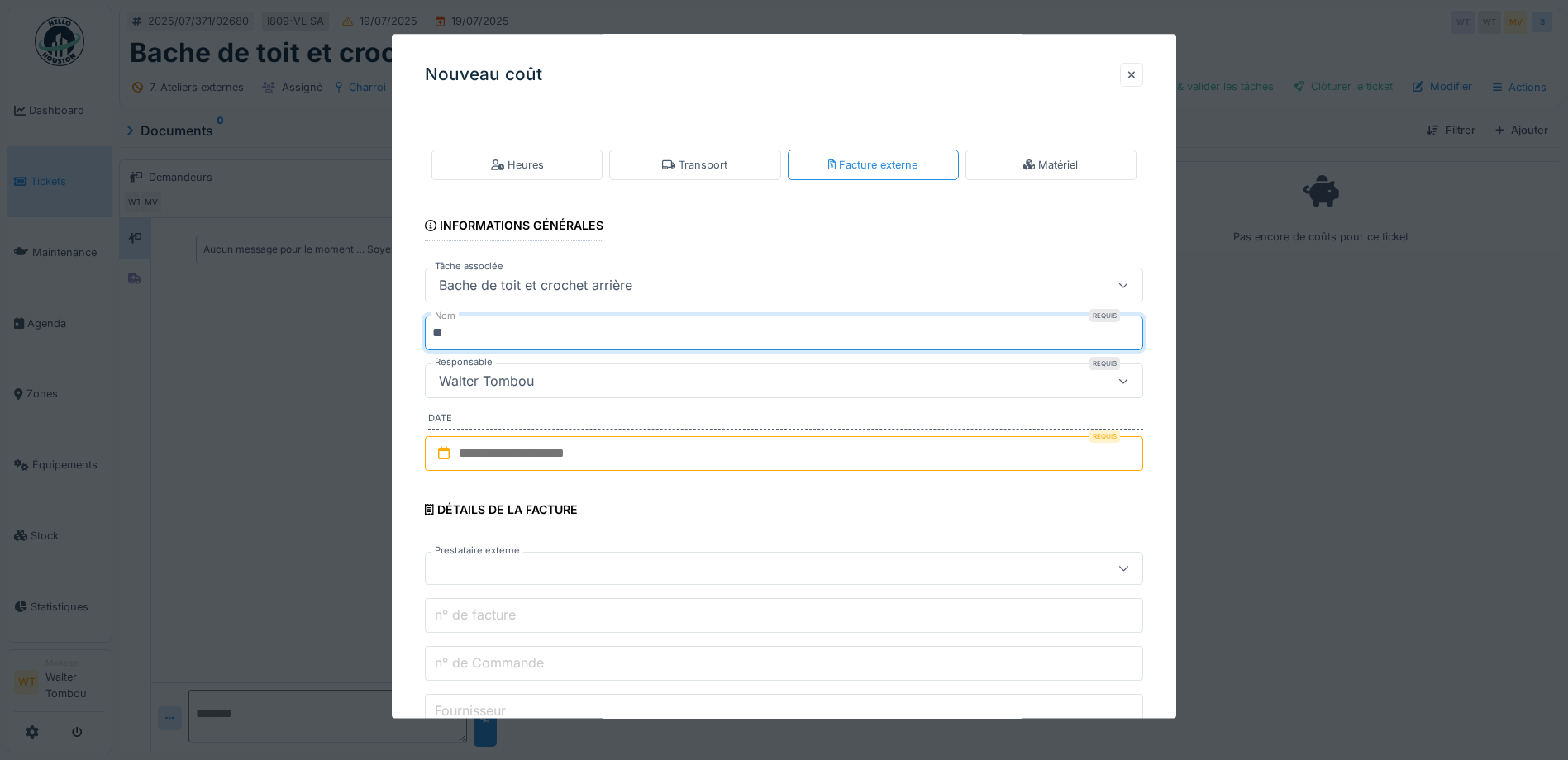 type on "*" 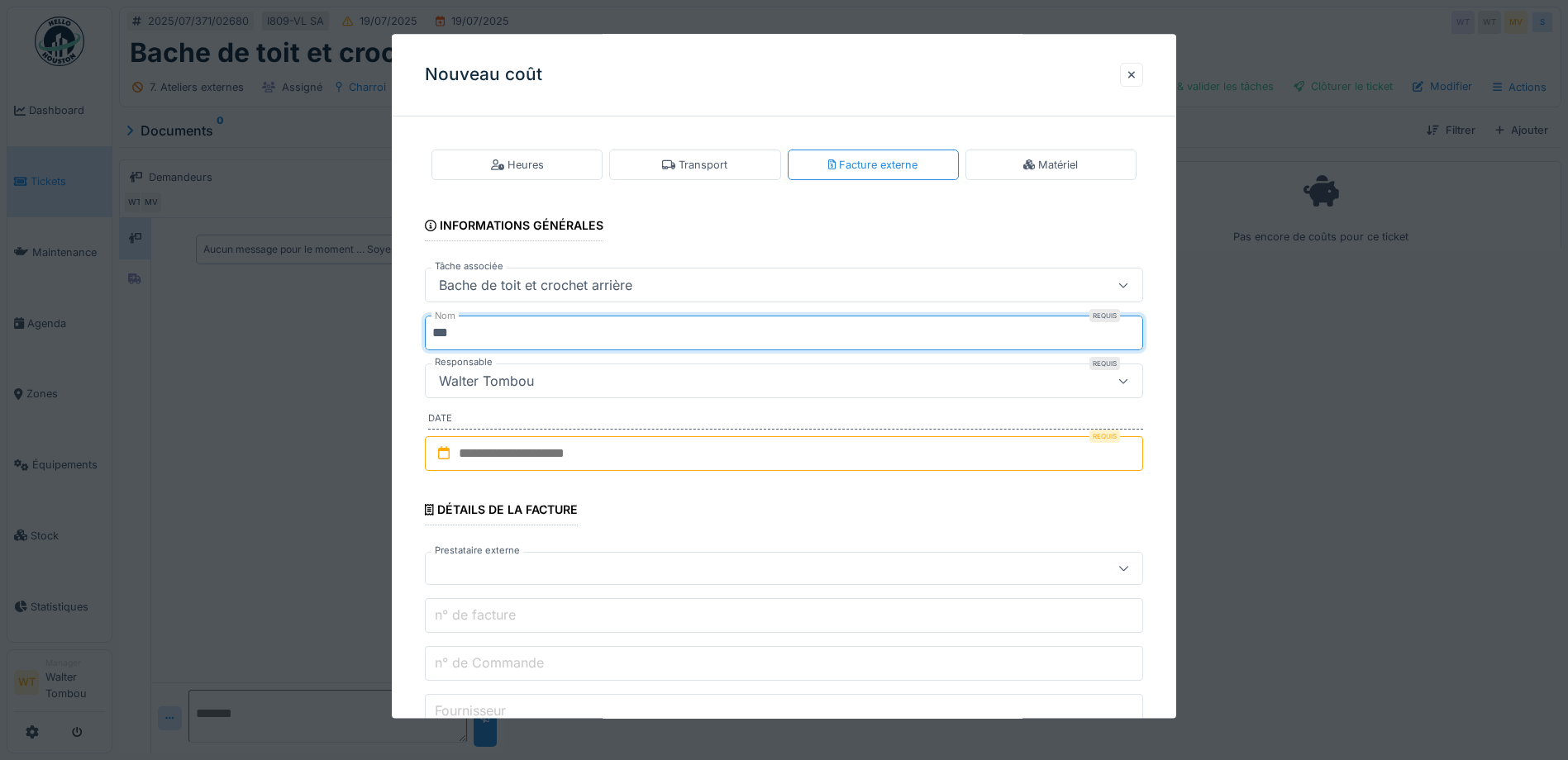 type on "*********" 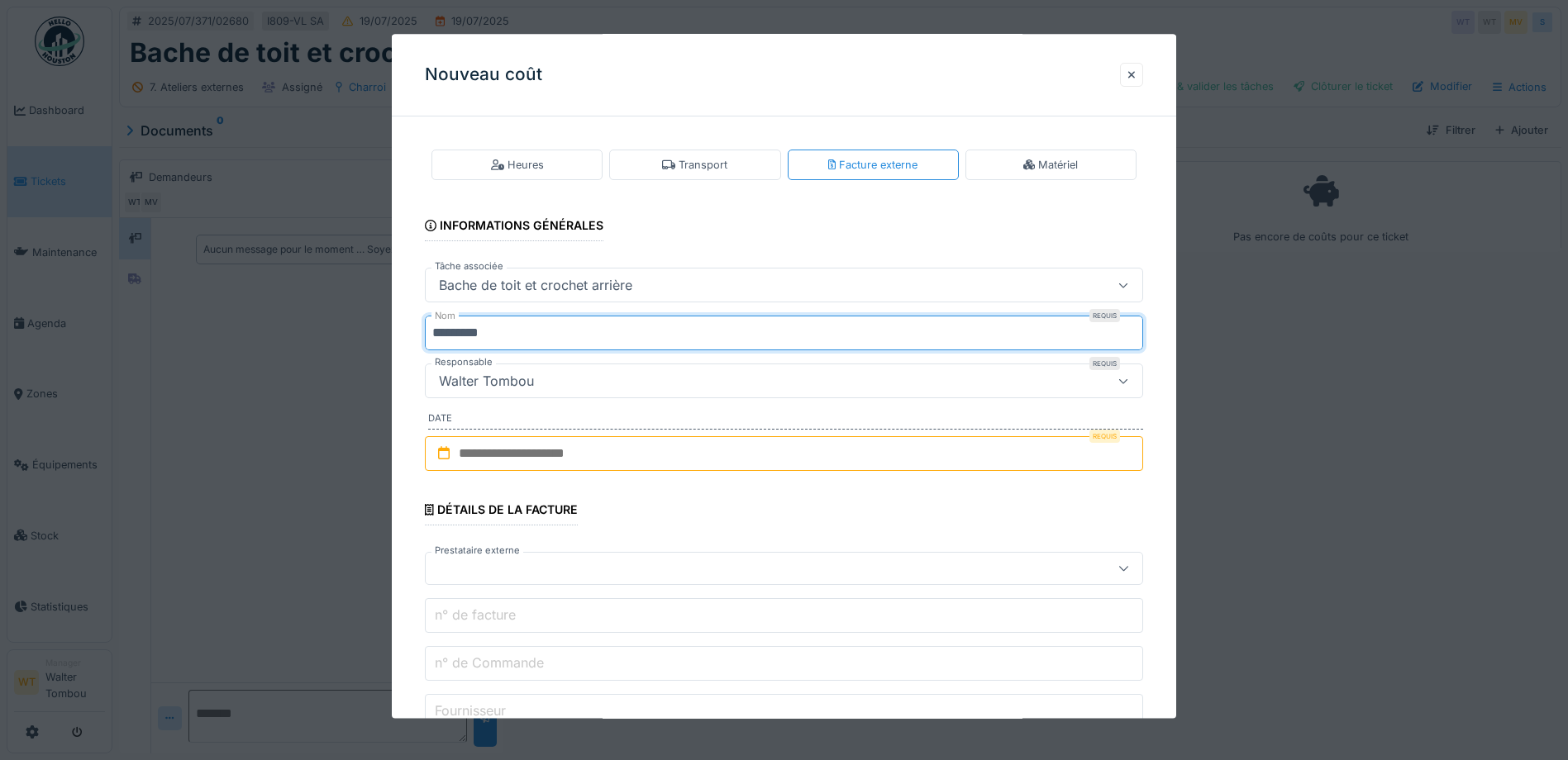 click at bounding box center [784, 454] 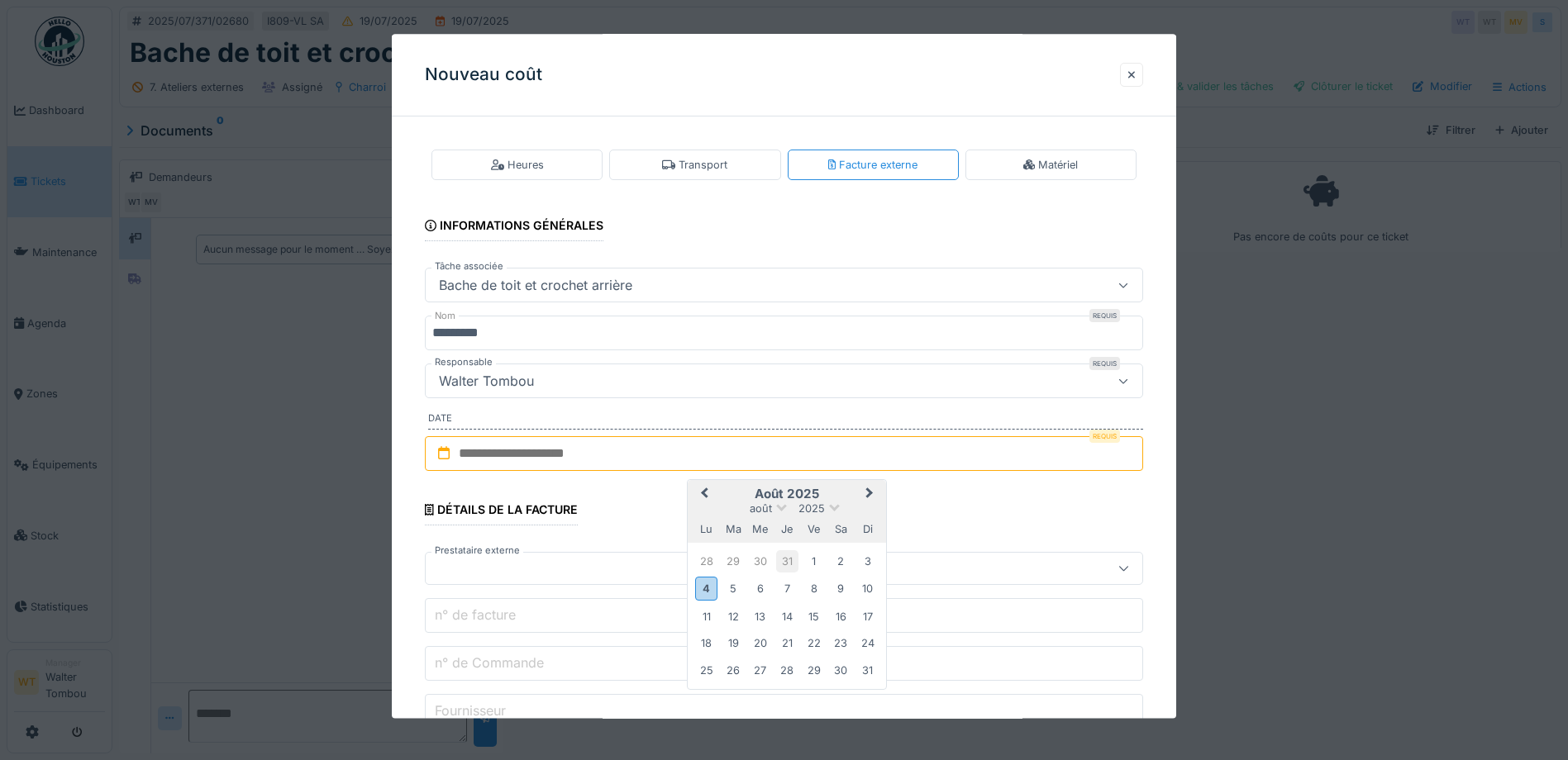 click on "31" at bounding box center [787, 561] 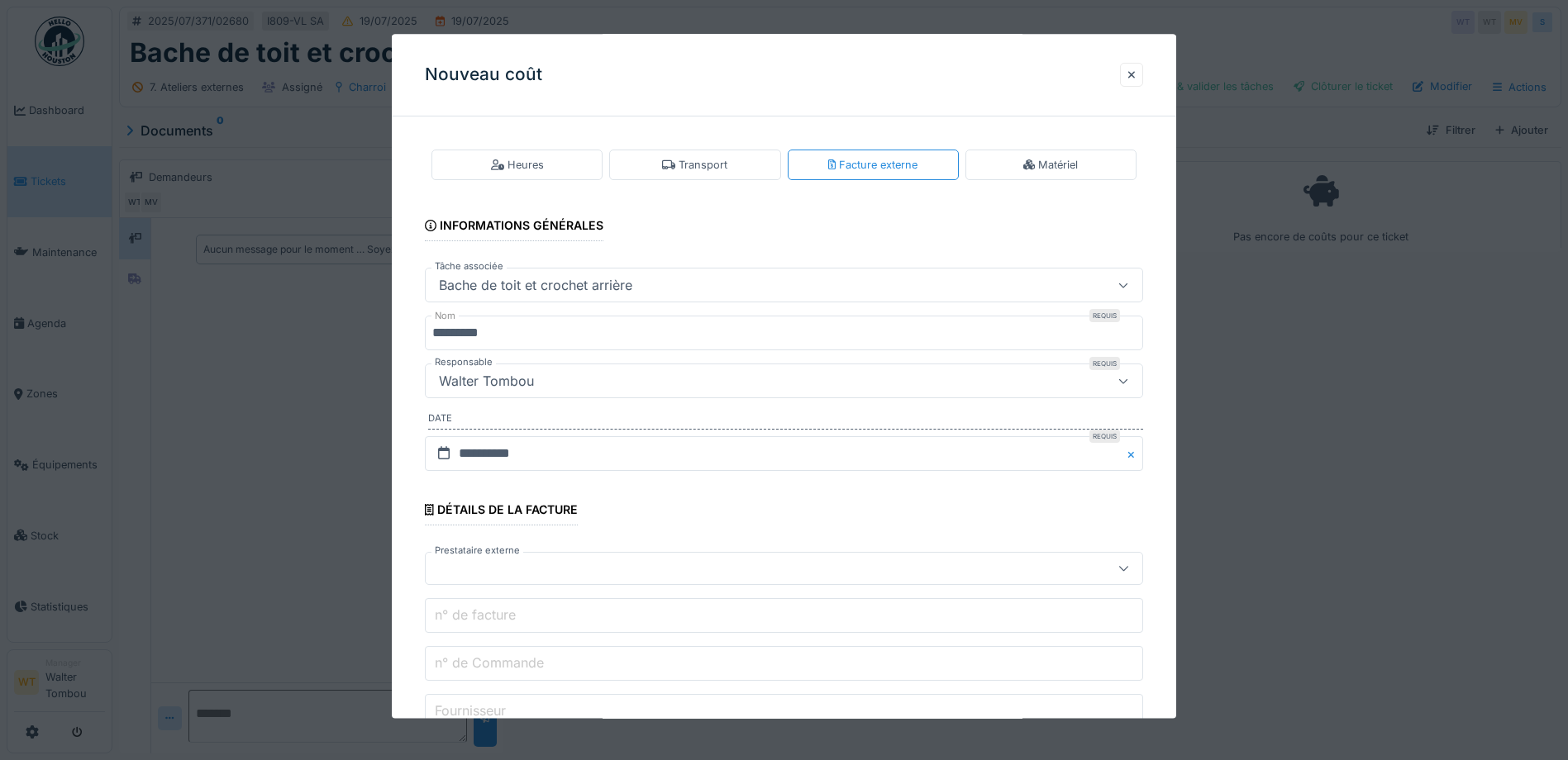 click at bounding box center [748, 569] 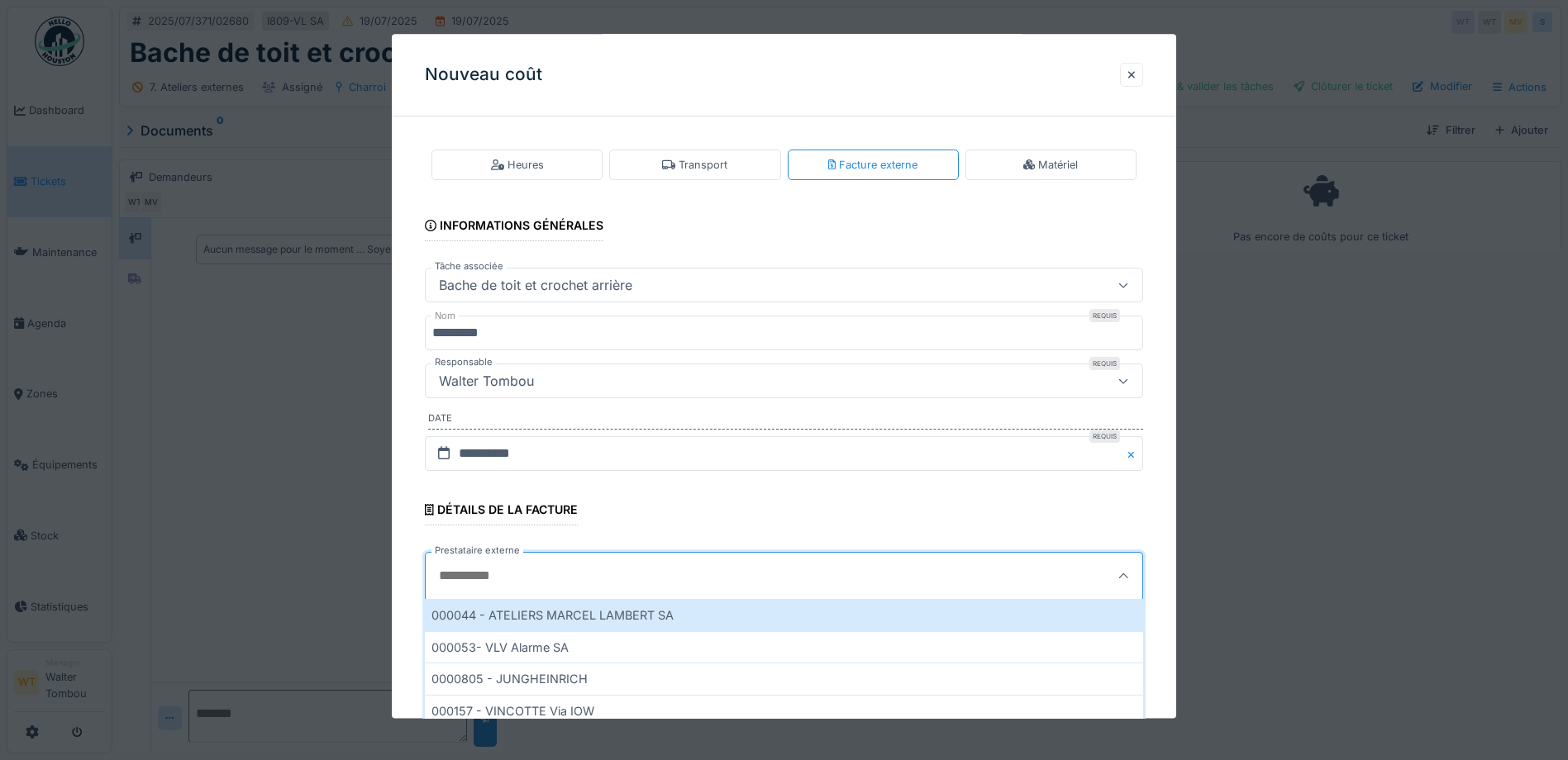 click on "Prestataire externe" at bounding box center (738, 577) 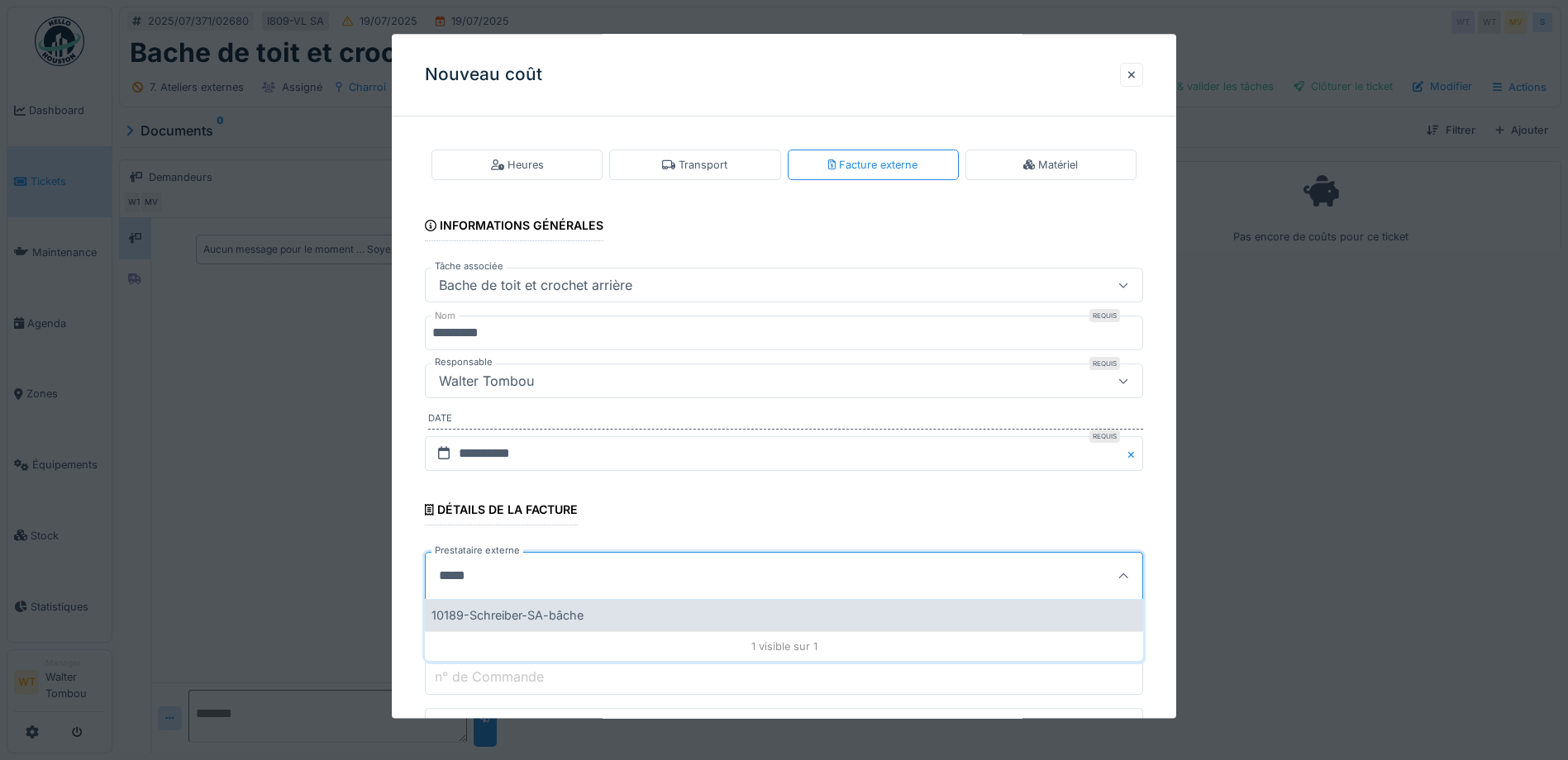 type on "*****" 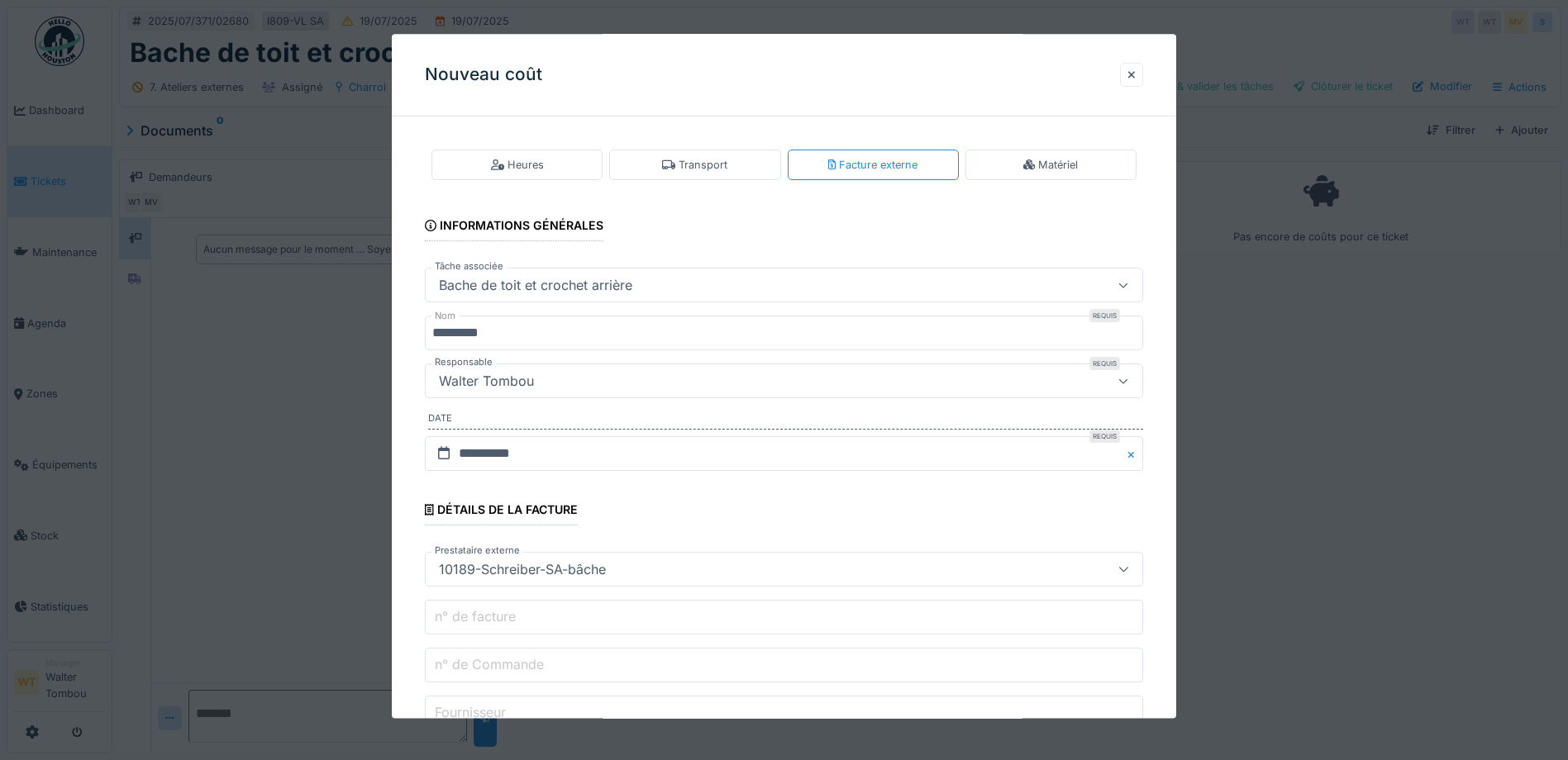 click on "n° de facture" at bounding box center (784, 618) 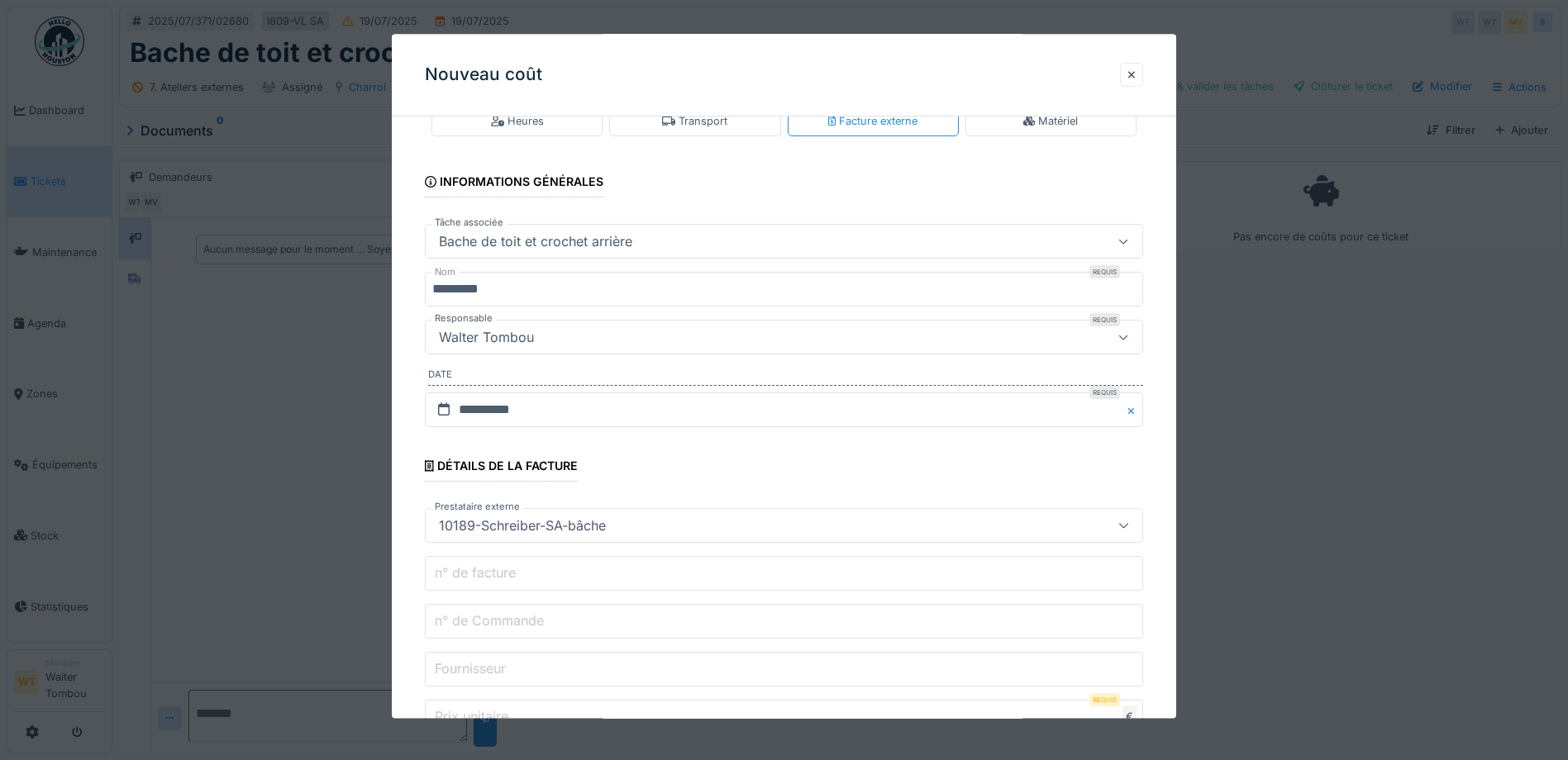 scroll, scrollTop: 83, scrollLeft: 0, axis: vertical 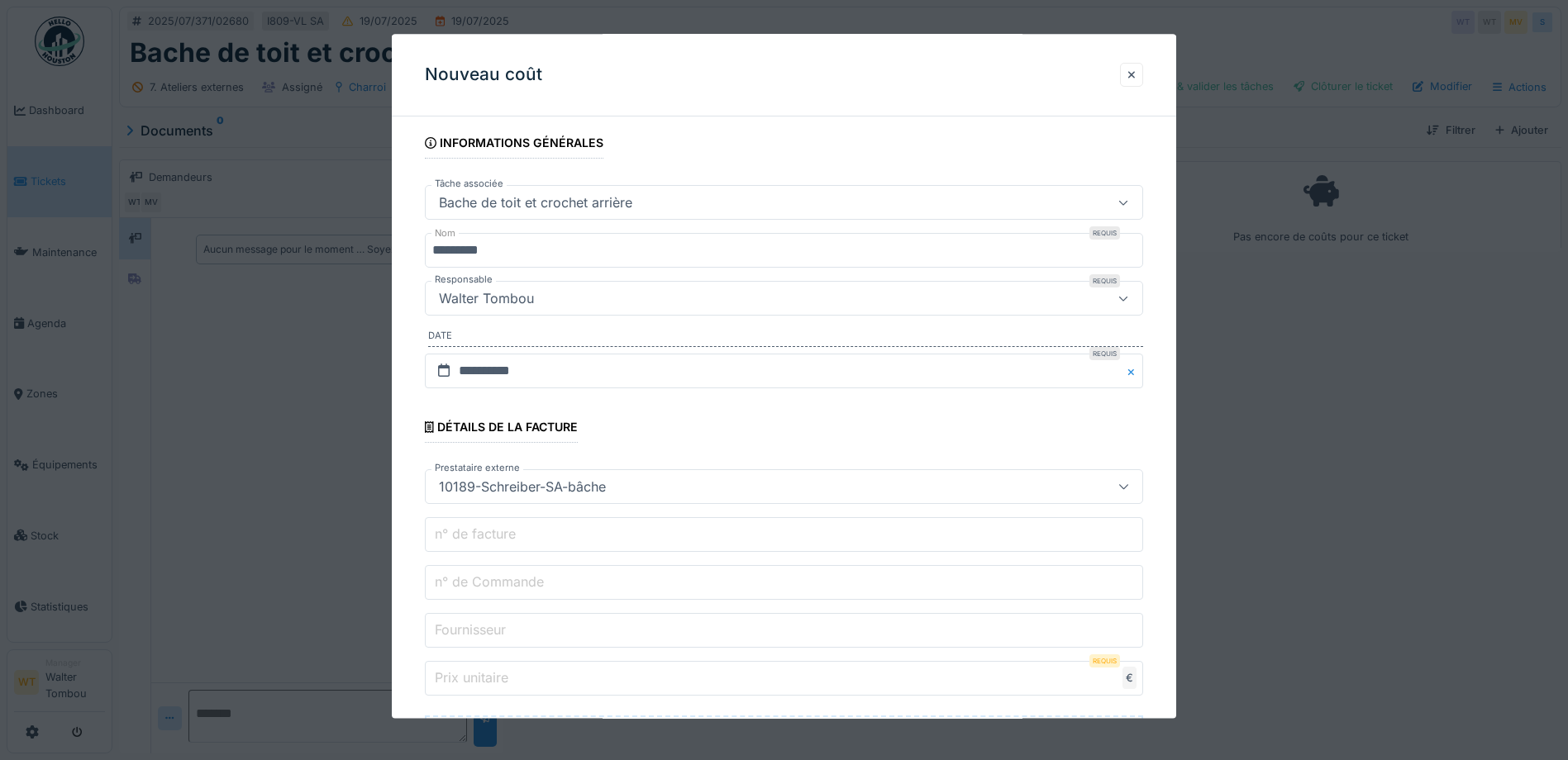 click on "n° de Commande" at bounding box center [489, 582] 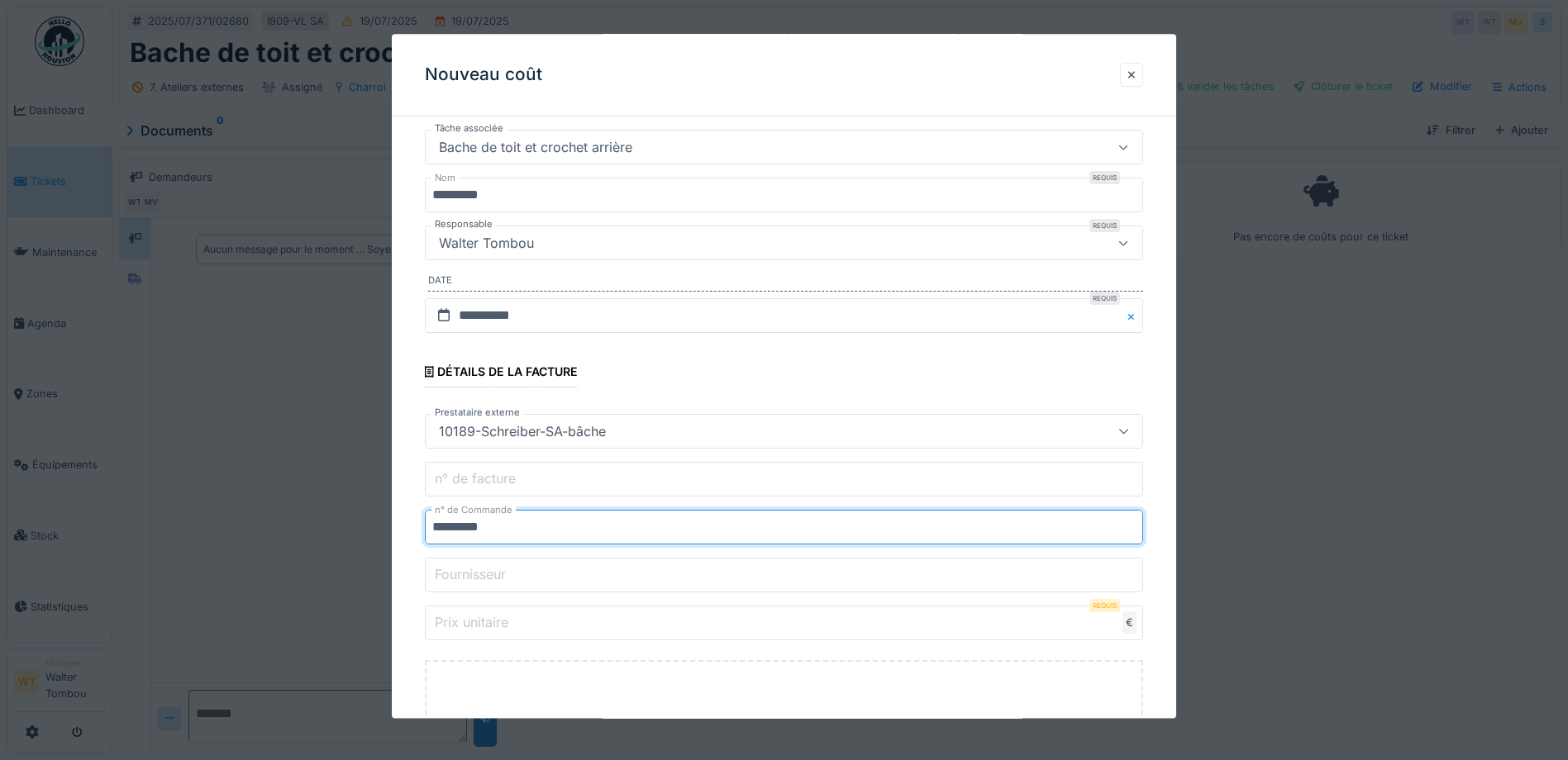 scroll, scrollTop: 165, scrollLeft: 0, axis: vertical 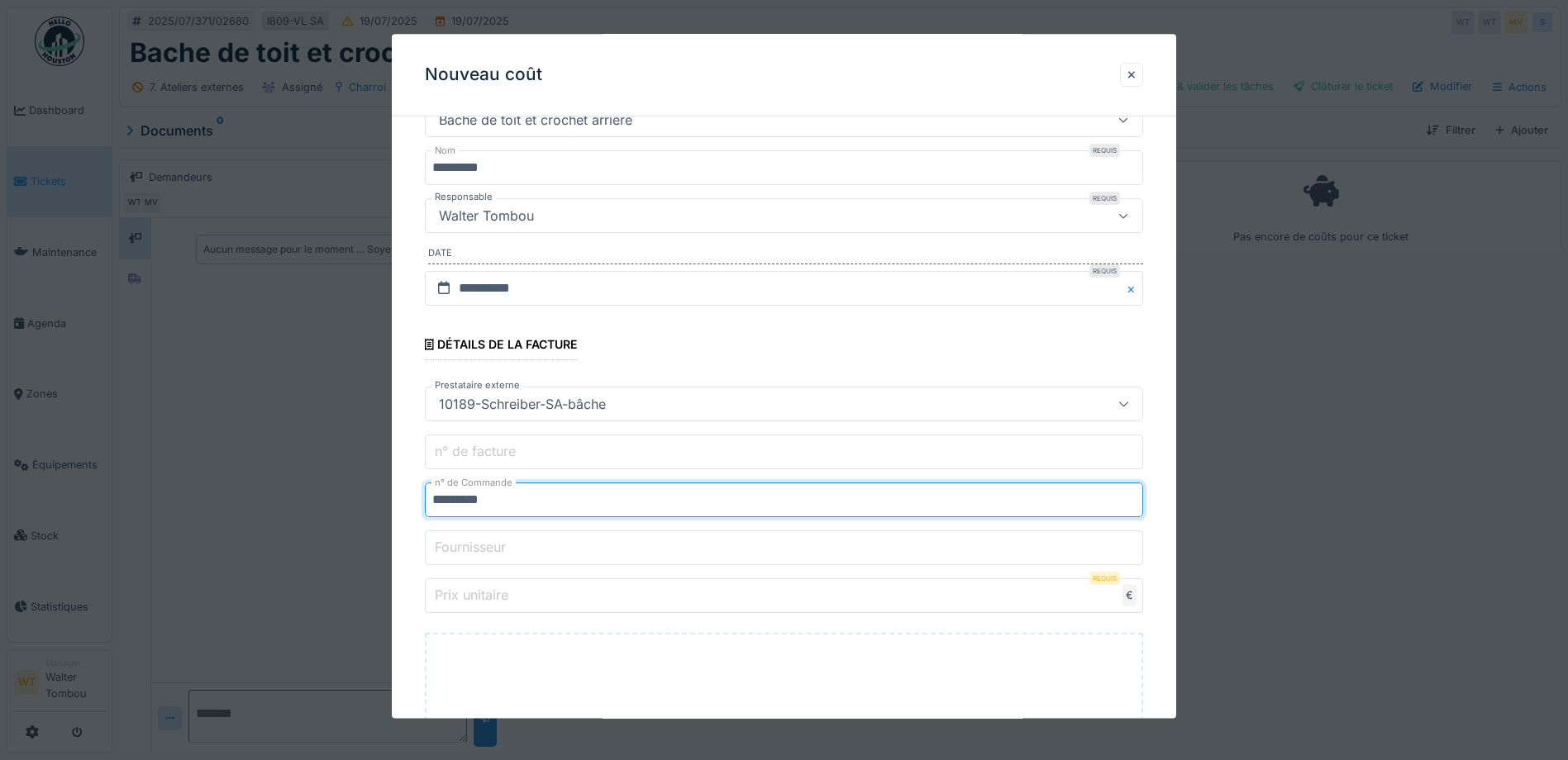 type on "*********" 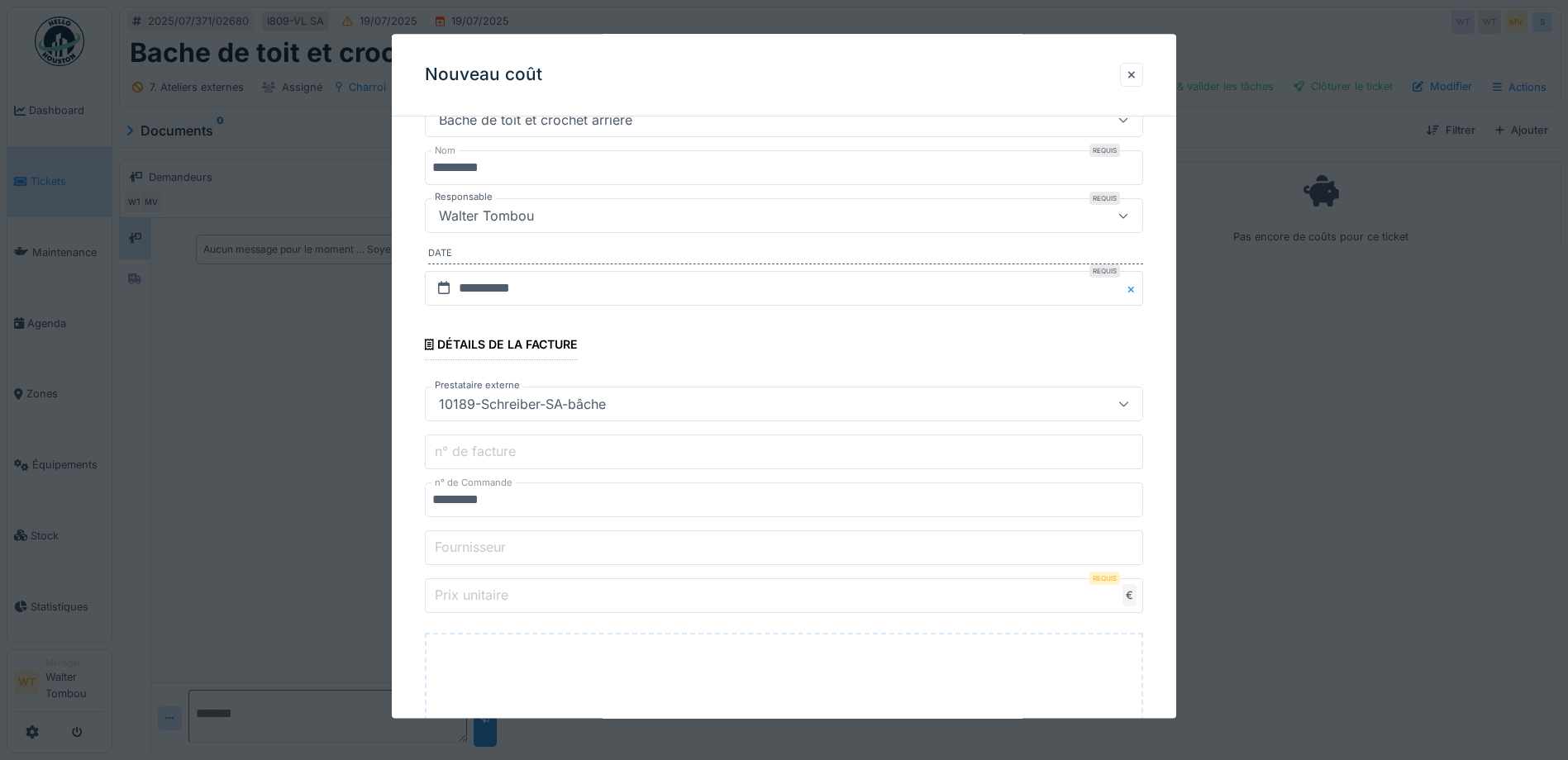 type on "*" 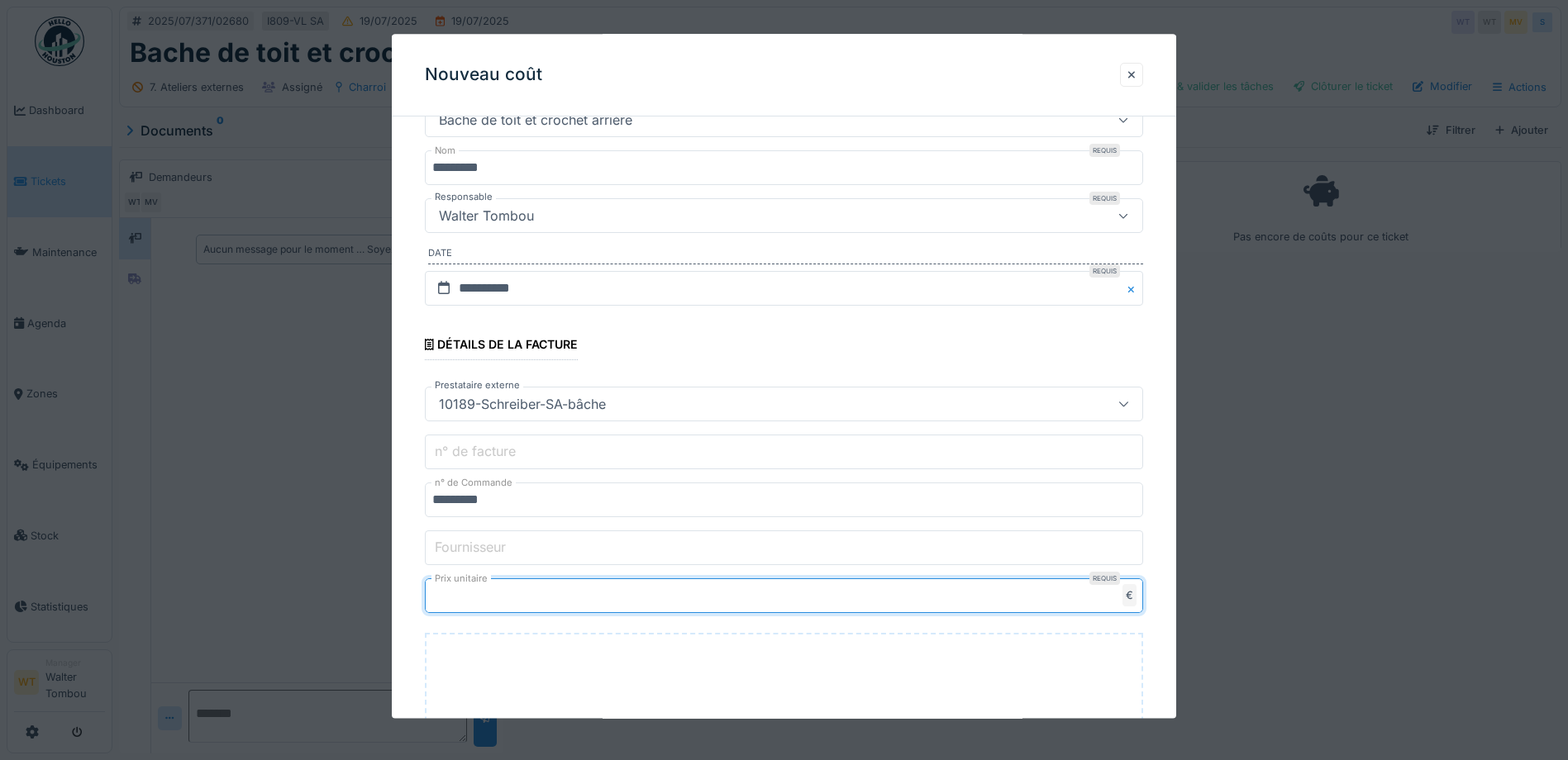 type on "****" 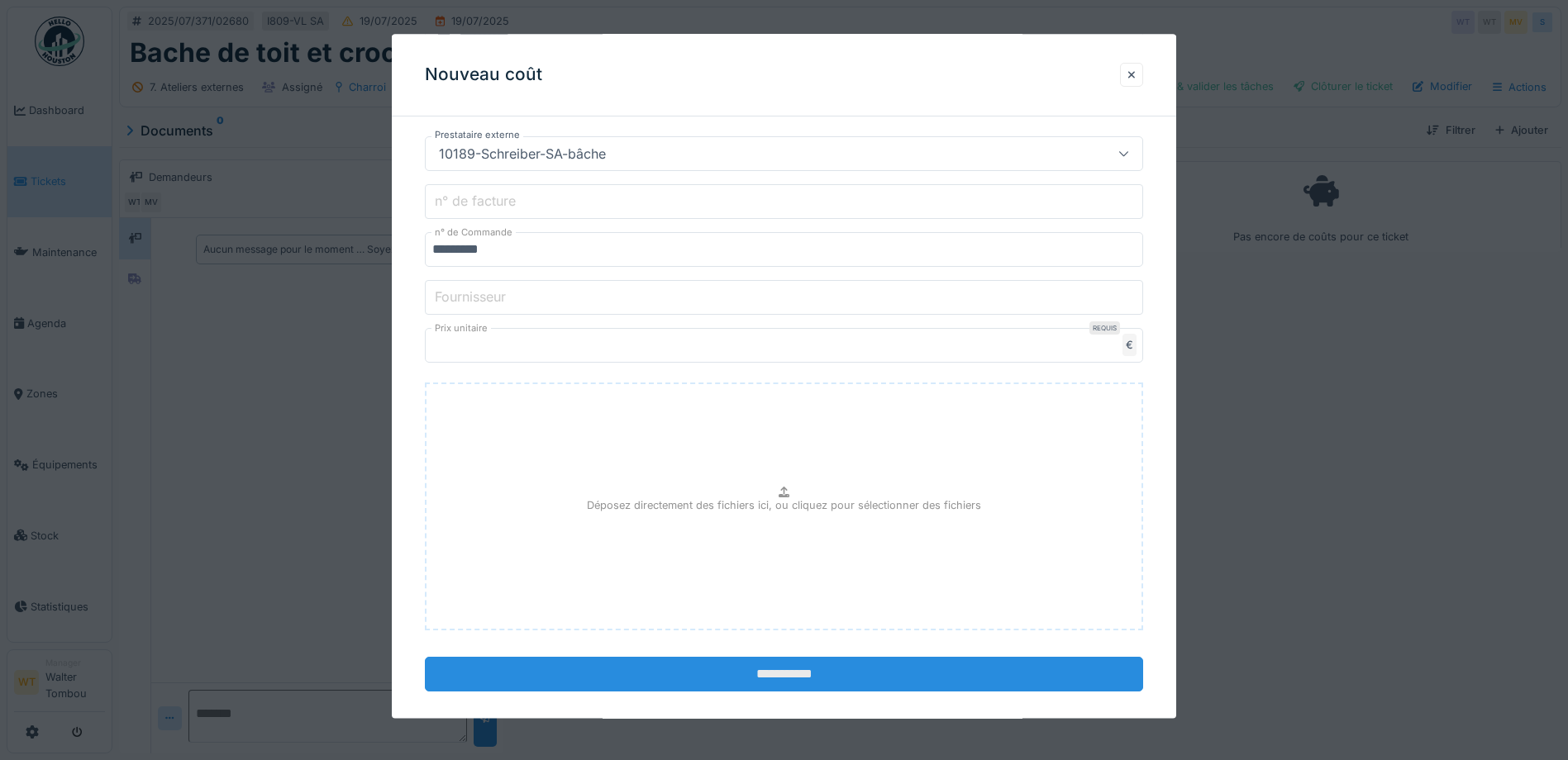 scroll, scrollTop: 435, scrollLeft: 0, axis: vertical 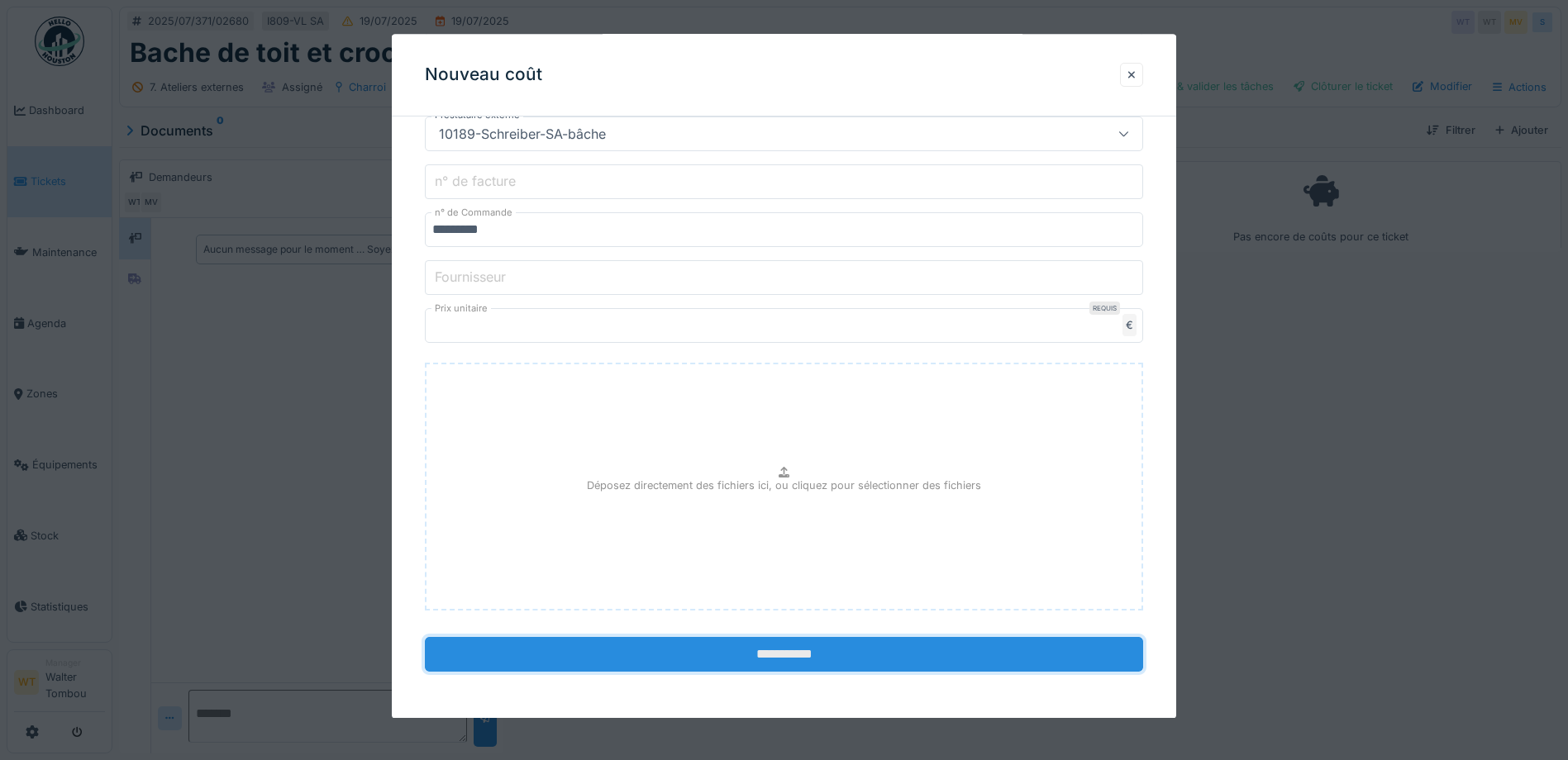 click on "**********" at bounding box center [784, 655] 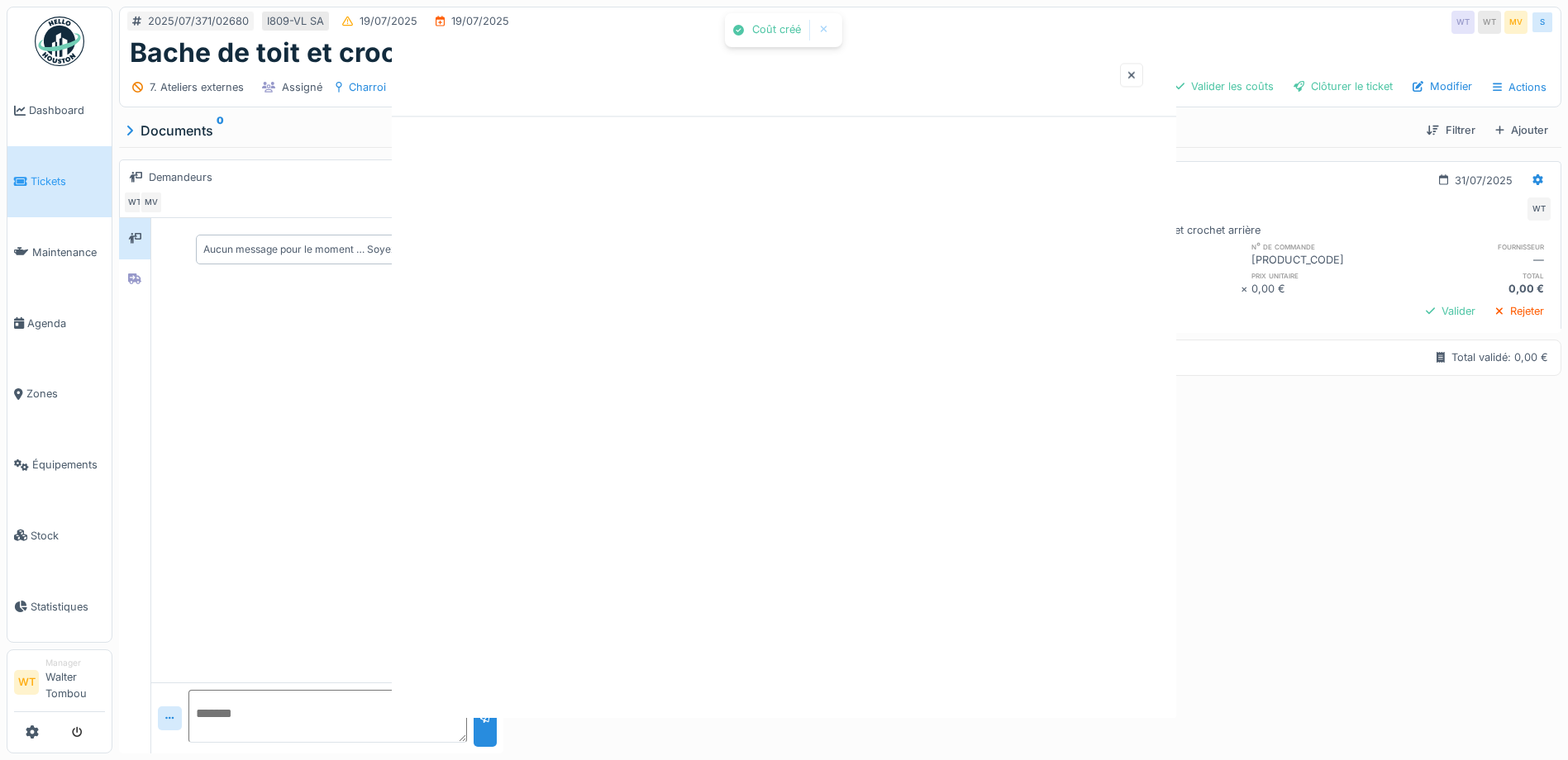 scroll, scrollTop: 0, scrollLeft: 0, axis: both 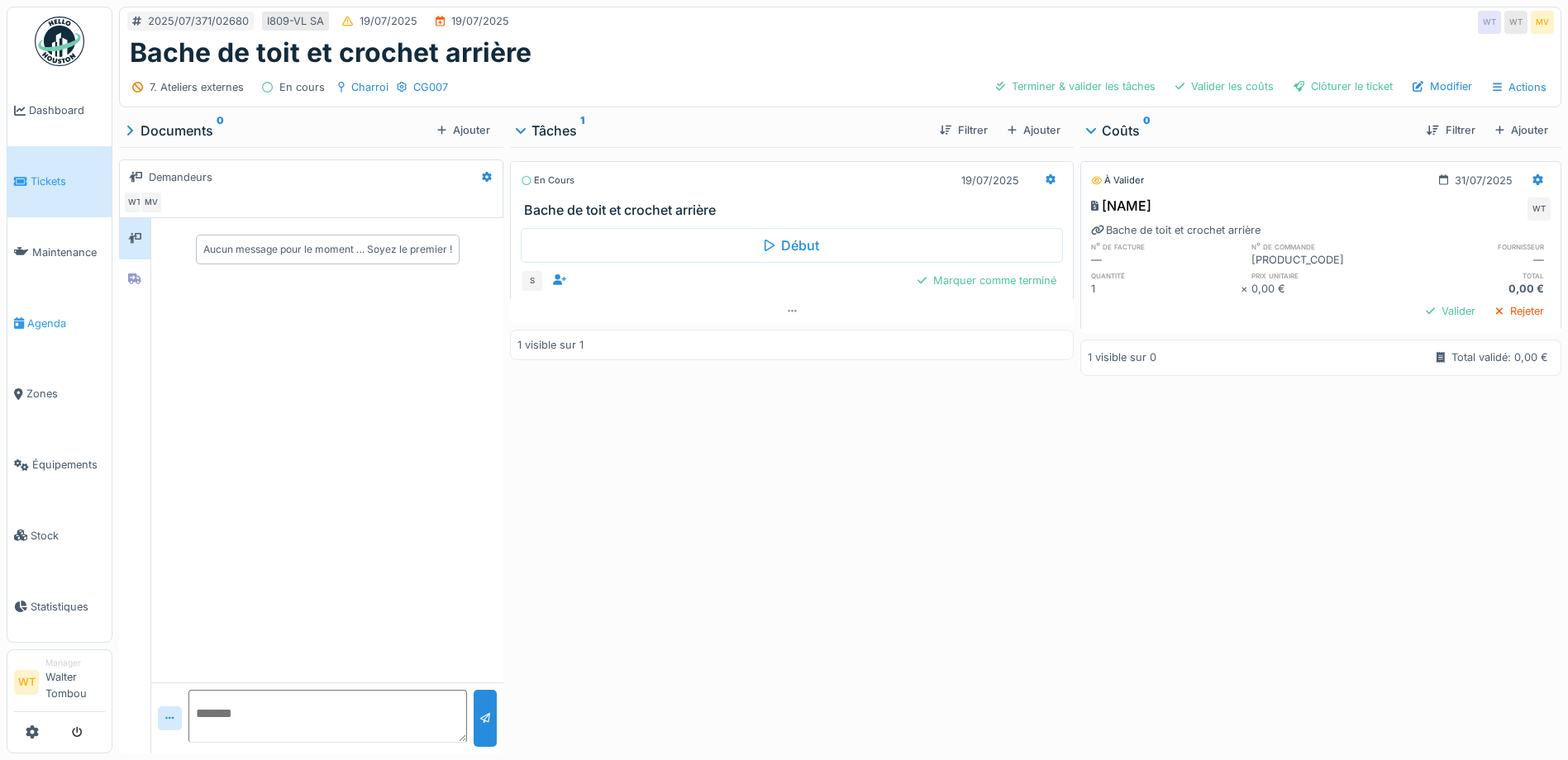 click on "Agenda" at bounding box center [66, 323] 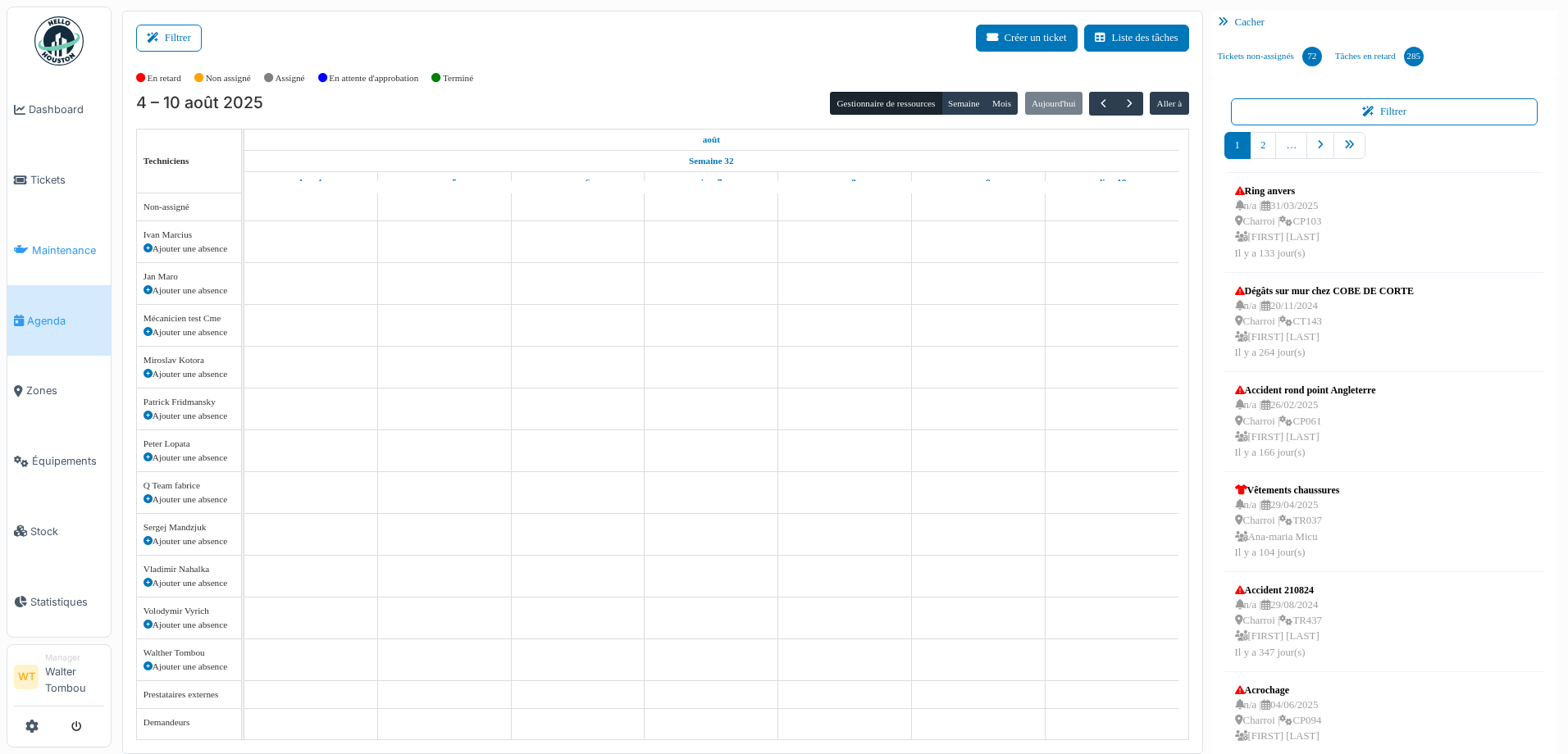 scroll, scrollTop: 0, scrollLeft: 0, axis: both 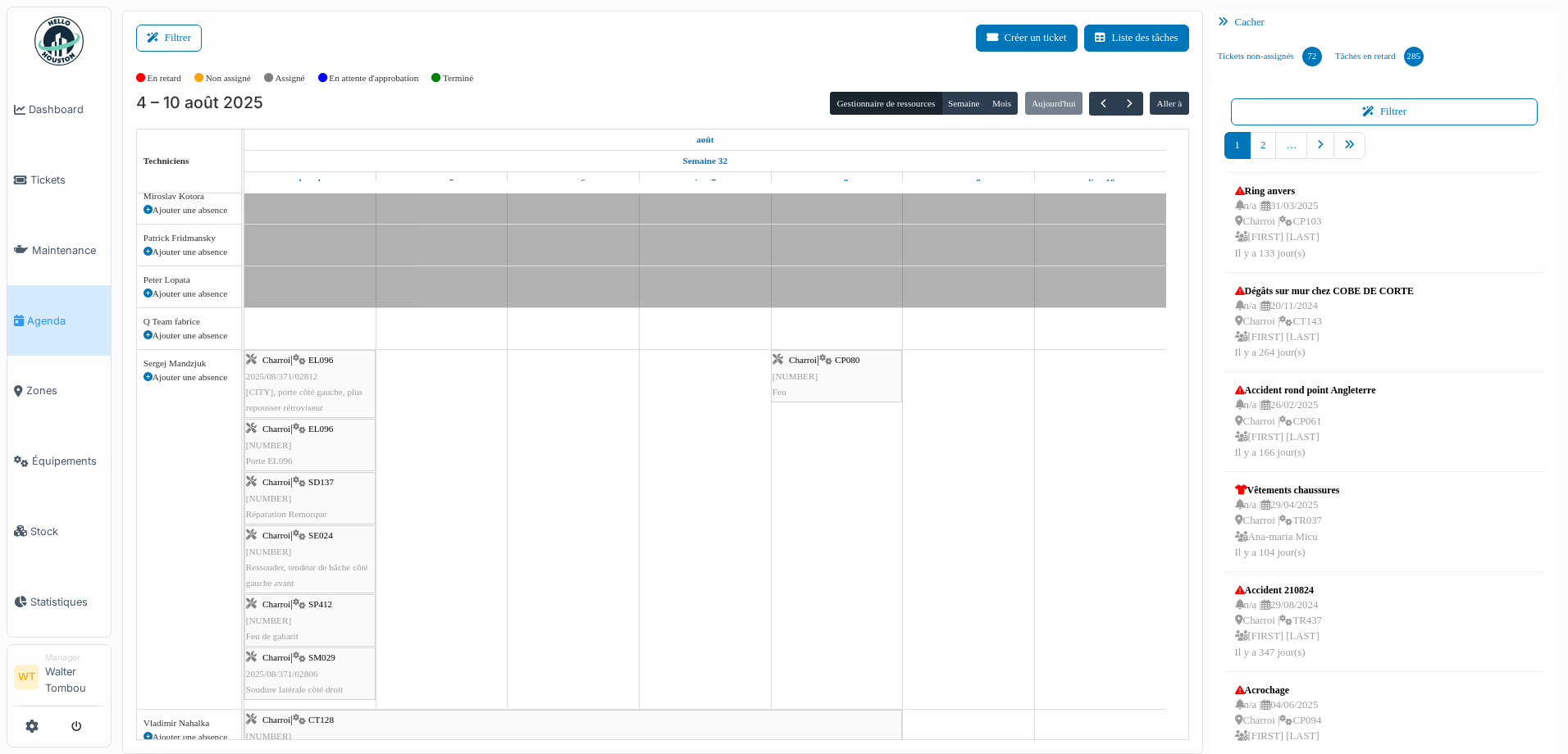 click on "Charroi
|     EL096
[NUMBER]
[CITY], porte côté gauche, plus repousser rétroviseur" at bounding box center [310, 384] 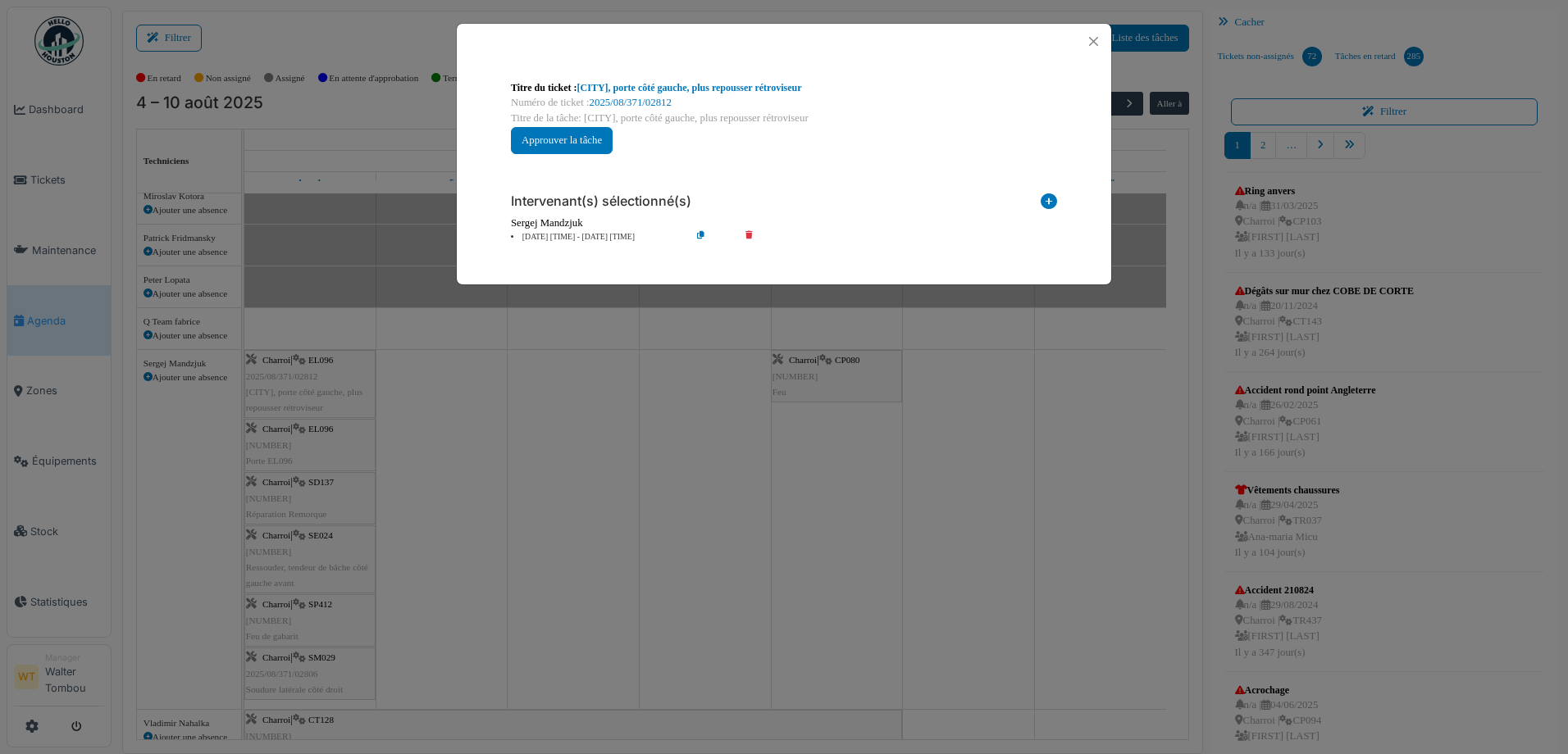 click on "Numéro de ticket :
2025/08/371/02812" at bounding box center (784, 102) 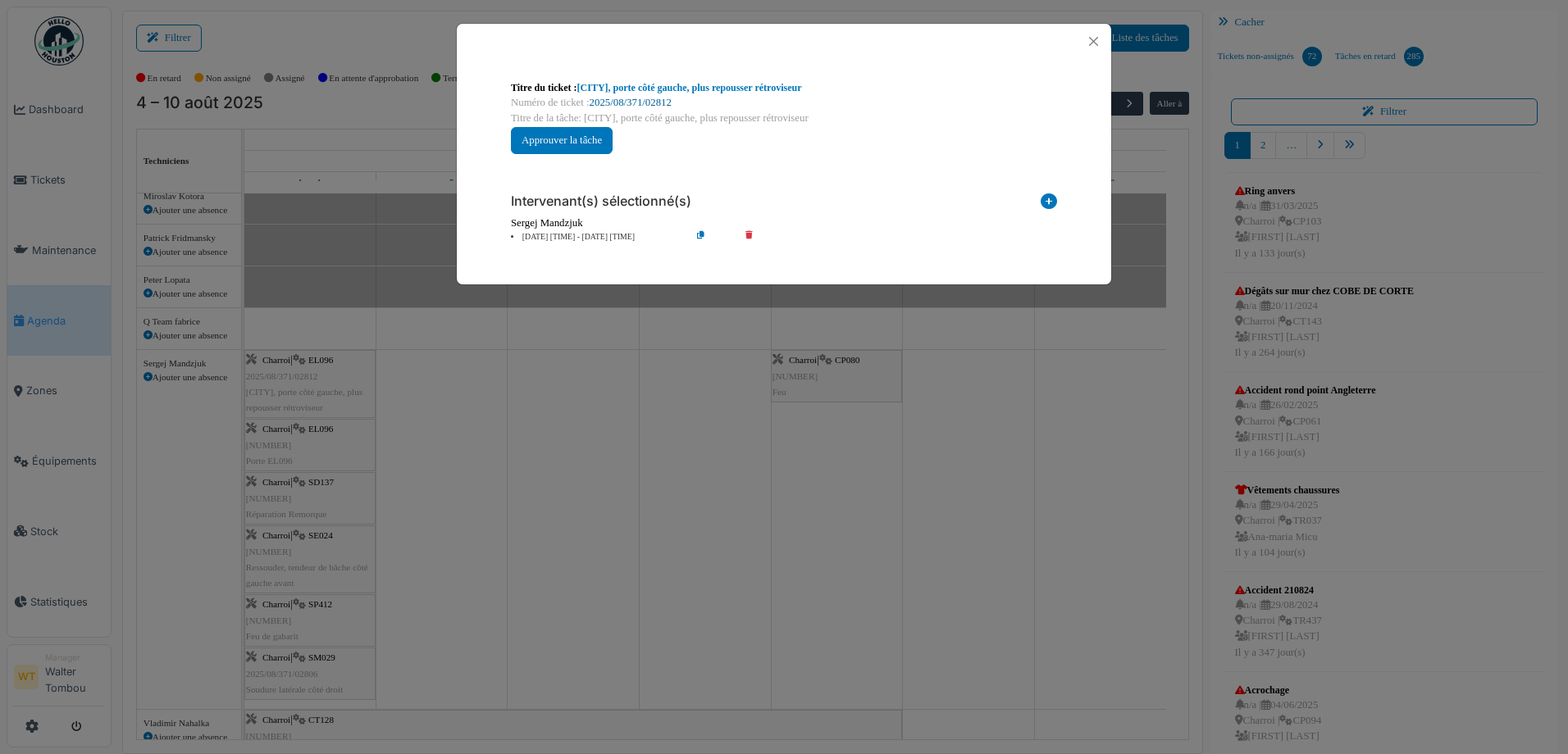 click on "2025/08/371/02812" at bounding box center (631, 102) 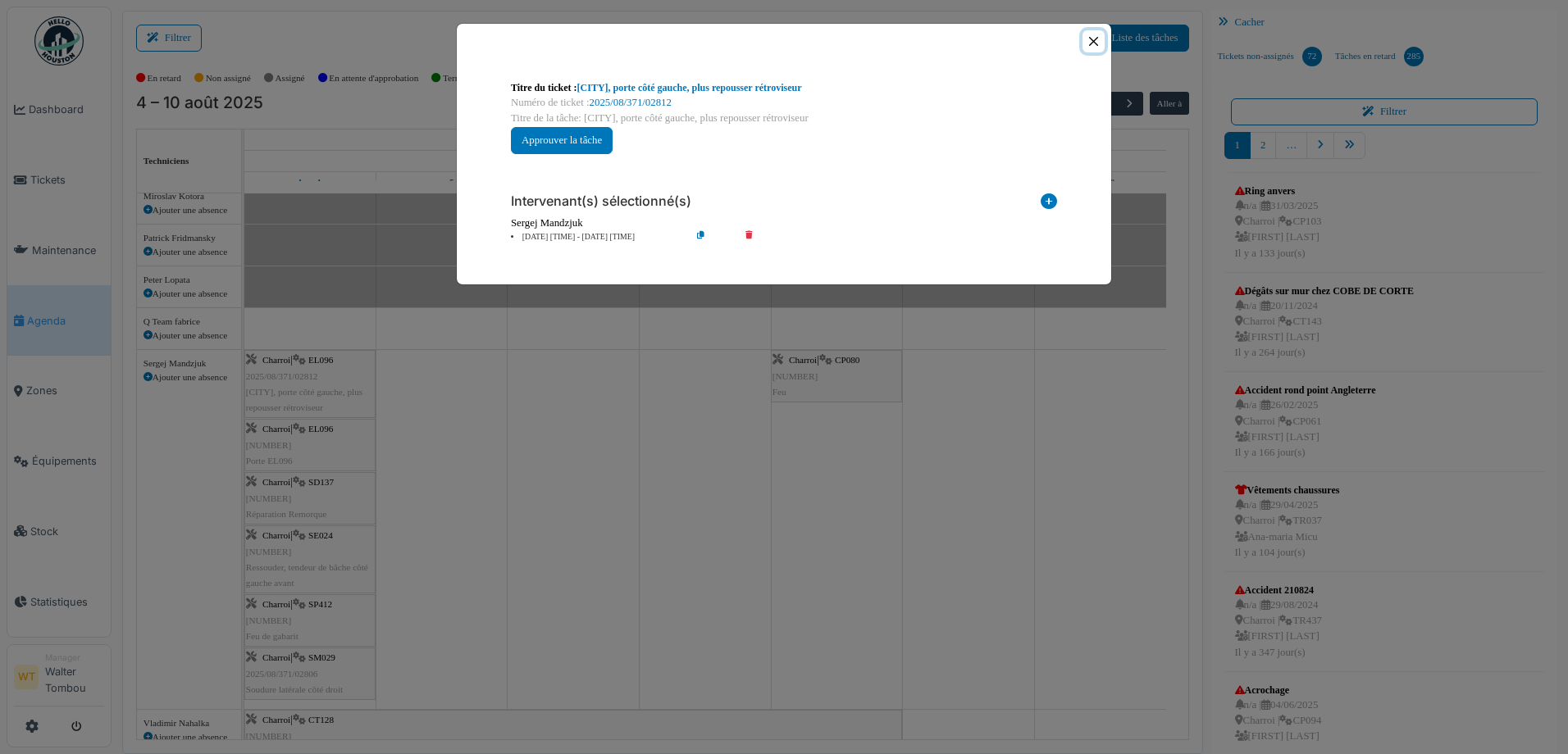 click at bounding box center (1093, 41) 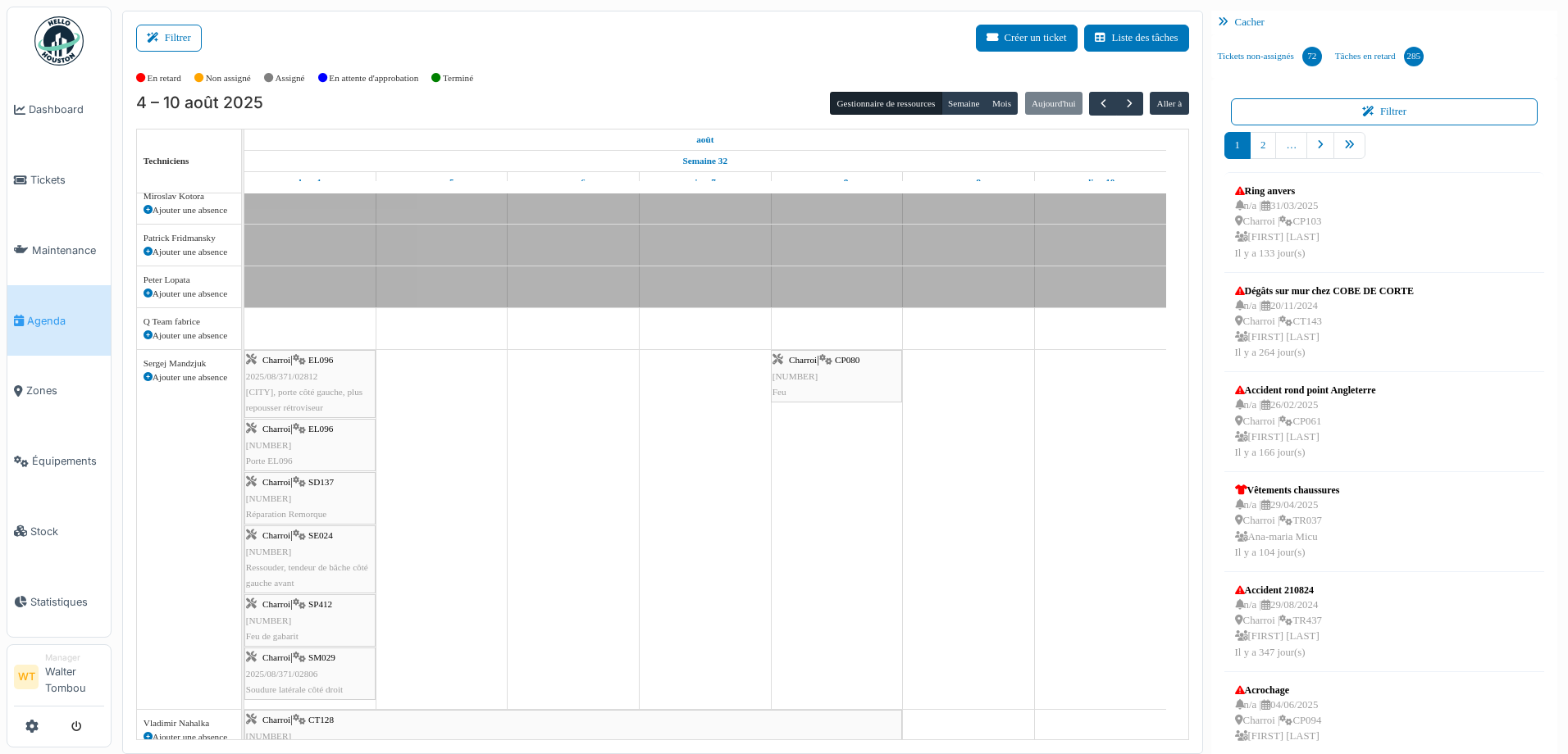 scroll, scrollTop: 66, scrollLeft: 0, axis: vertical 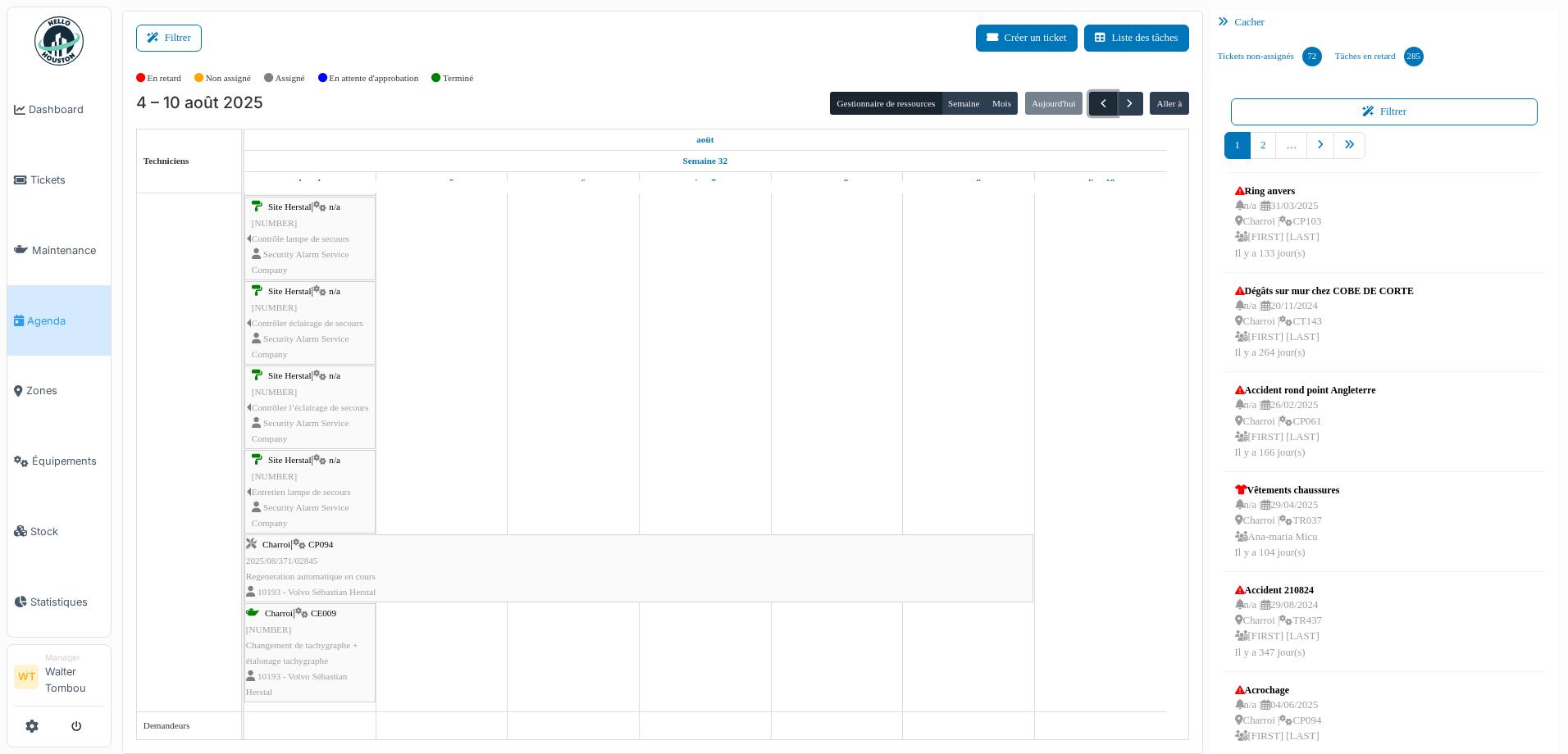 click at bounding box center [1103, 103] 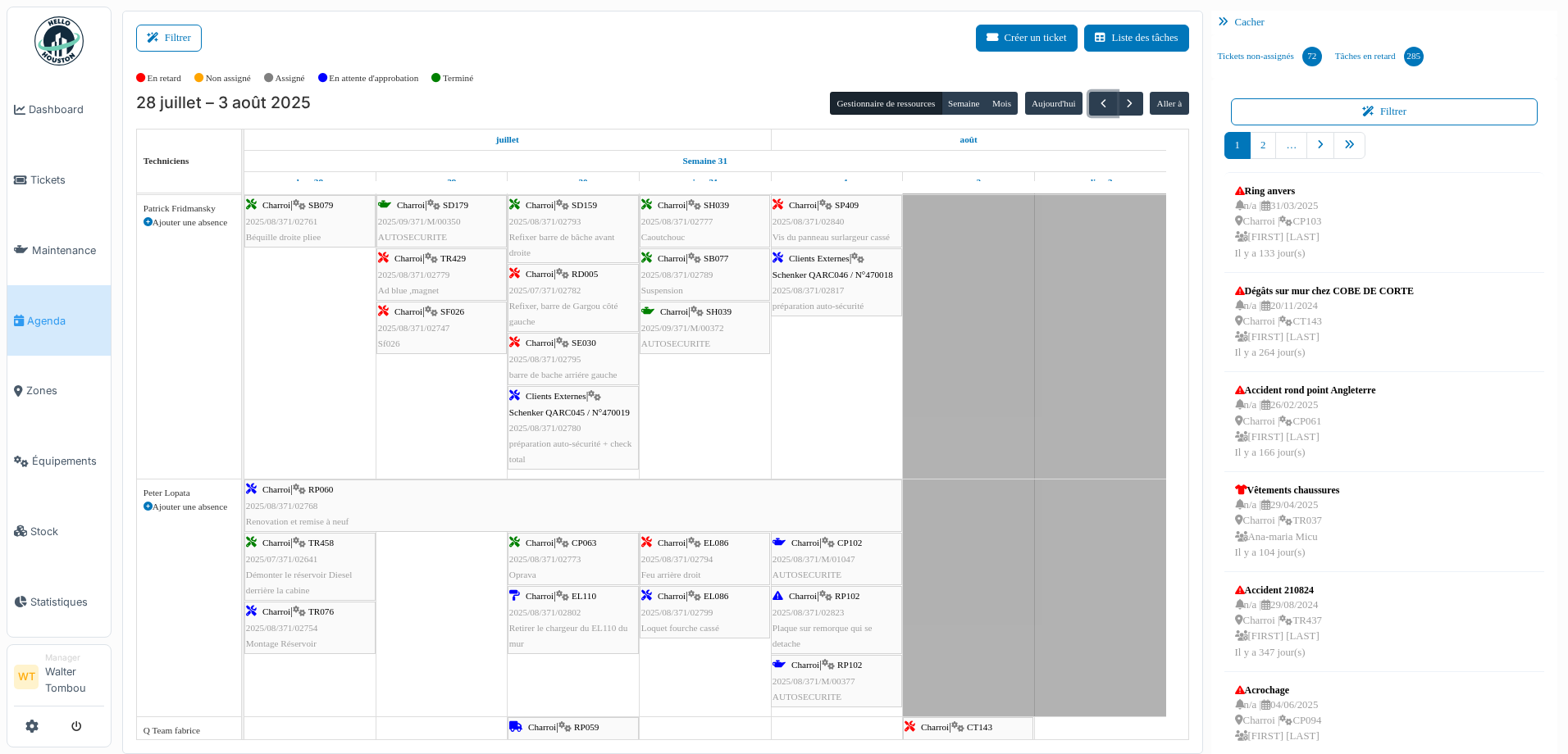scroll, scrollTop: 1332, scrollLeft: 0, axis: vertical 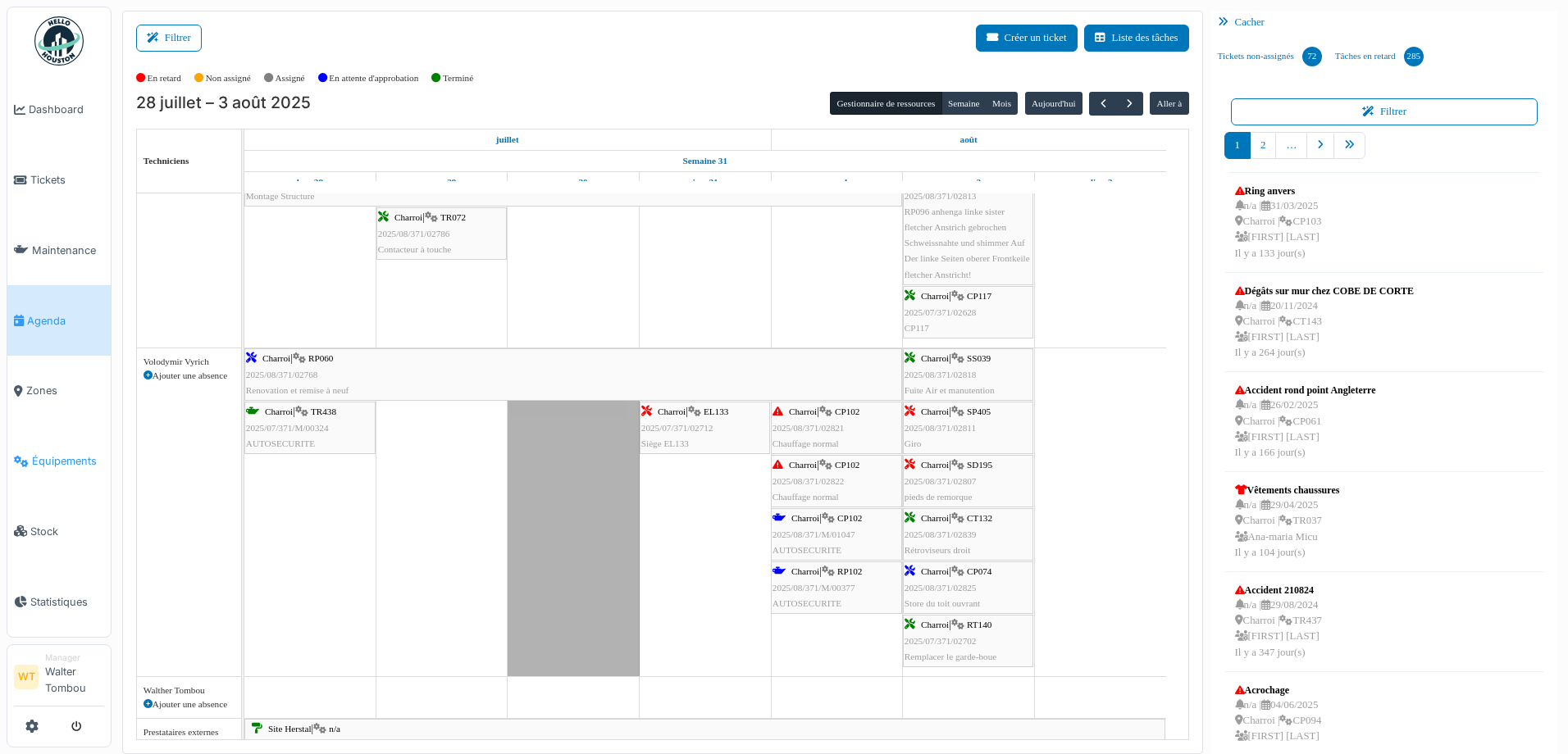click on "Équipements" at bounding box center (68, 461) 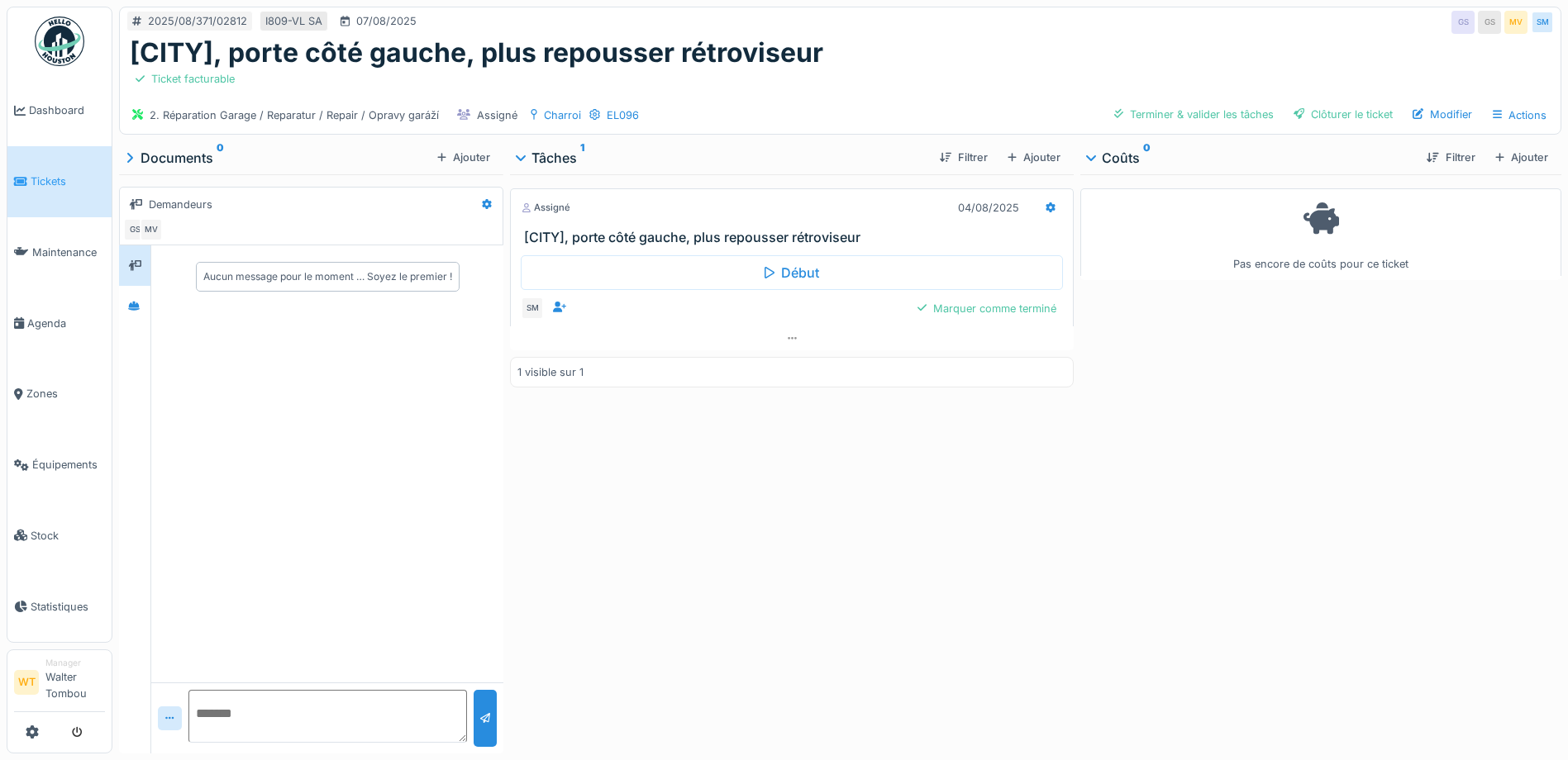 scroll, scrollTop: 0, scrollLeft: 0, axis: both 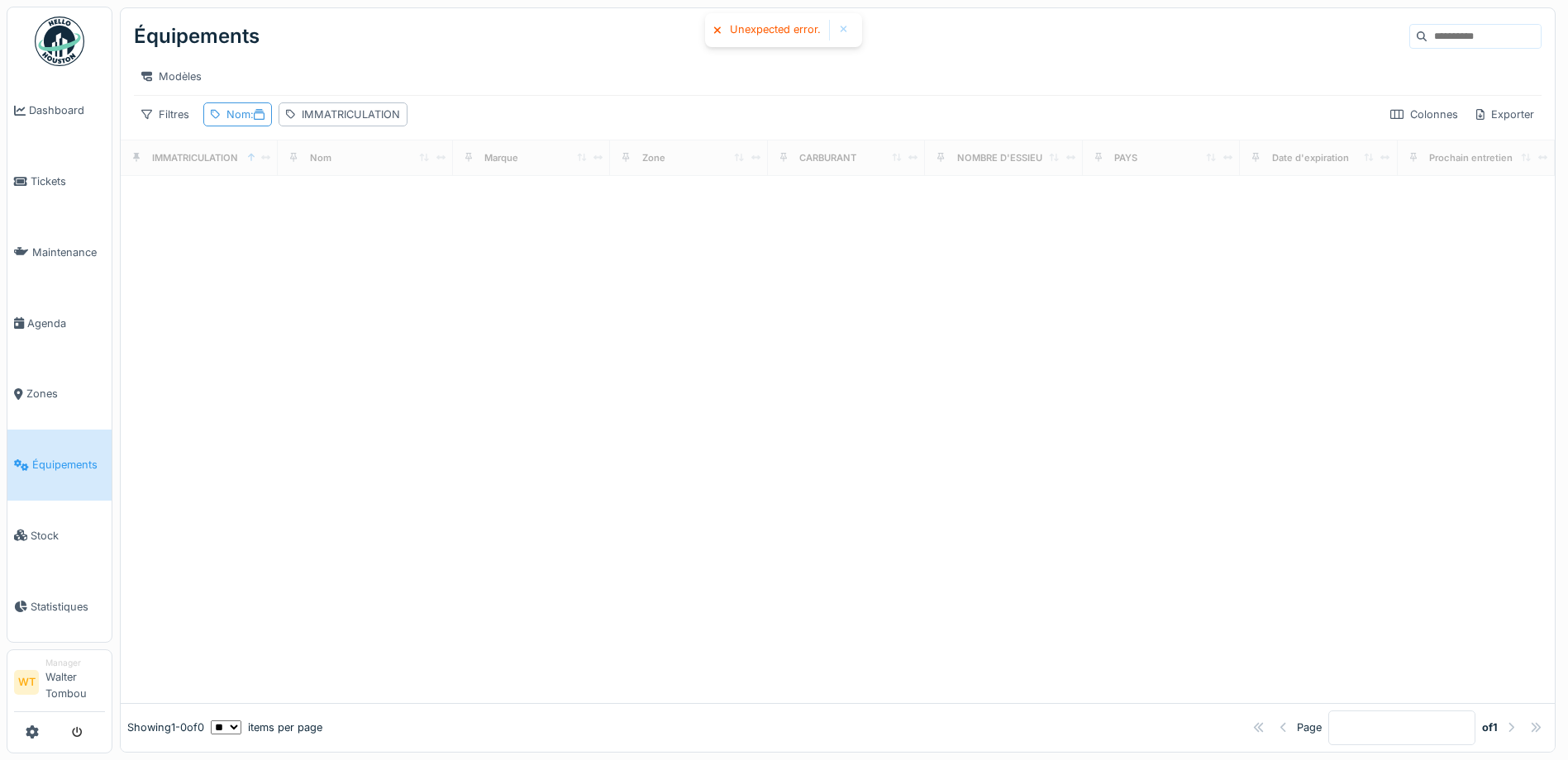 click on "Nom  :" at bounding box center (237, 114) 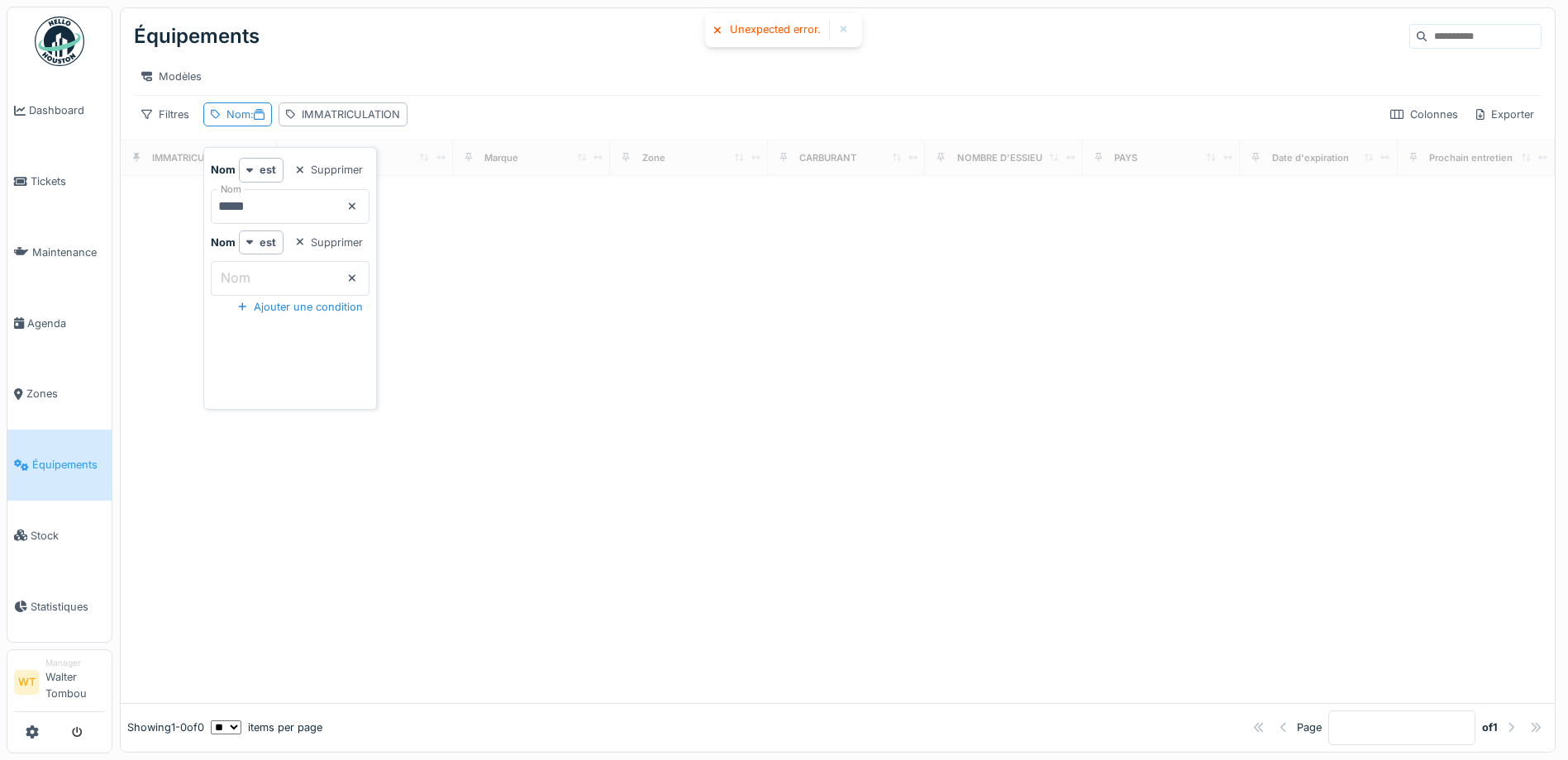 click 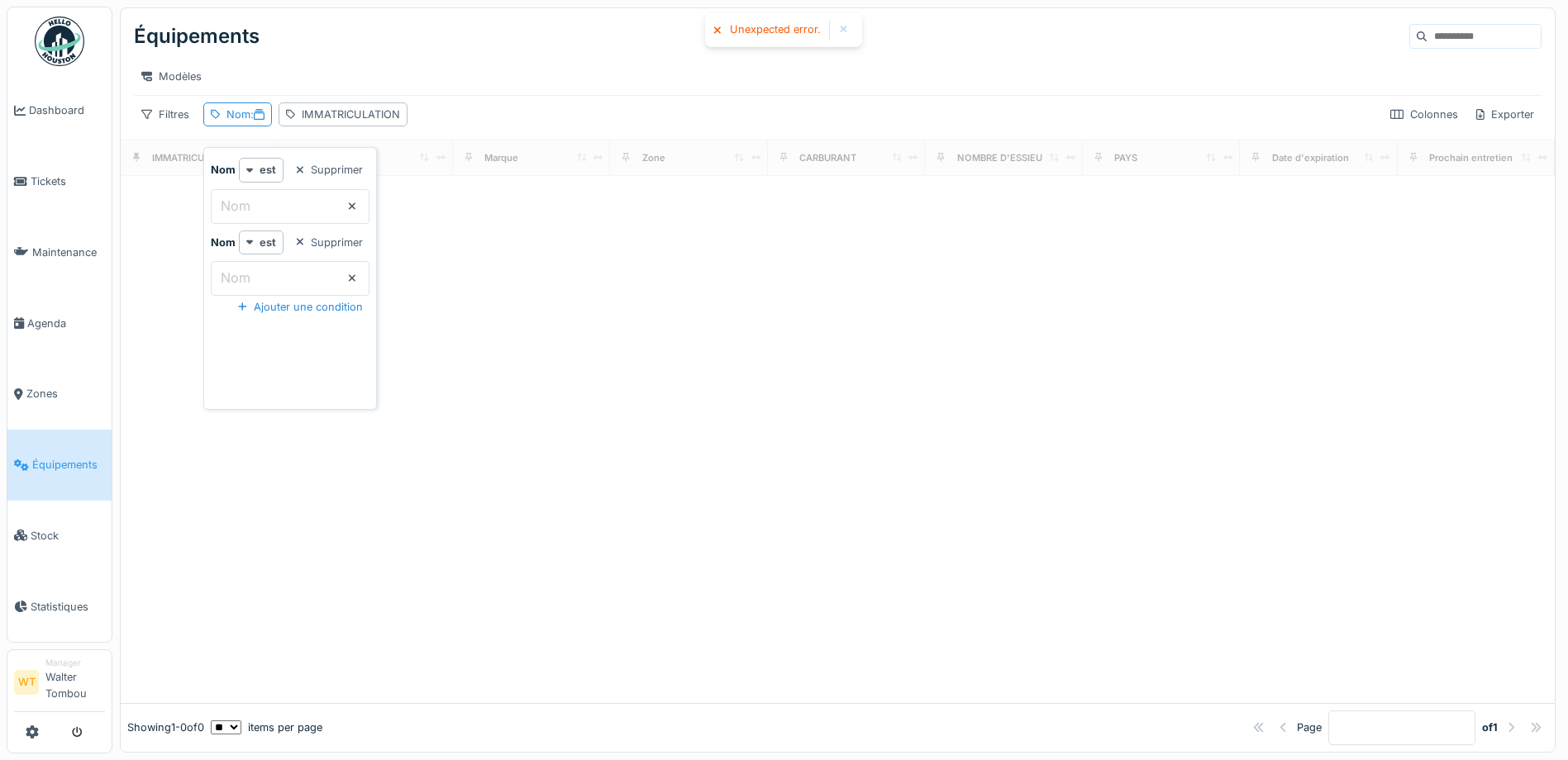 click on "Nom" at bounding box center (290, 207) 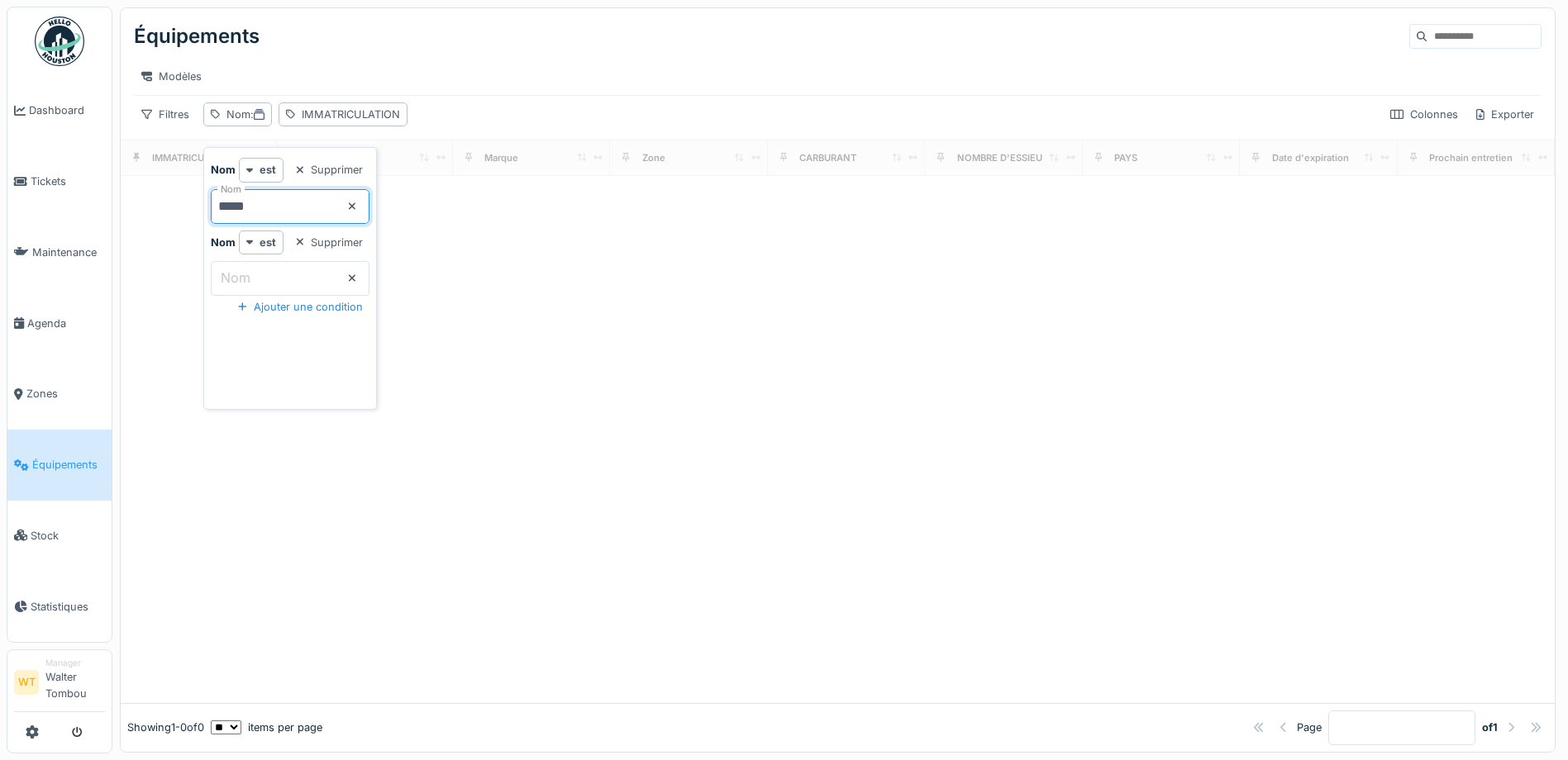 type on "*****" 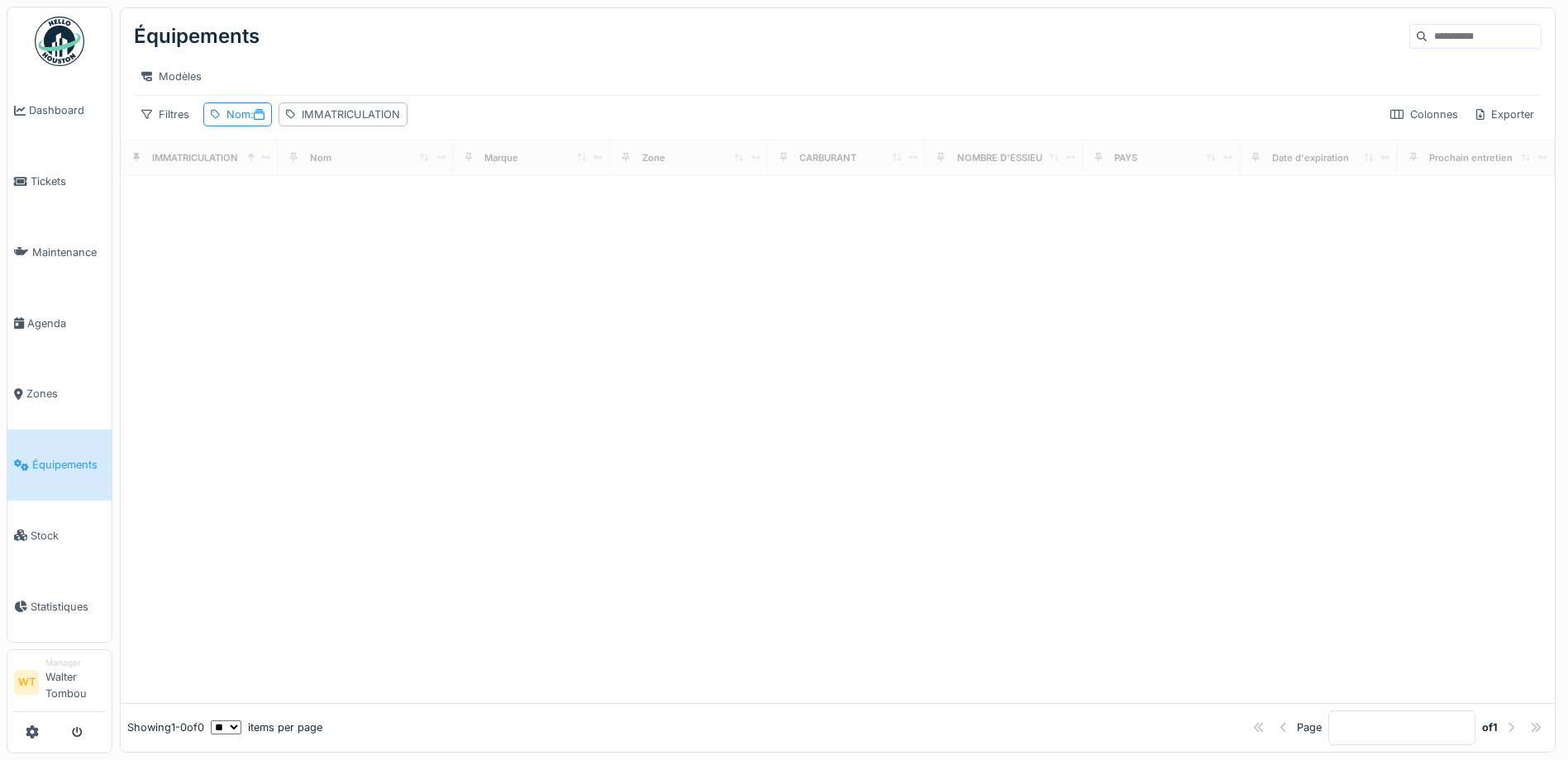 click at bounding box center [837, 439] 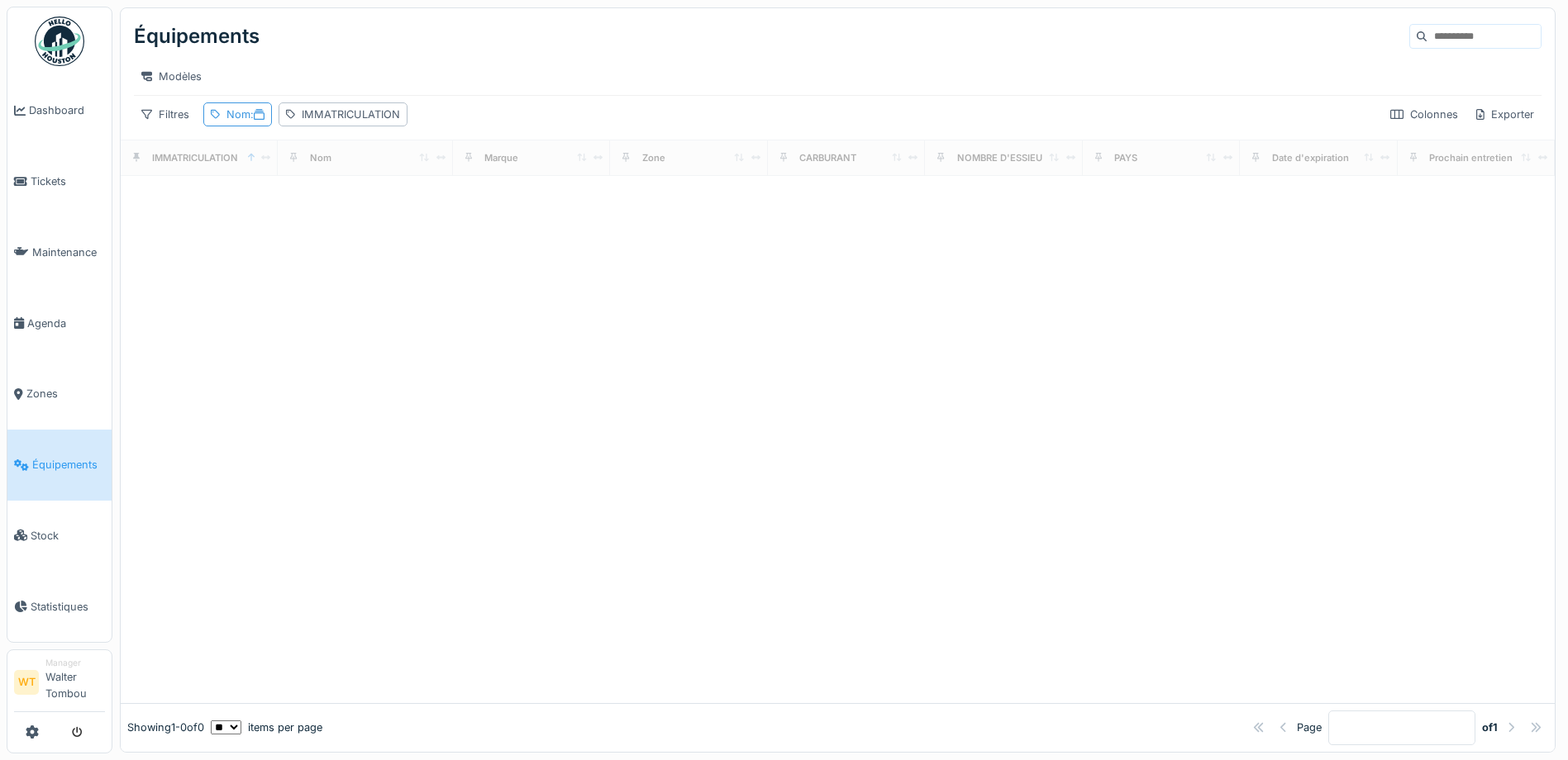 click on "Nom  :" at bounding box center (245, 114) 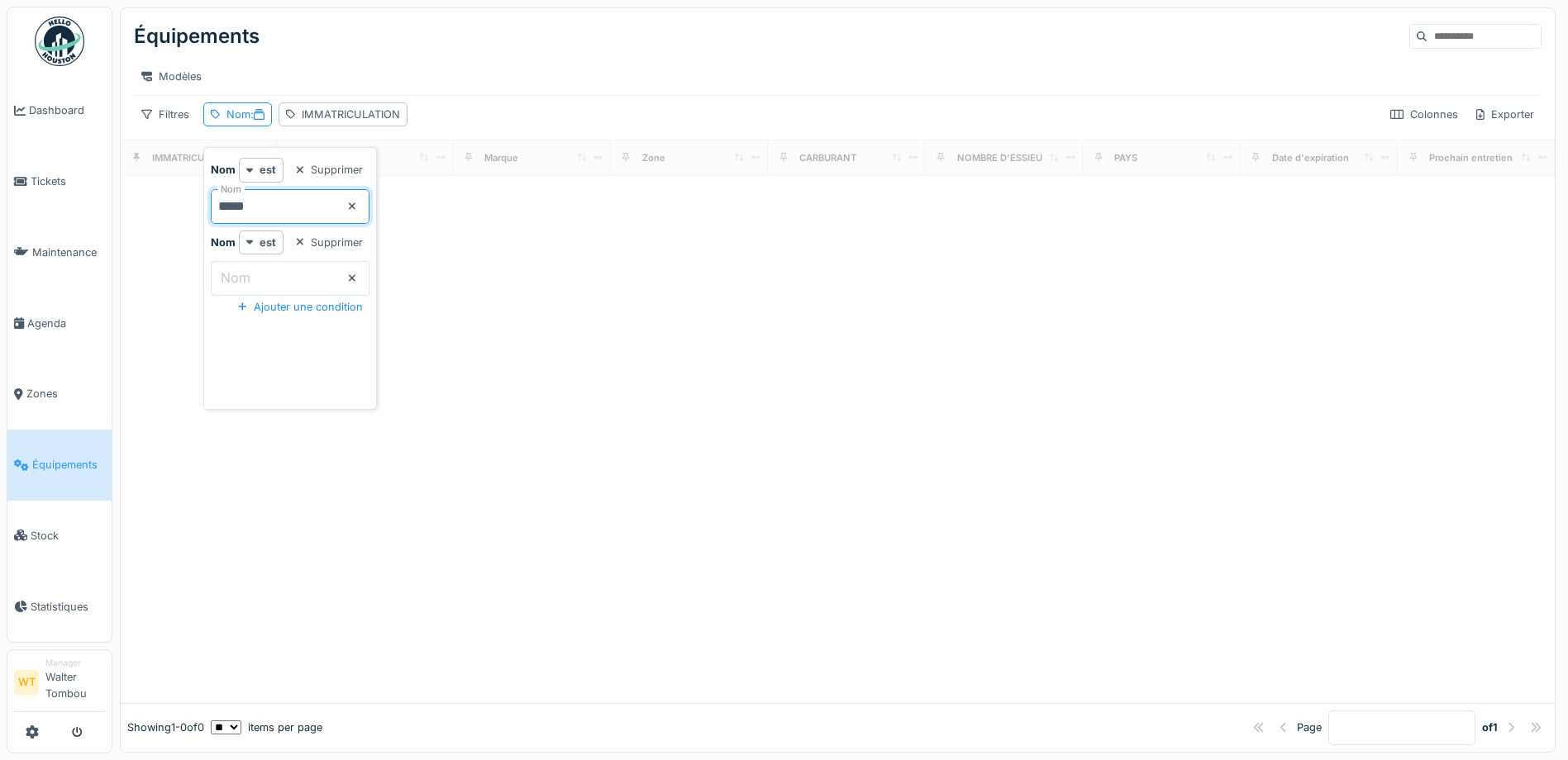 click on "*****" at bounding box center [290, 207] 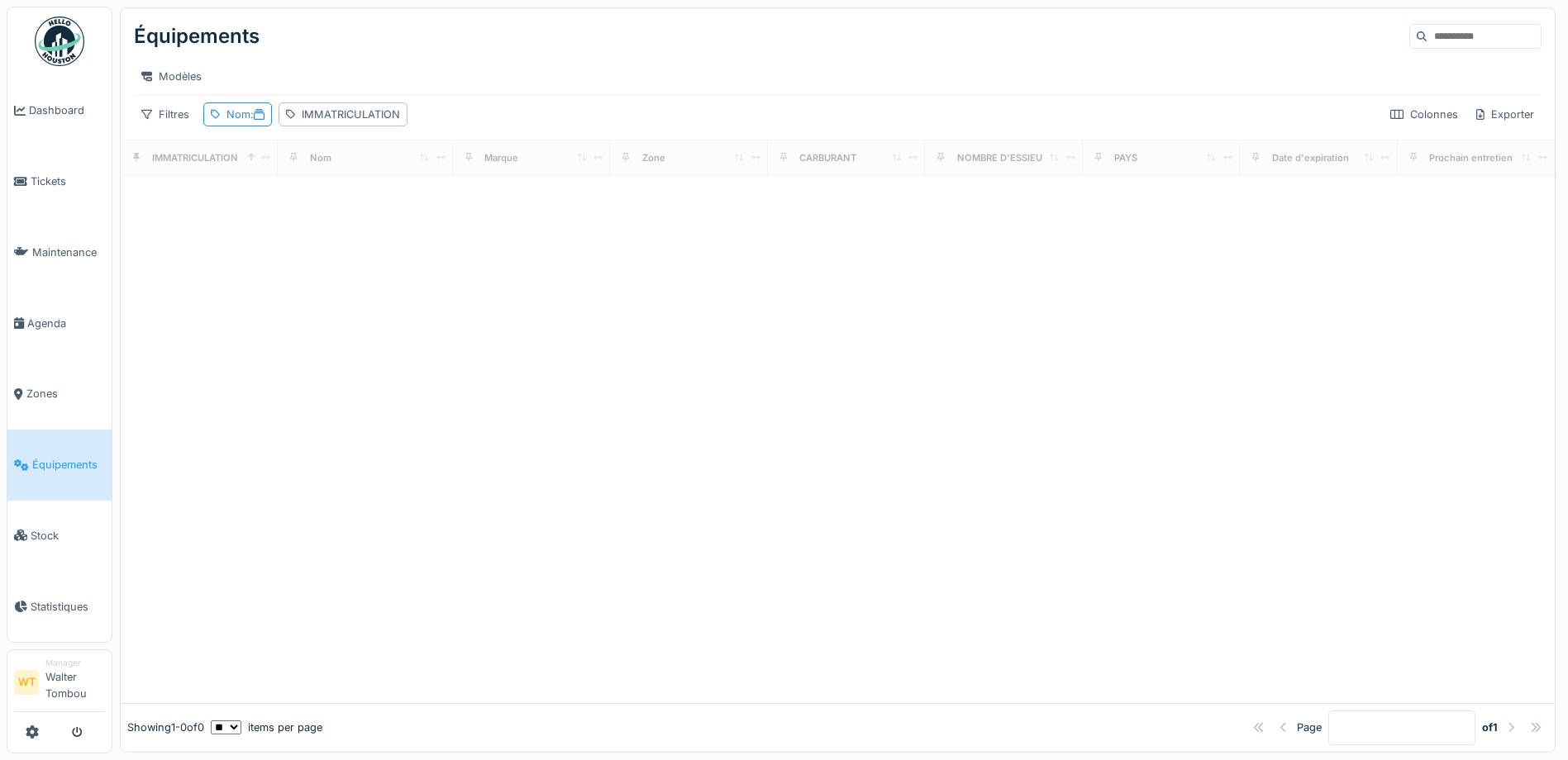 click at bounding box center (837, 439) 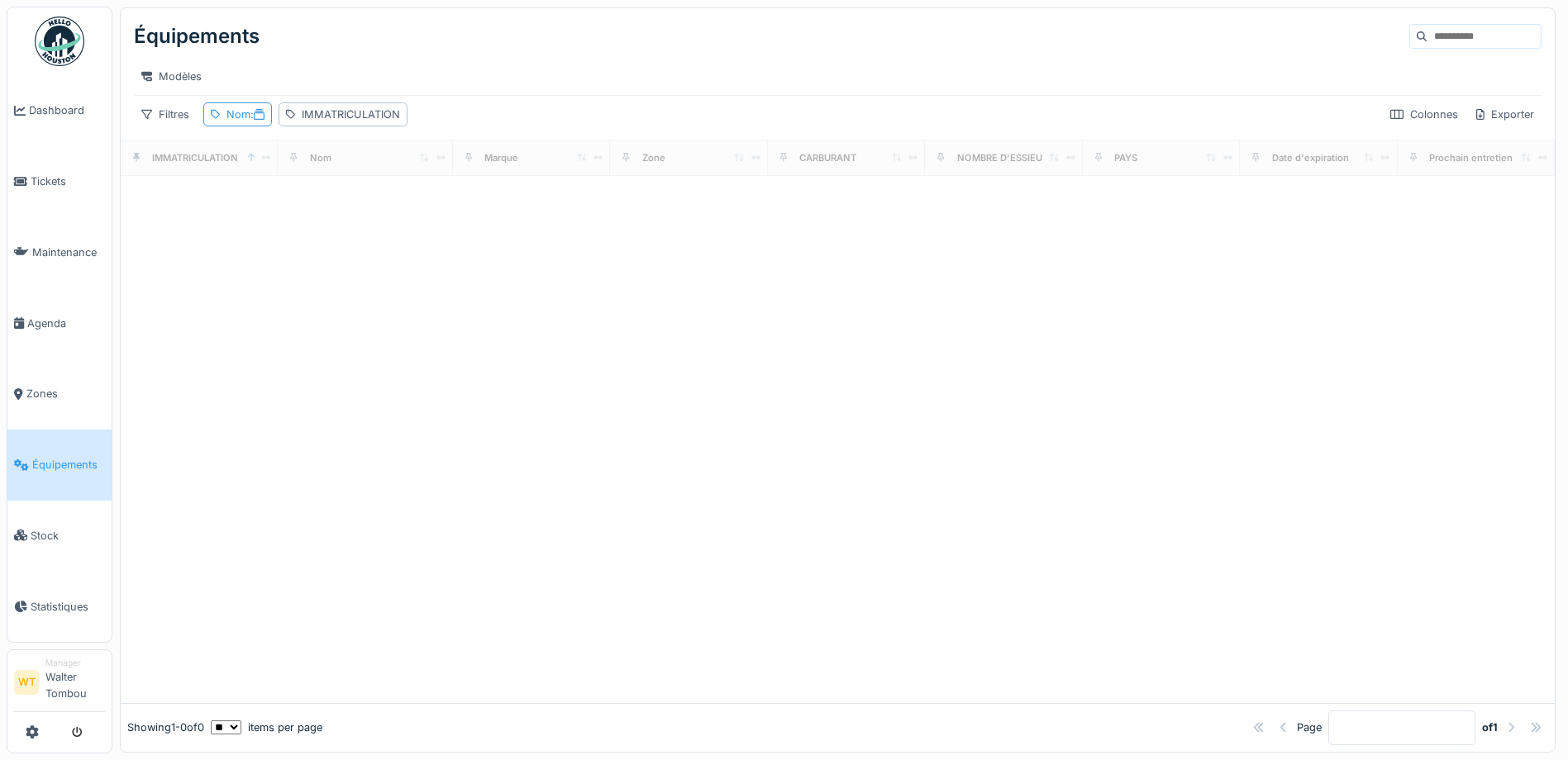 click on "Nom  :" at bounding box center [245, 114] 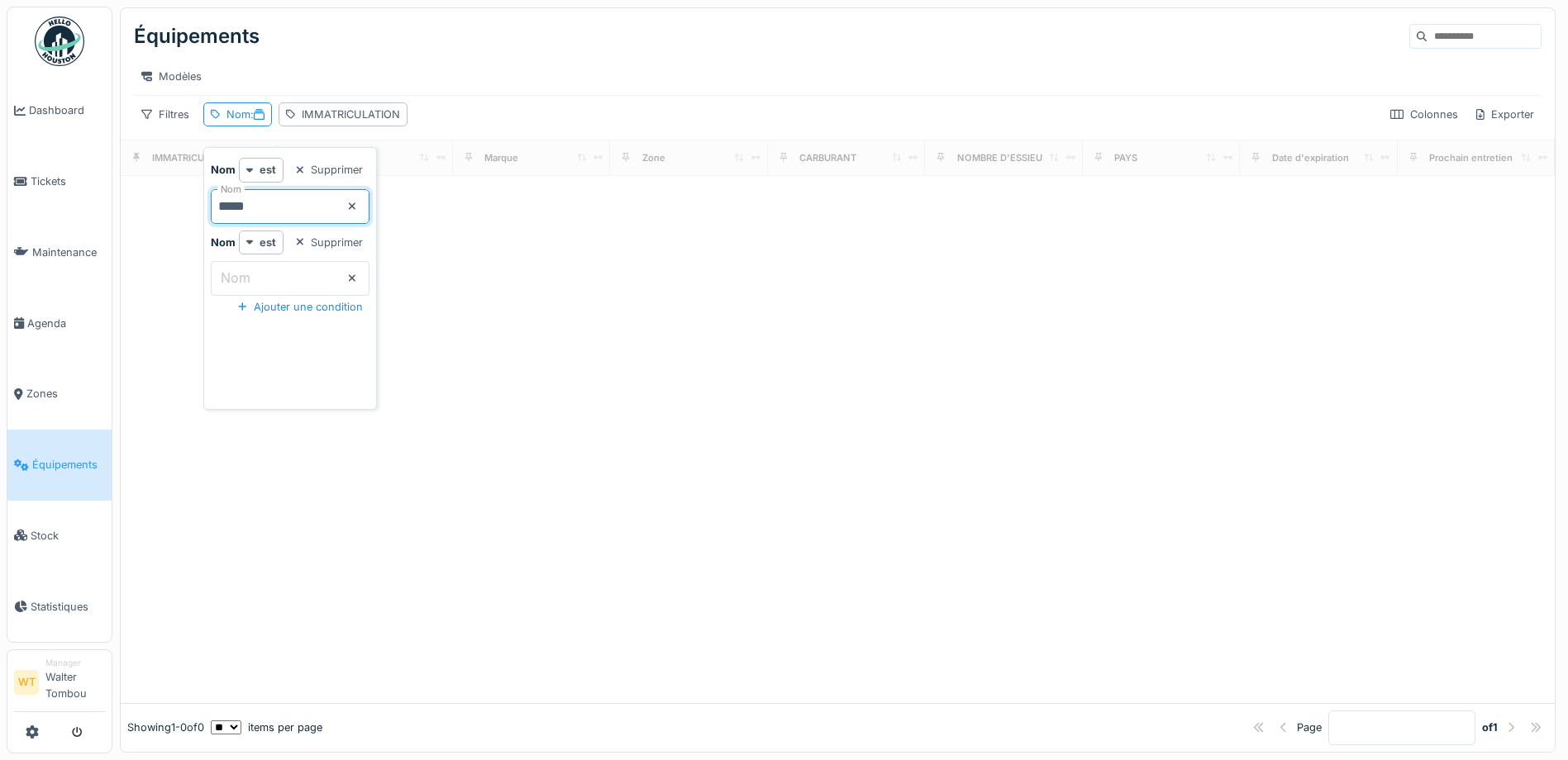 click on "*****" at bounding box center [290, 207] 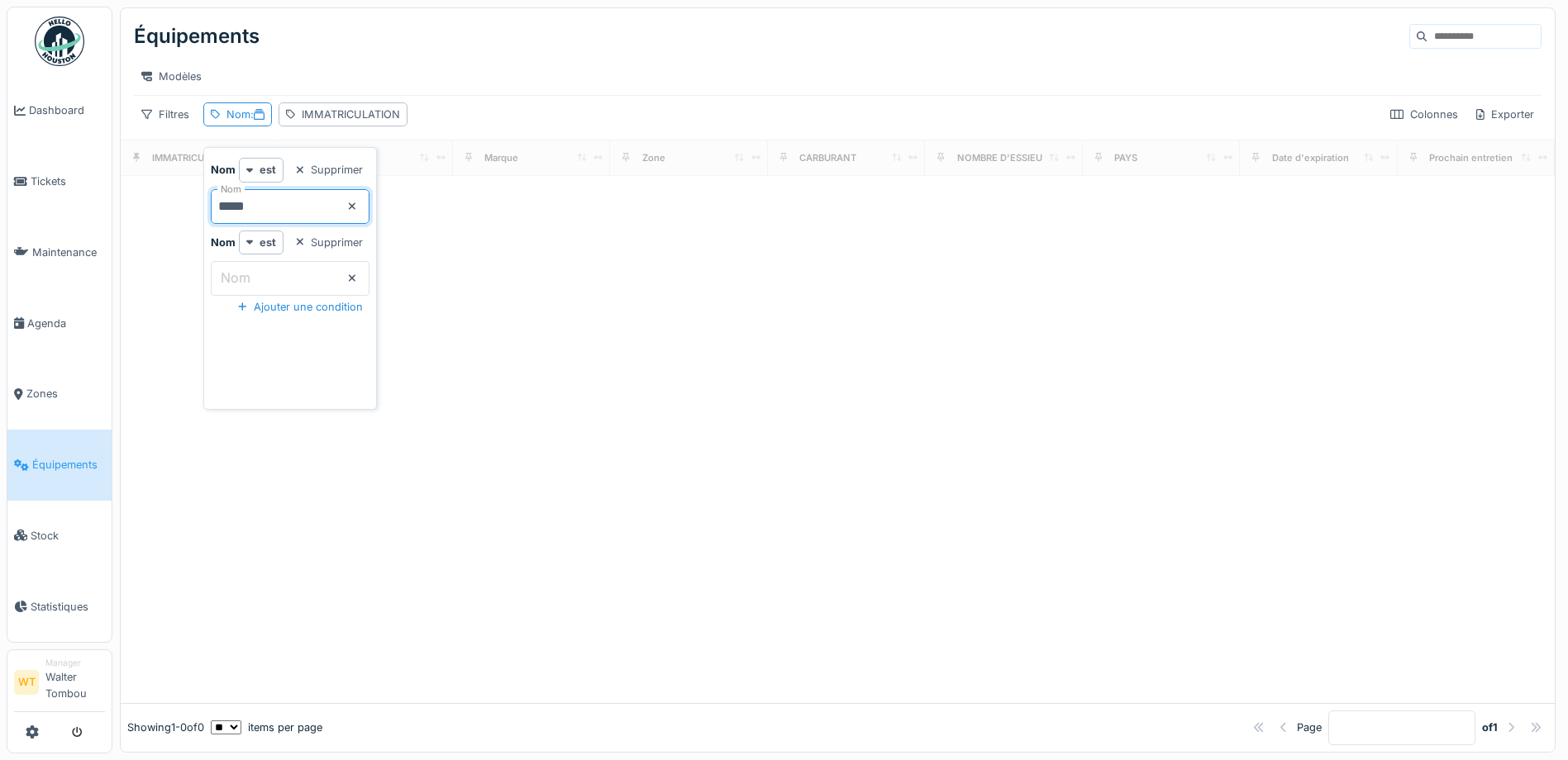 drag, startPoint x: 536, startPoint y: 276, endPoint x: 484, endPoint y: 260, distance: 54.405882 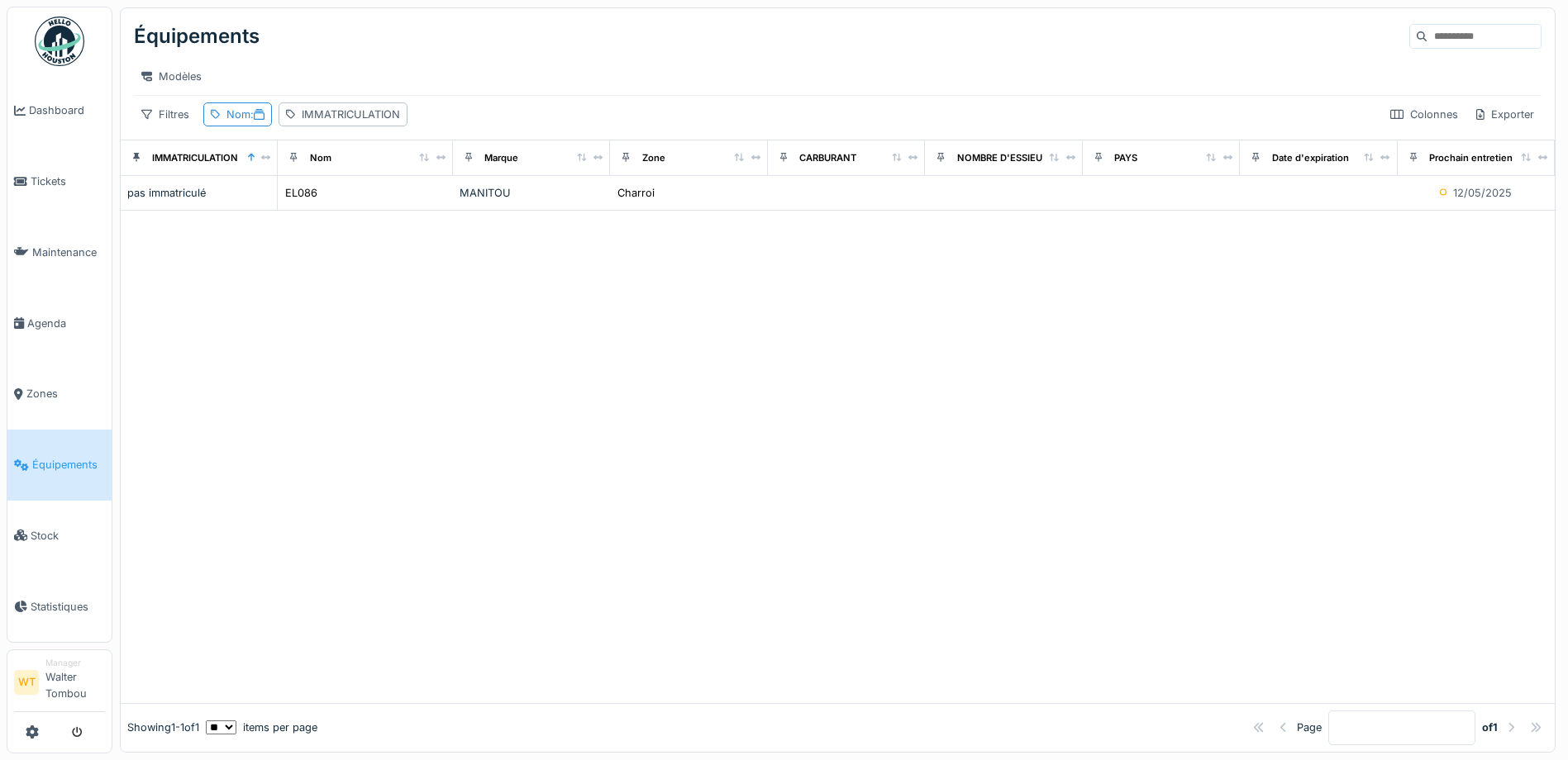 scroll, scrollTop: 0, scrollLeft: 0, axis: both 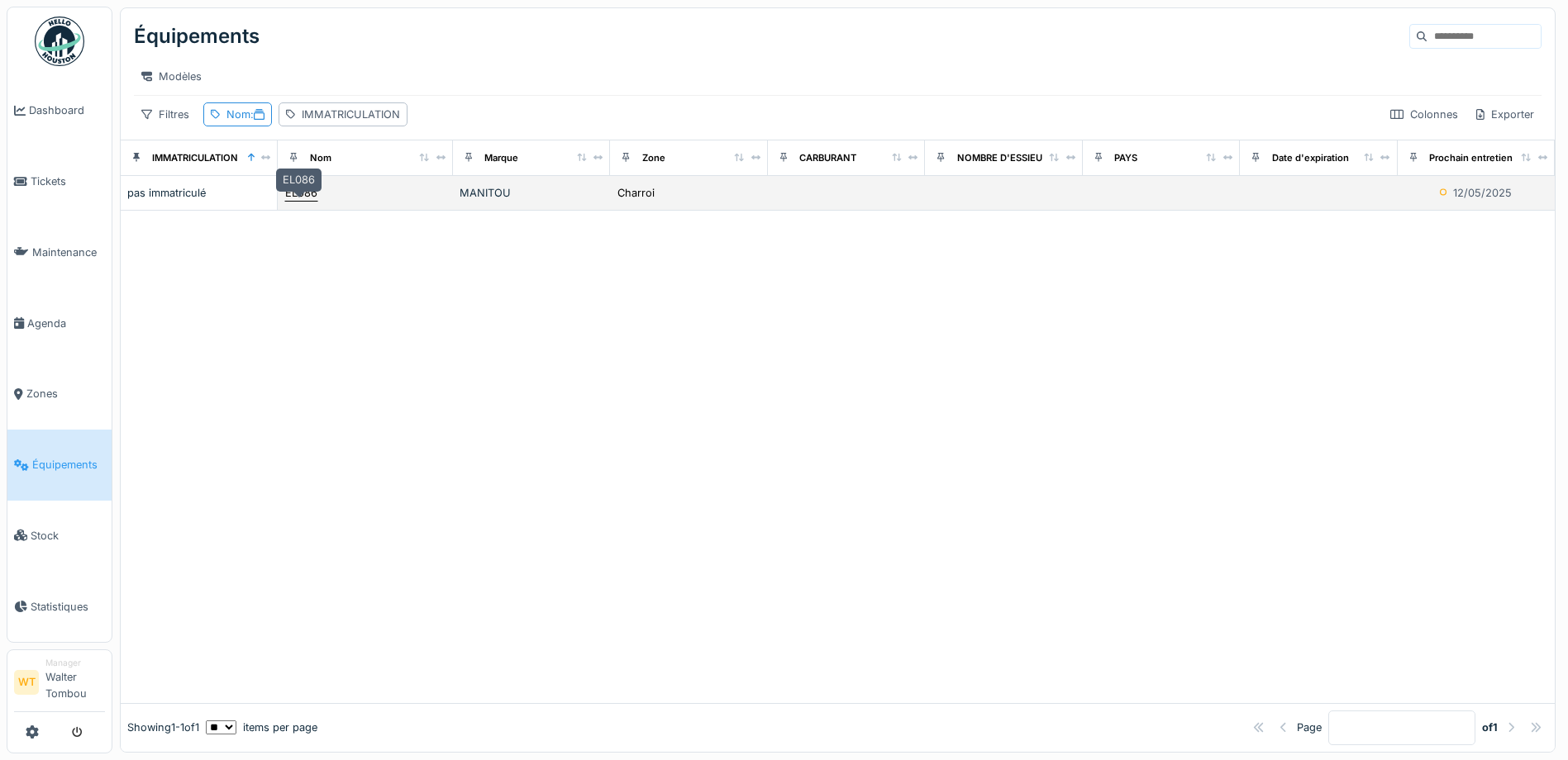 click on "EL086" at bounding box center (301, 192) 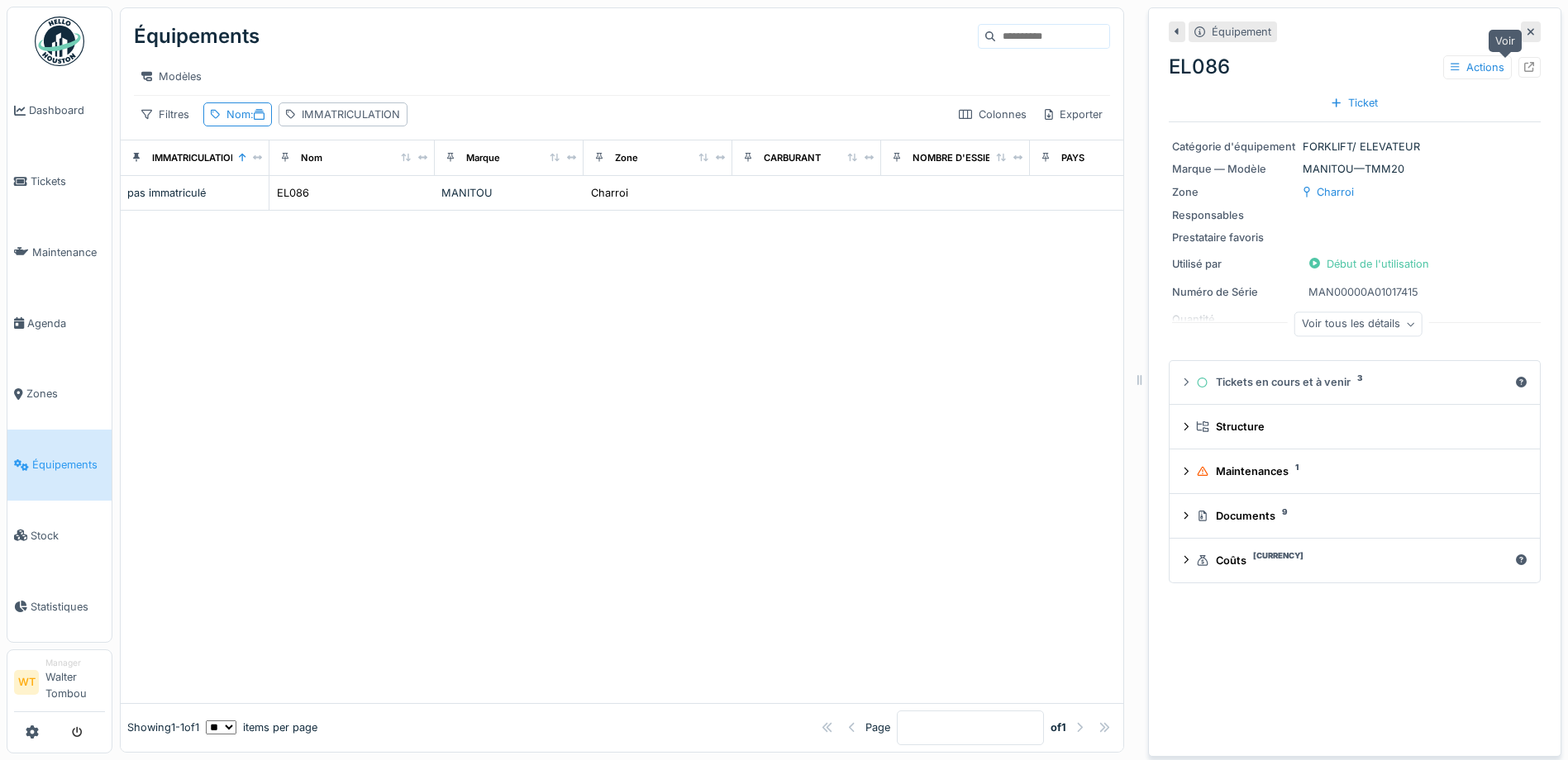 click at bounding box center [1529, 67] 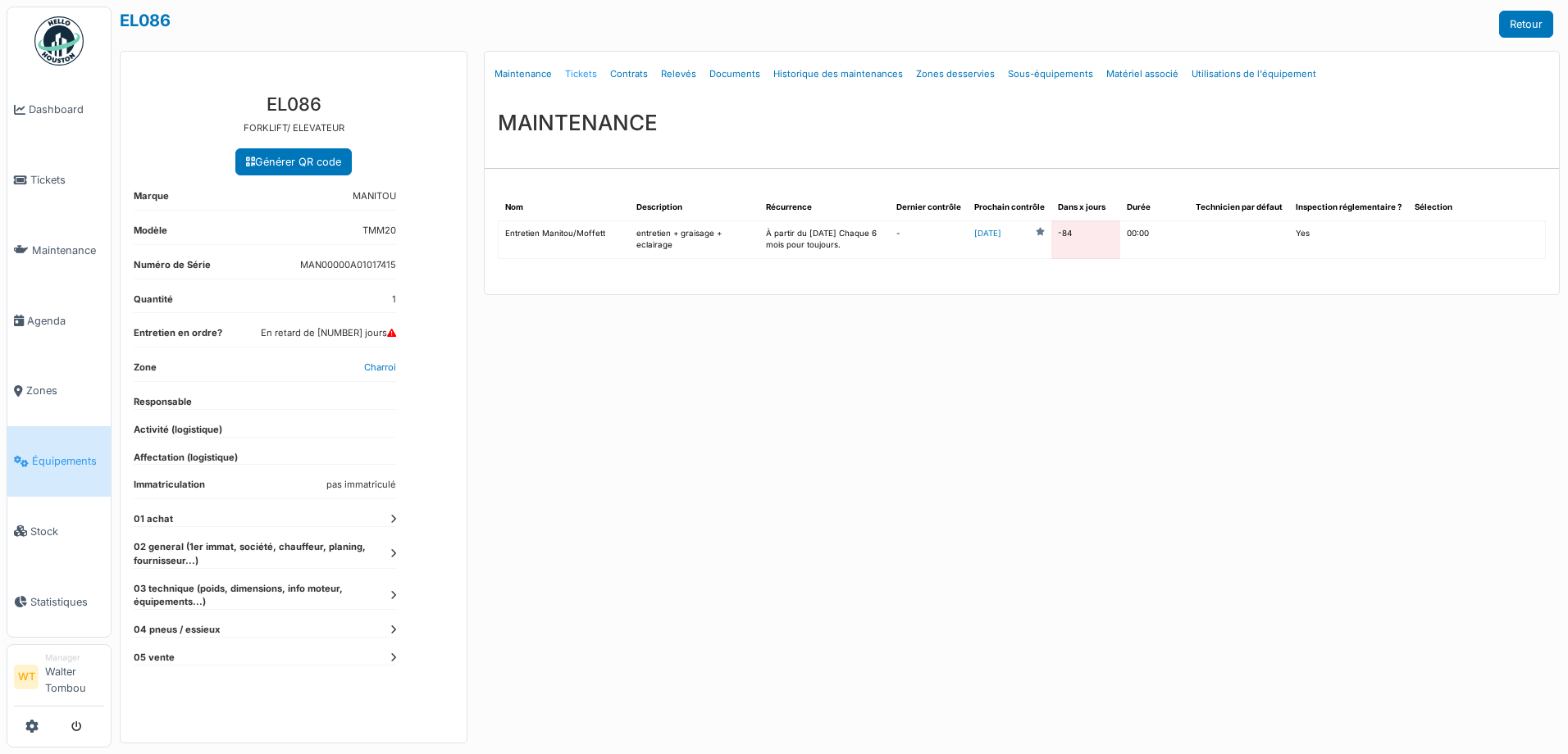 scroll, scrollTop: 0, scrollLeft: 0, axis: both 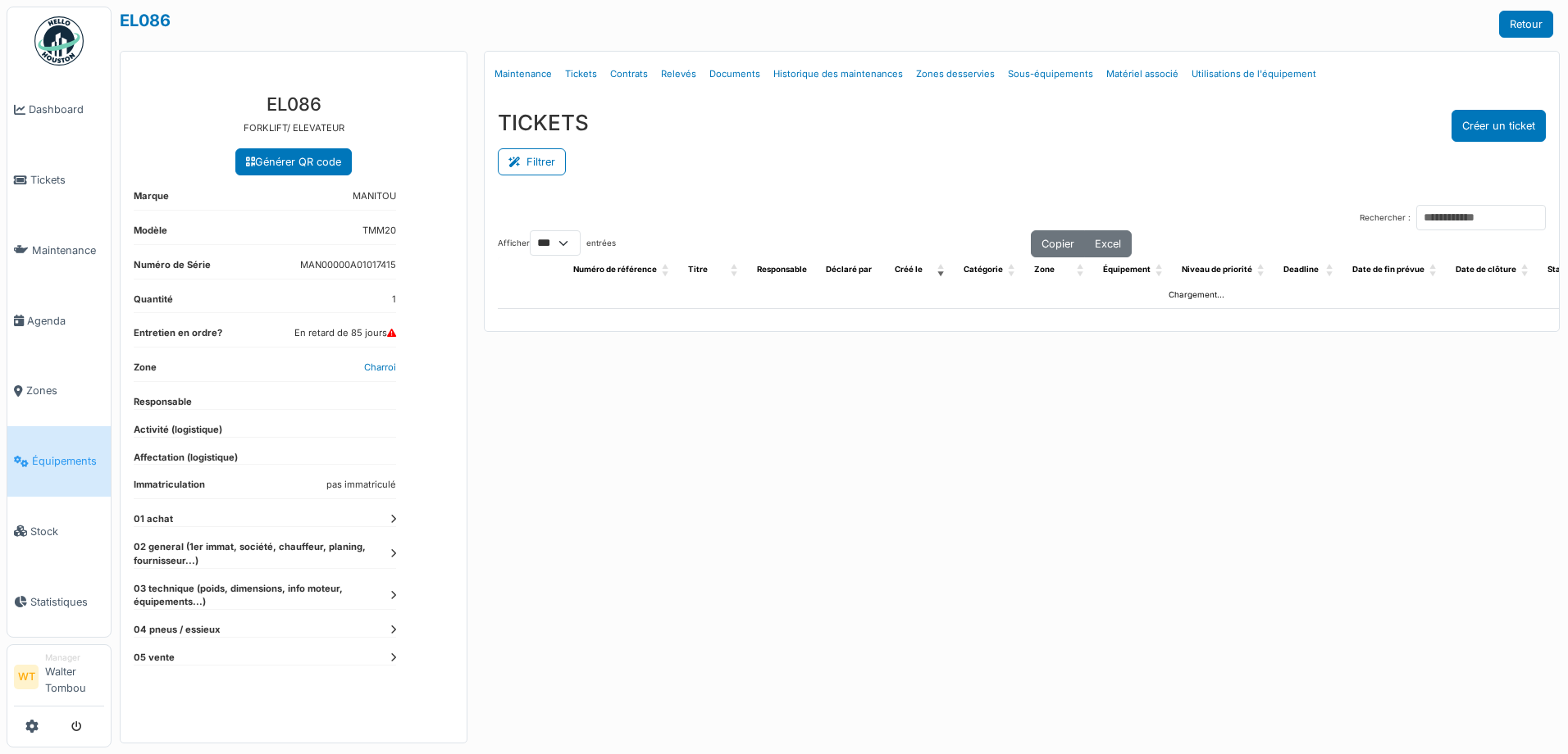 select on "***" 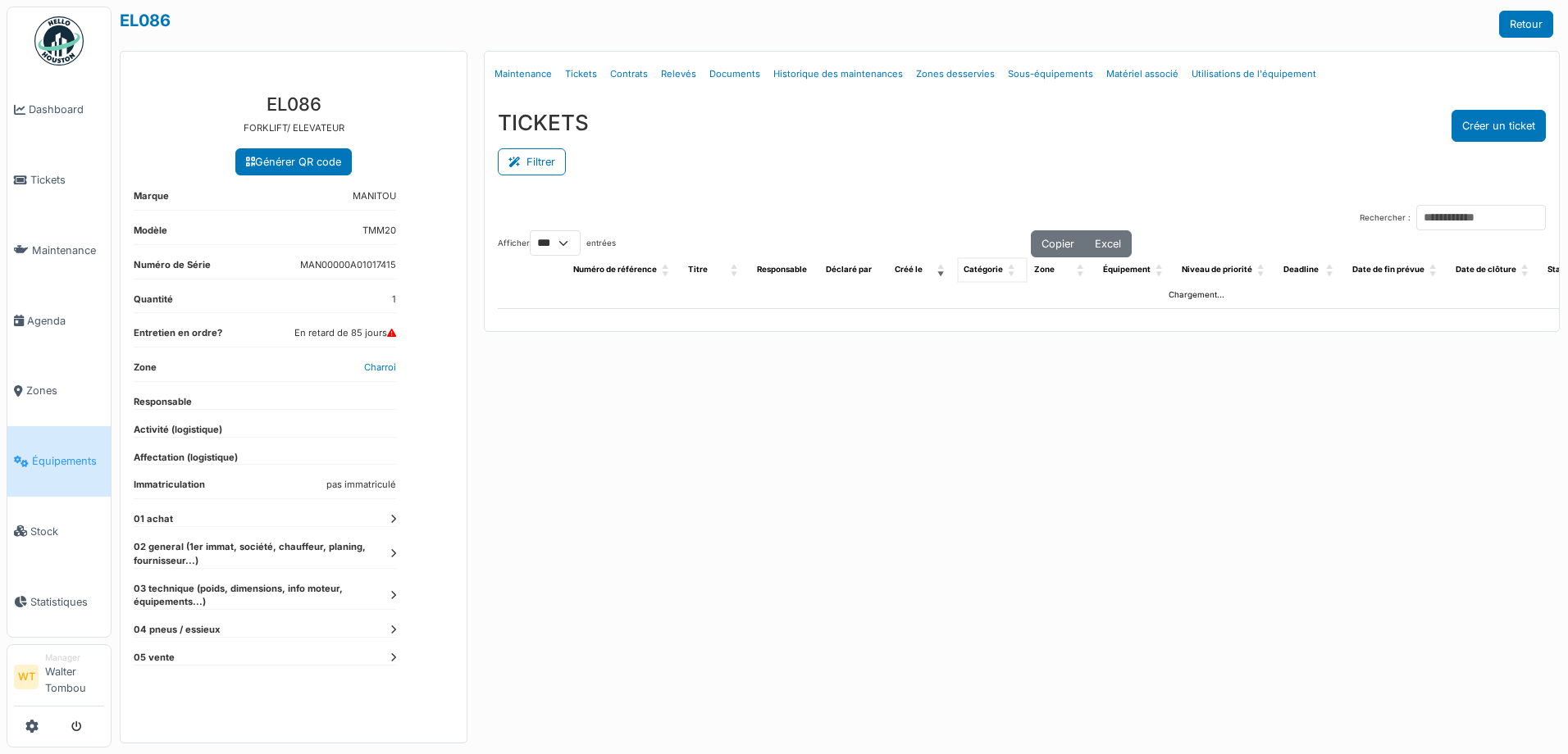 scroll, scrollTop: 0, scrollLeft: 0, axis: both 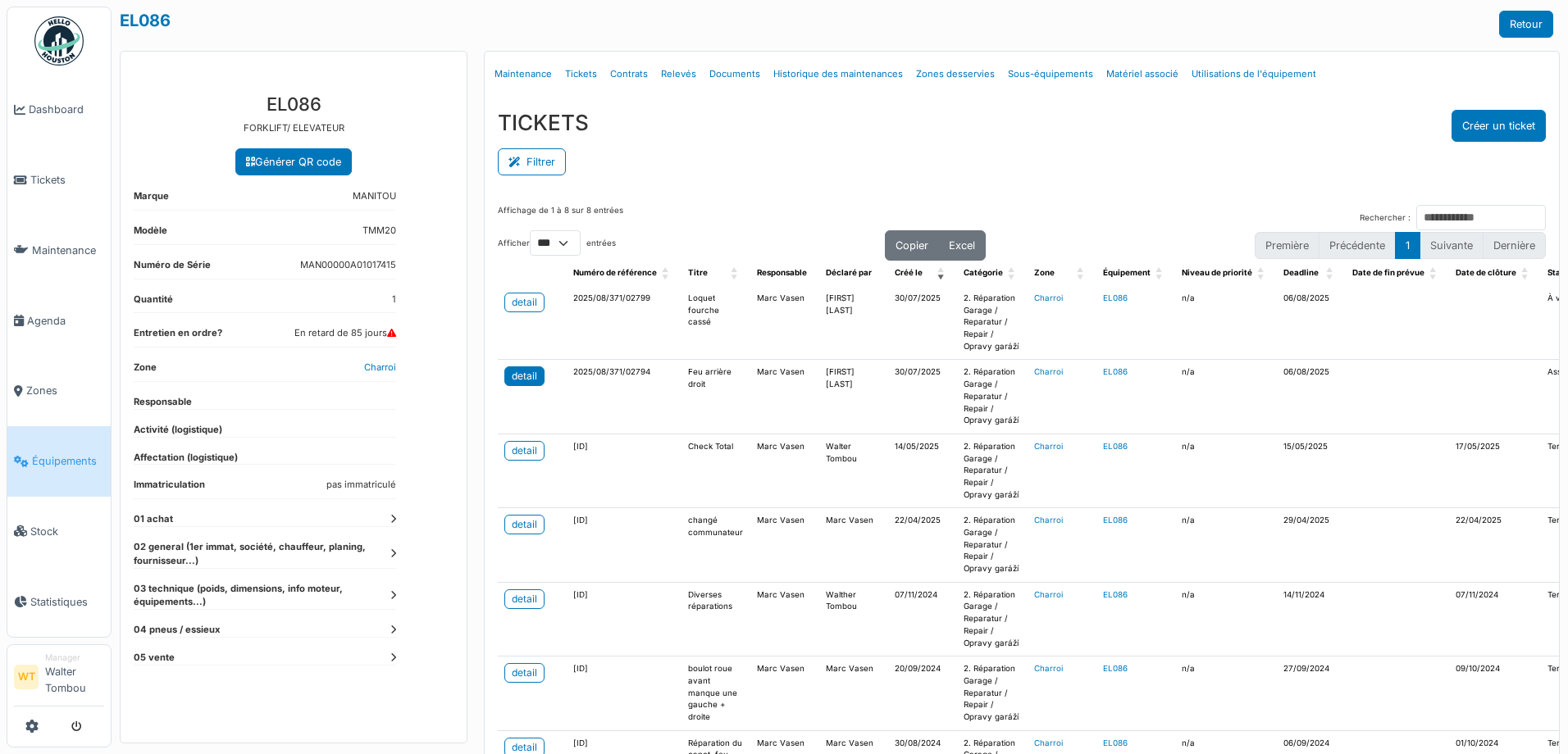 click on "detail" at bounding box center (524, 376) 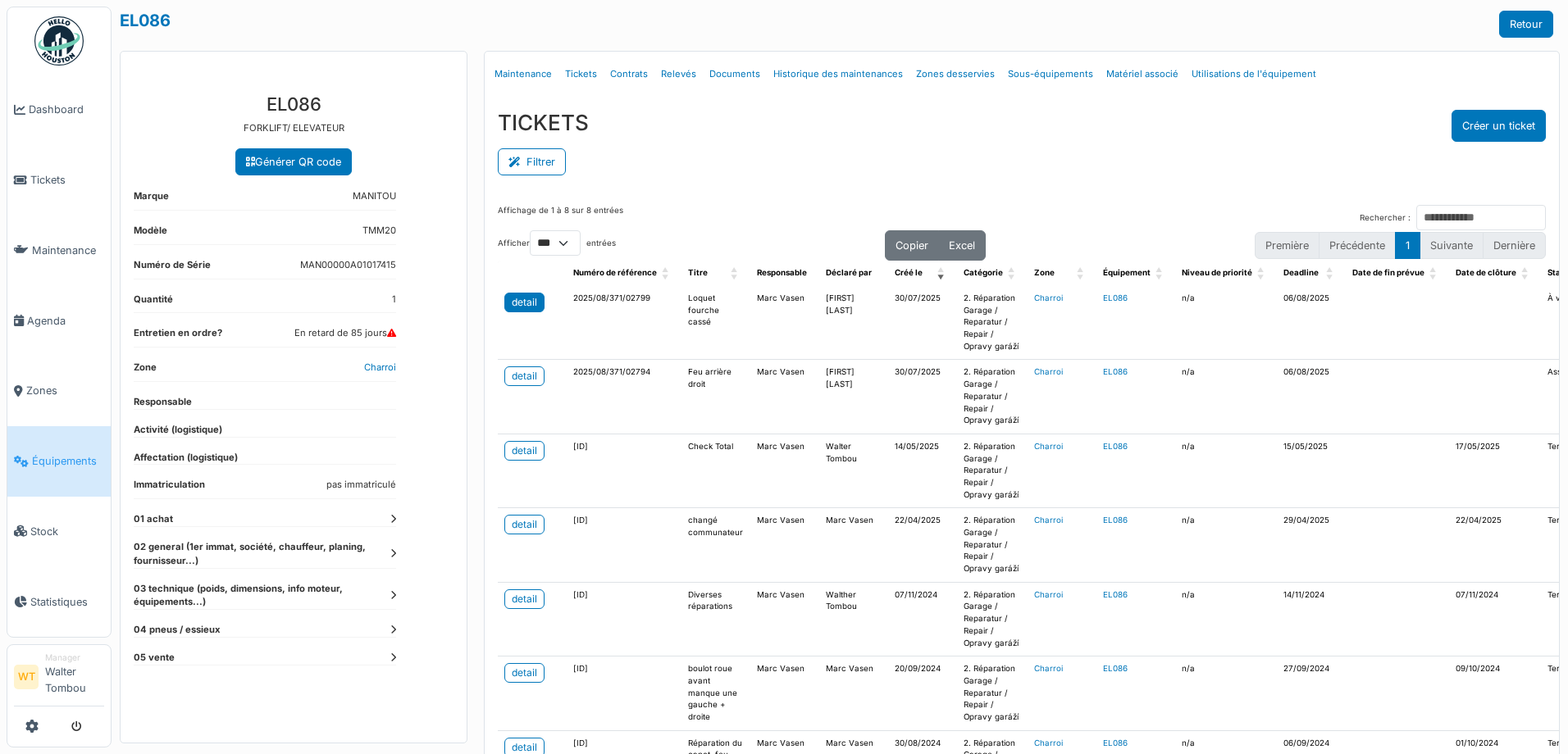 click on "detail" at bounding box center (524, 302) 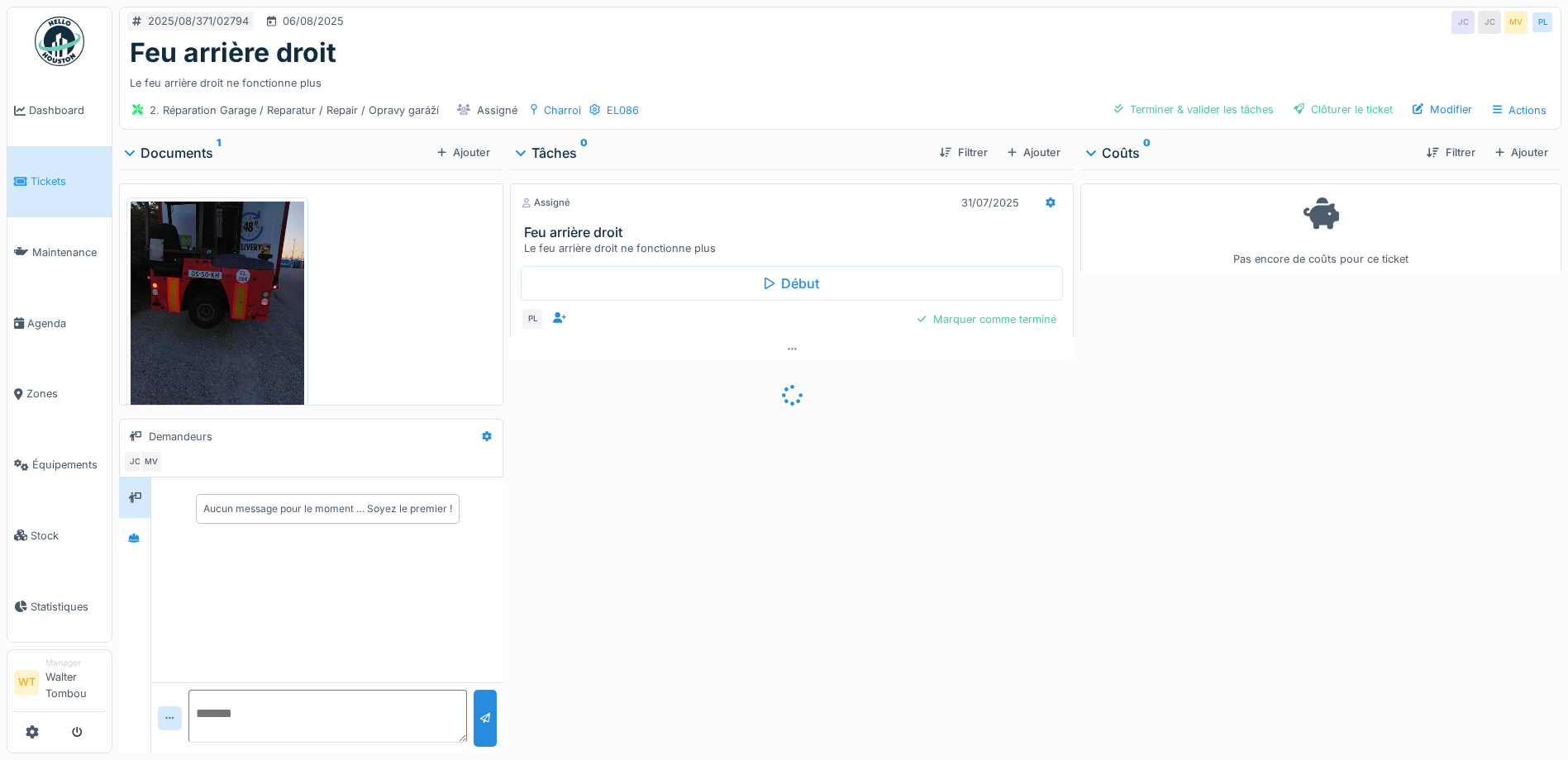 scroll, scrollTop: 0, scrollLeft: 0, axis: both 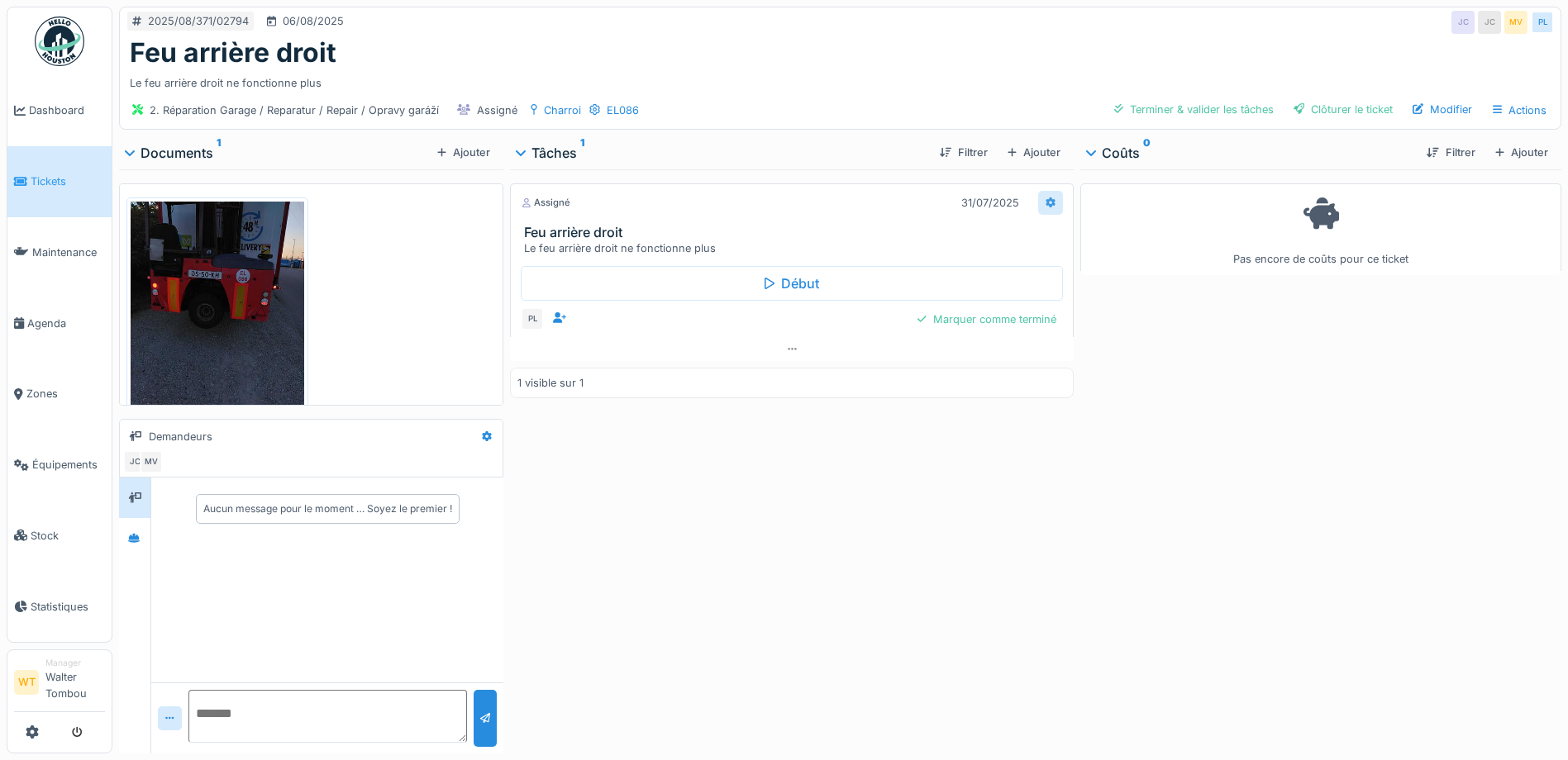 click 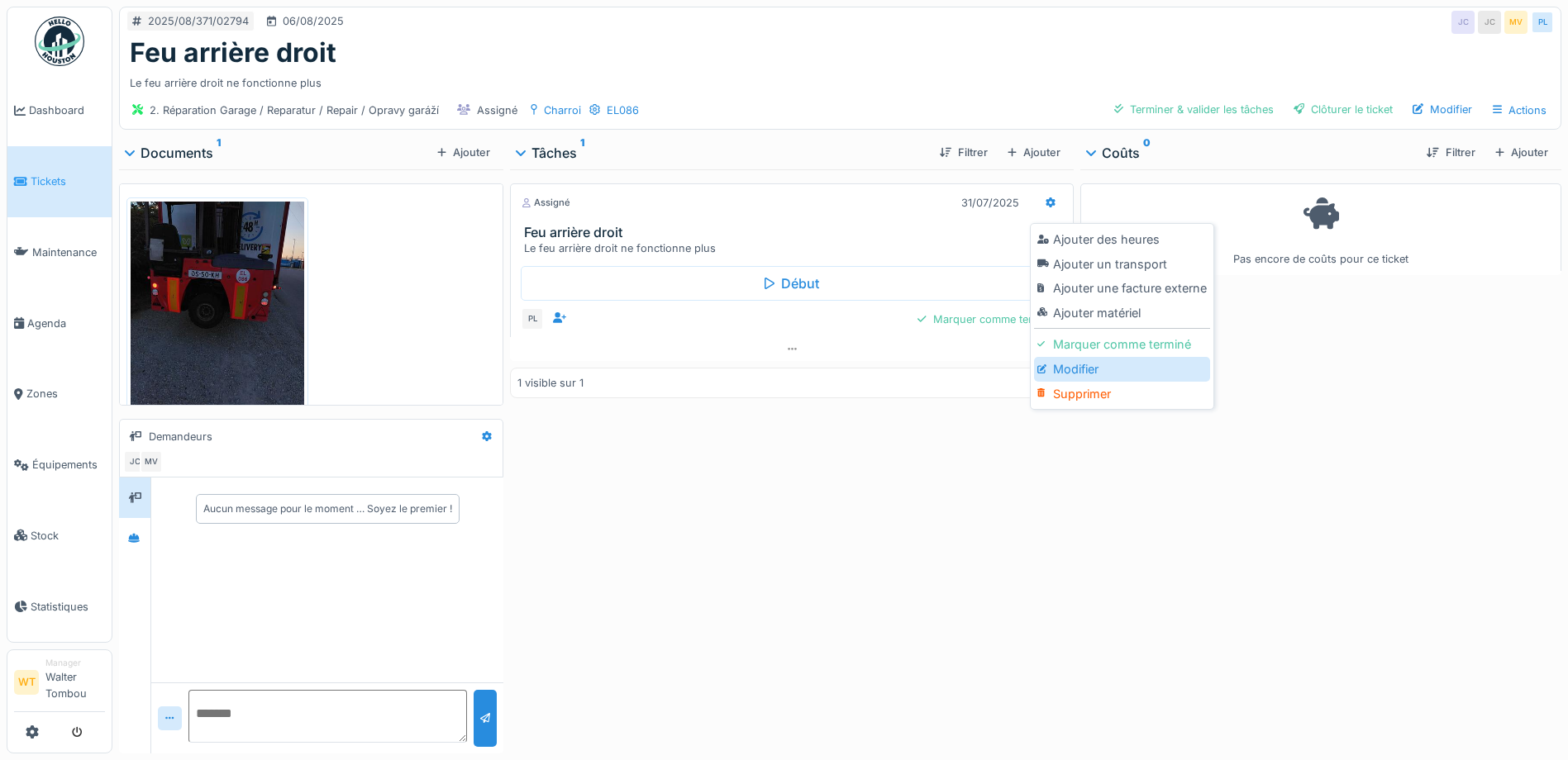 click at bounding box center [1045, 368] 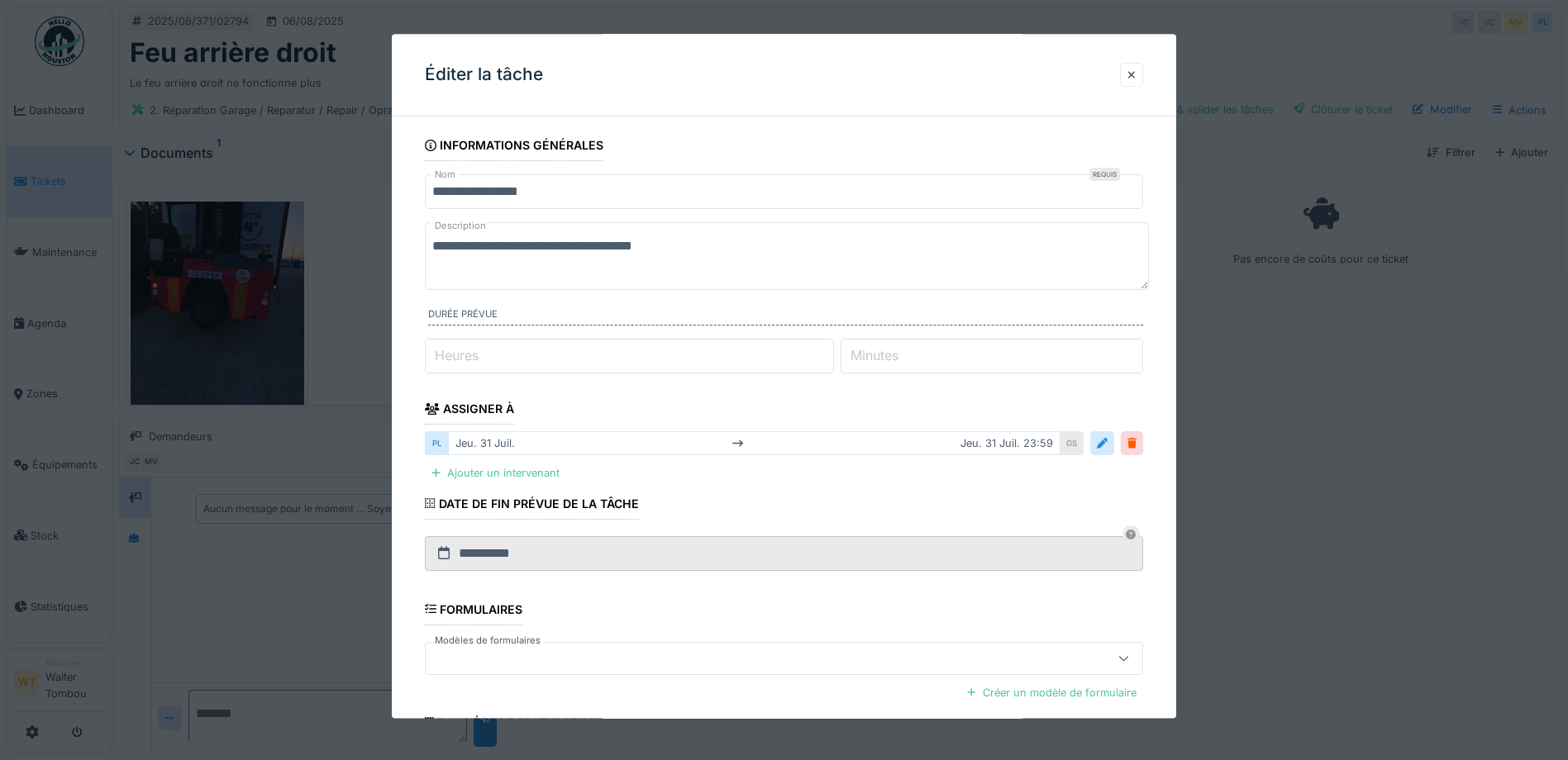 drag, startPoint x: 1133, startPoint y: 447, endPoint x: 1069, endPoint y: 432, distance: 65.73431 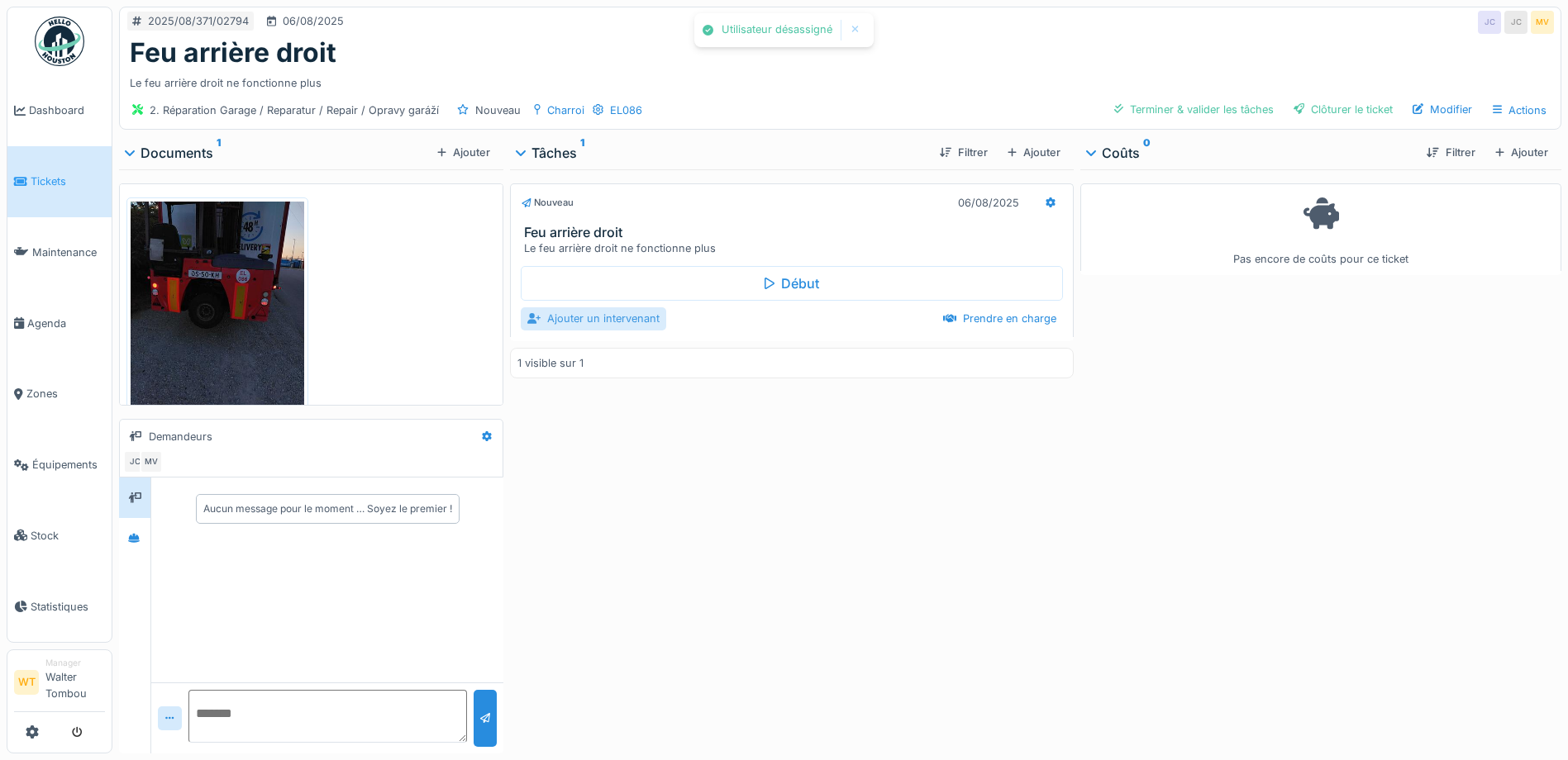 click on "Ajouter un intervenant" at bounding box center (593, 318) 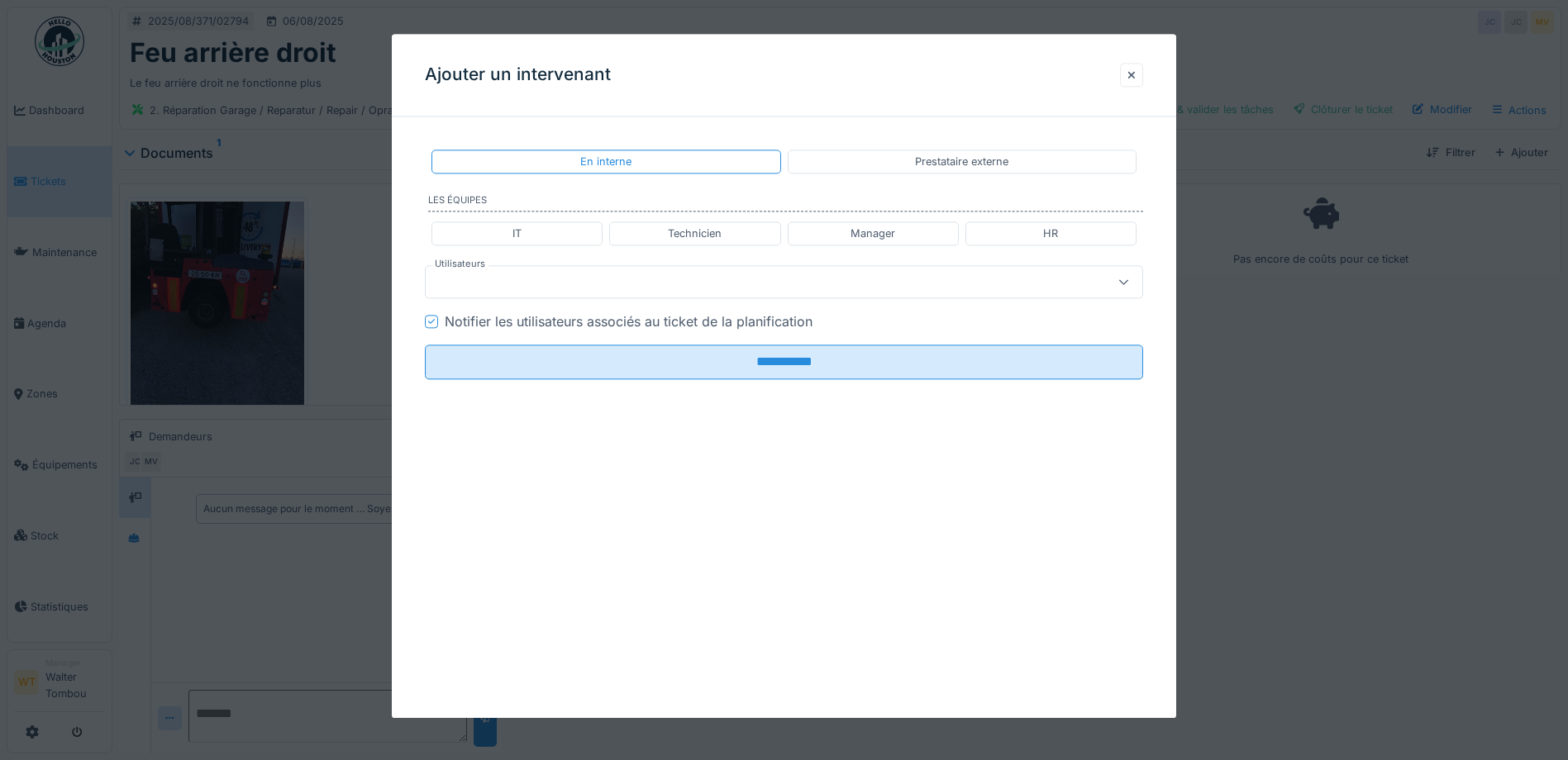 click at bounding box center [748, 283] 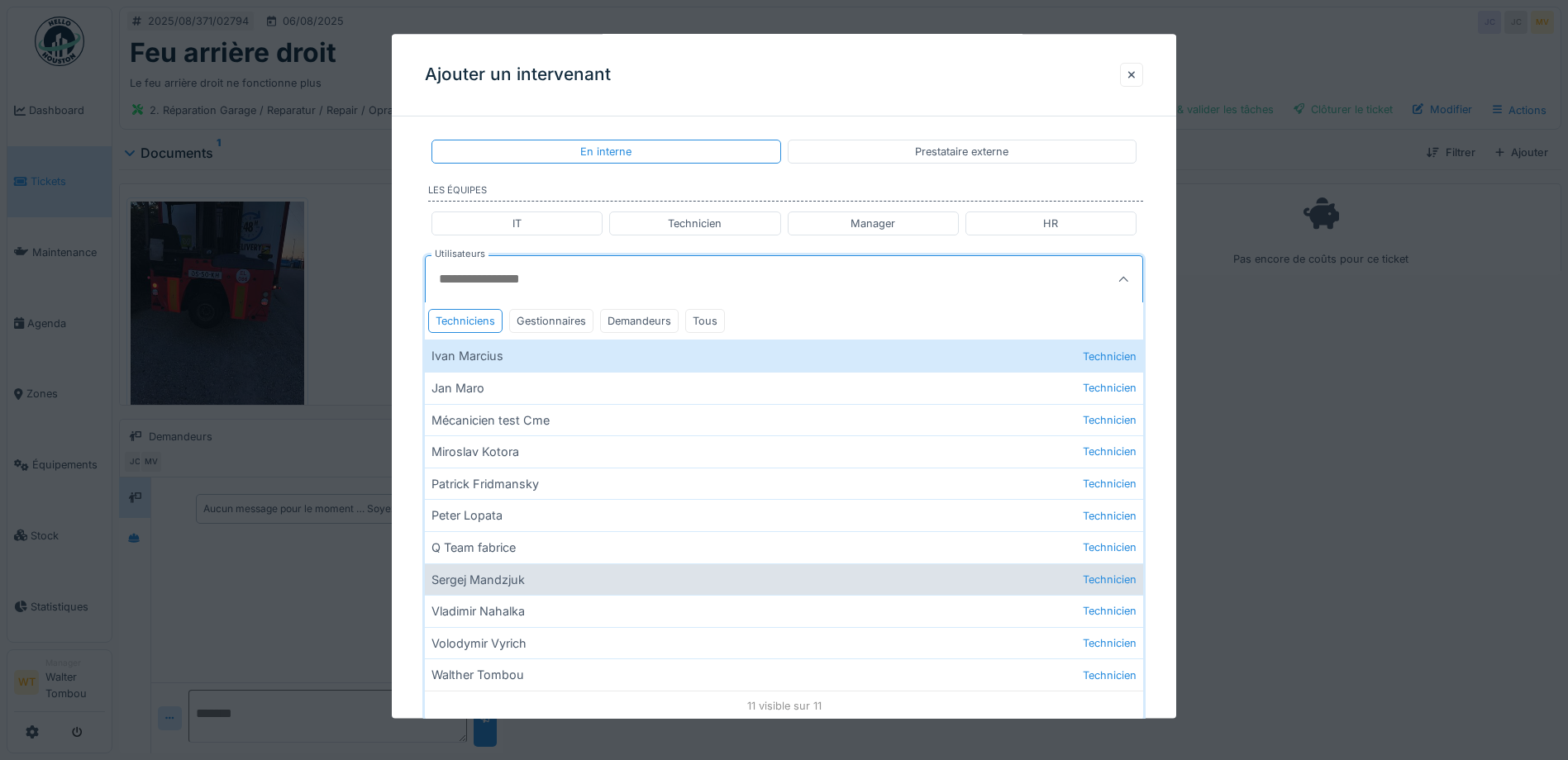 scroll, scrollTop: 12, scrollLeft: 0, axis: vertical 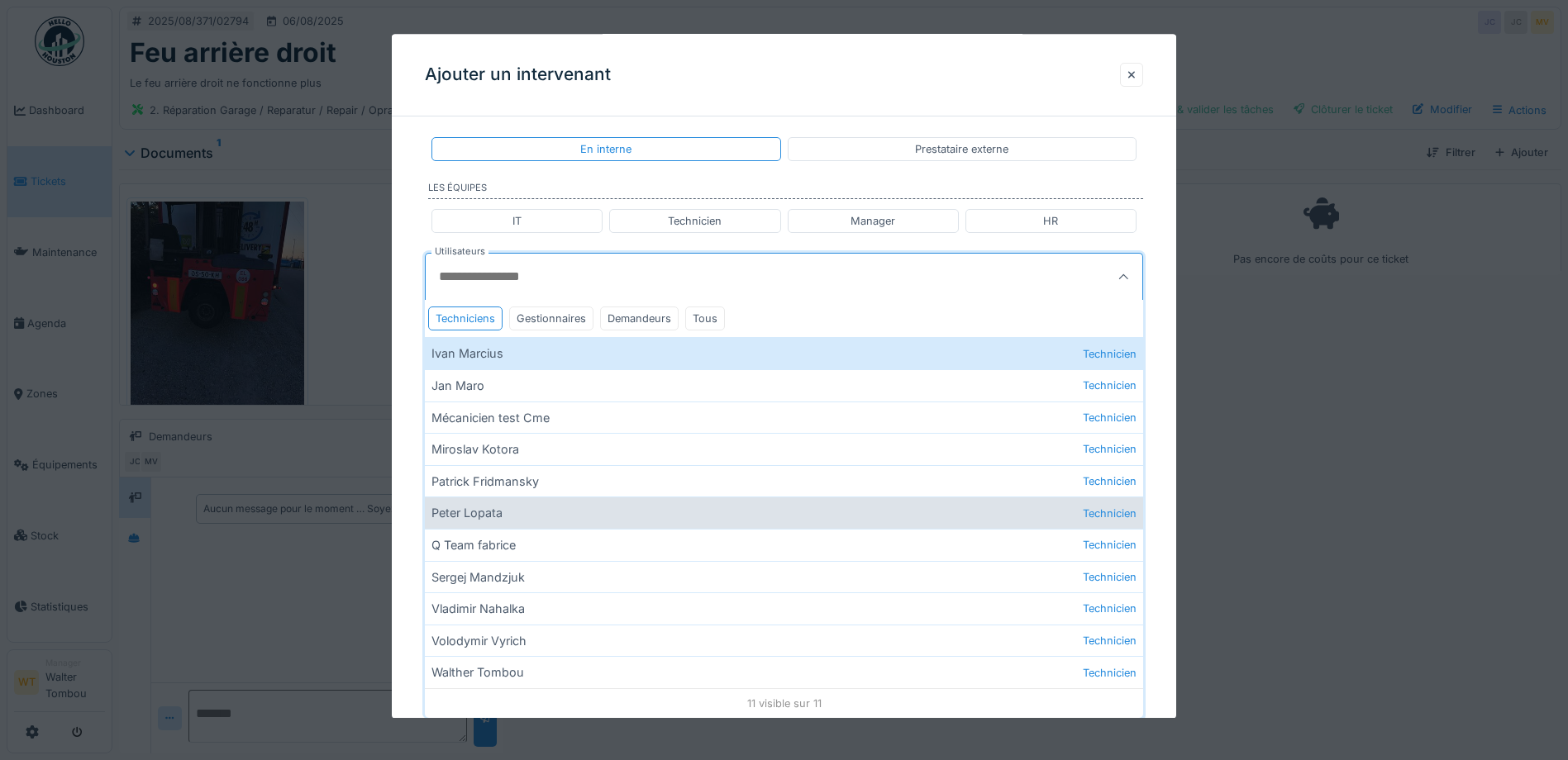 click on "Peter Lopata   Technicien" at bounding box center (784, 513) 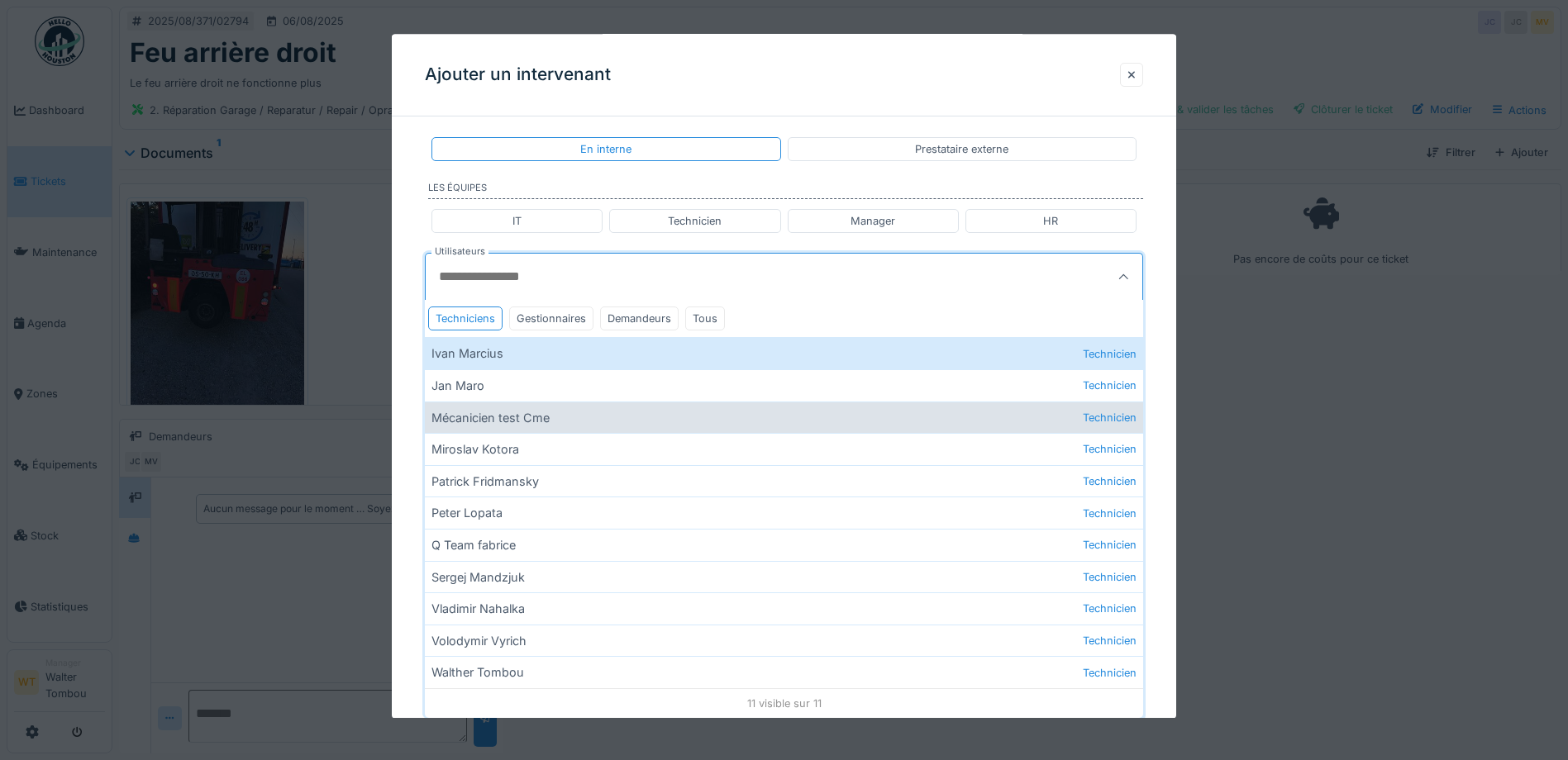 type on "*****" 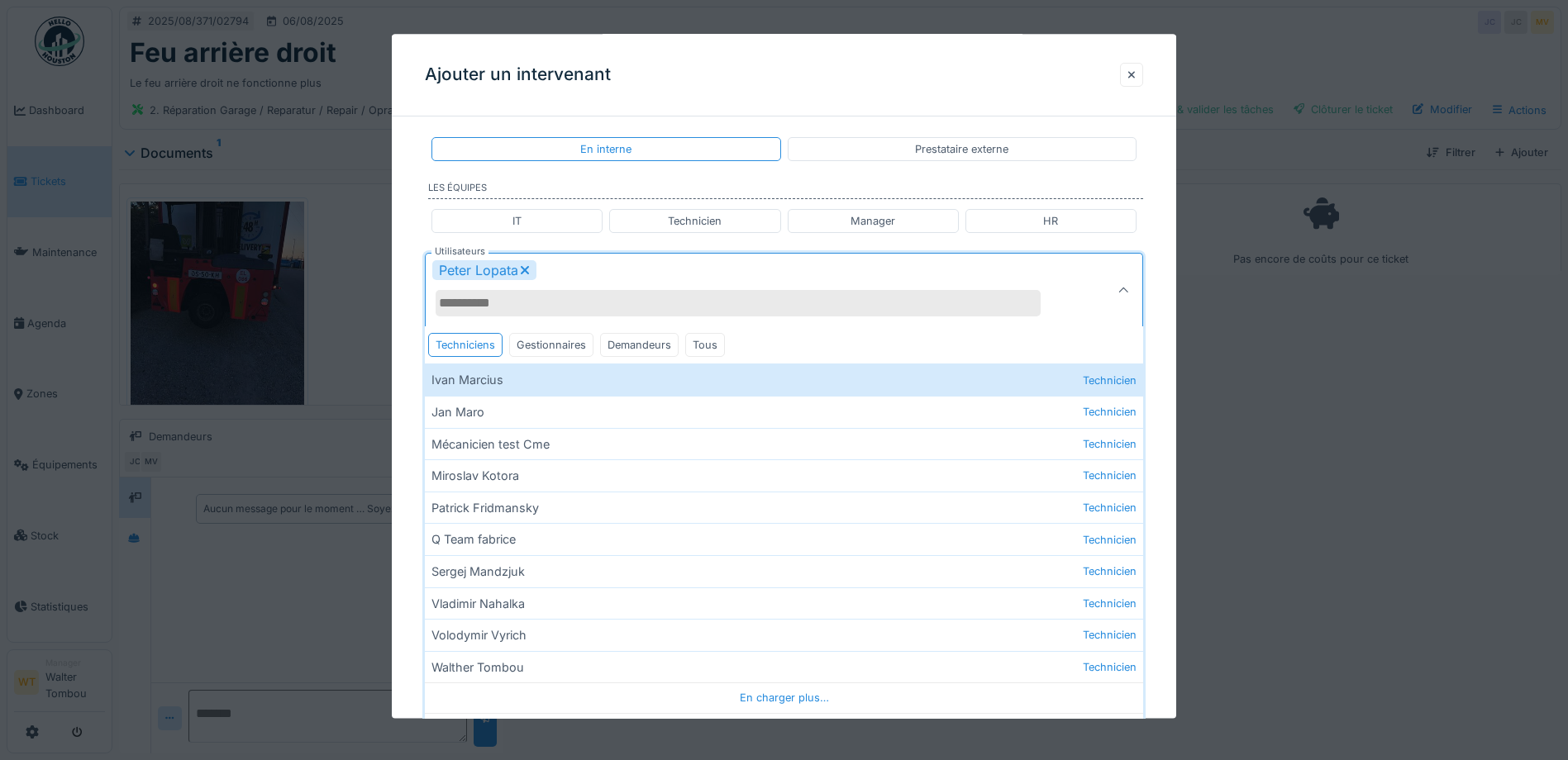 click on "Peter Lopata" at bounding box center (748, 291) 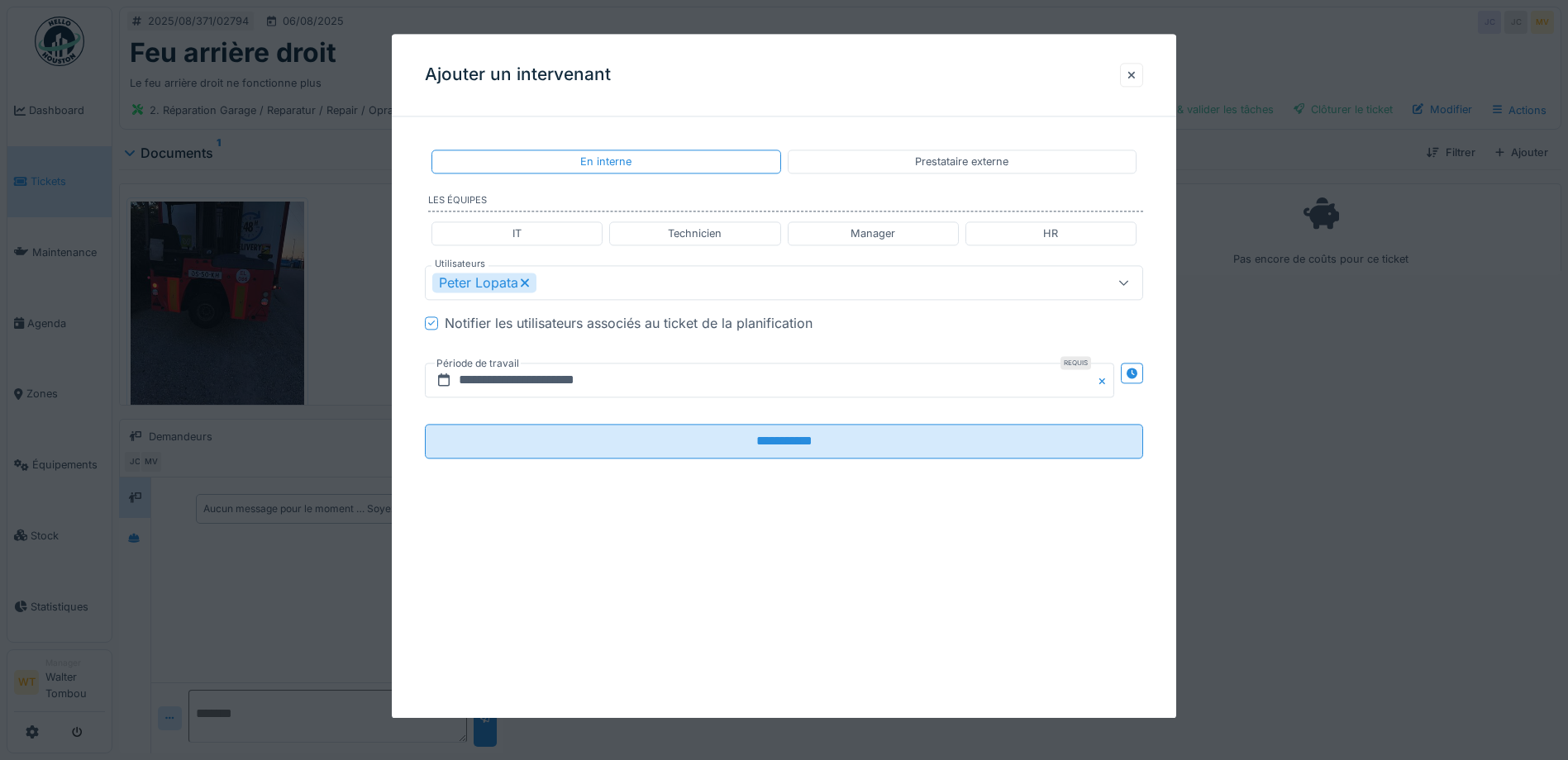 scroll, scrollTop: 0, scrollLeft: 0, axis: both 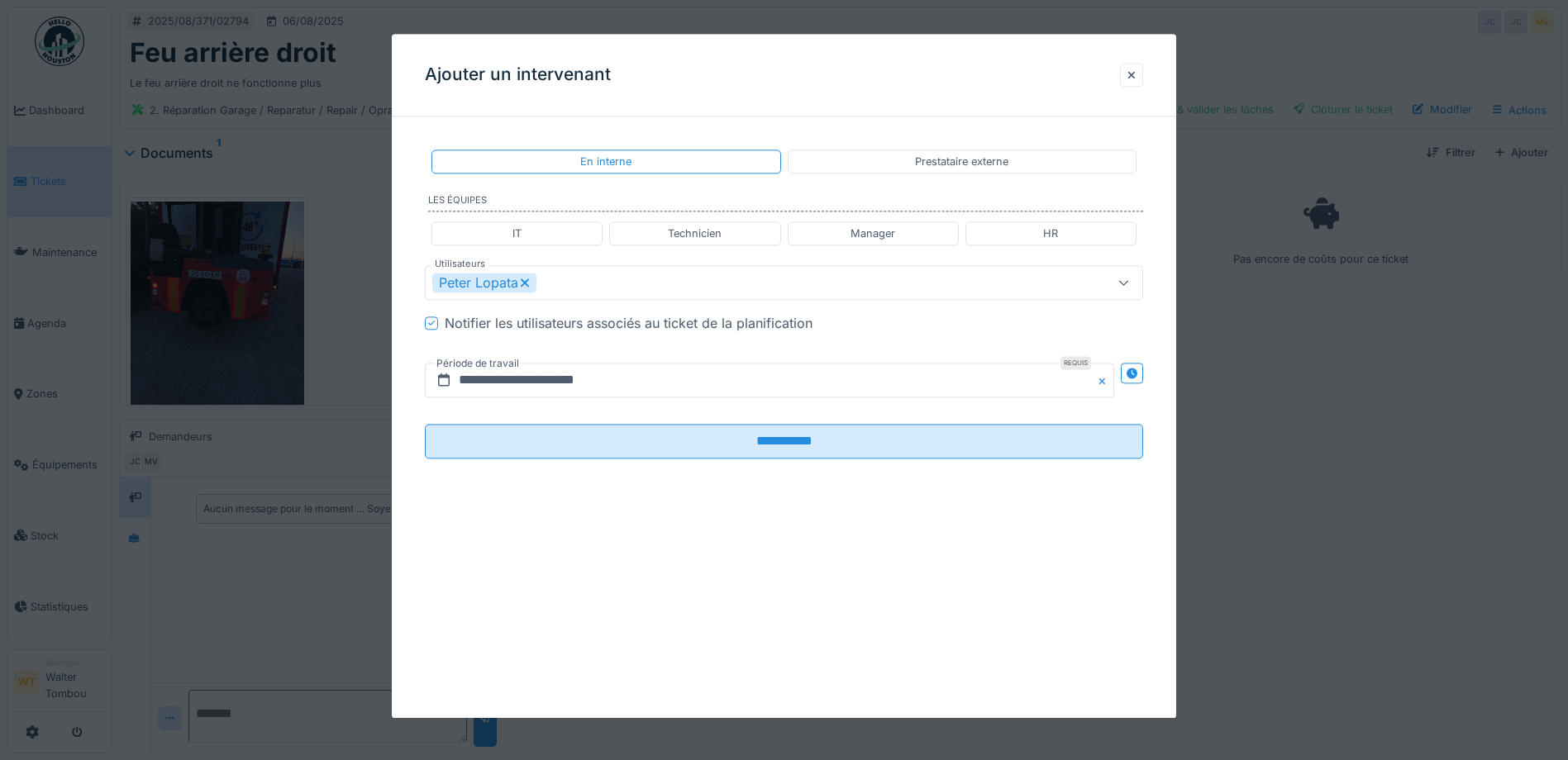 click on "Peter Lopata" at bounding box center (484, 283) 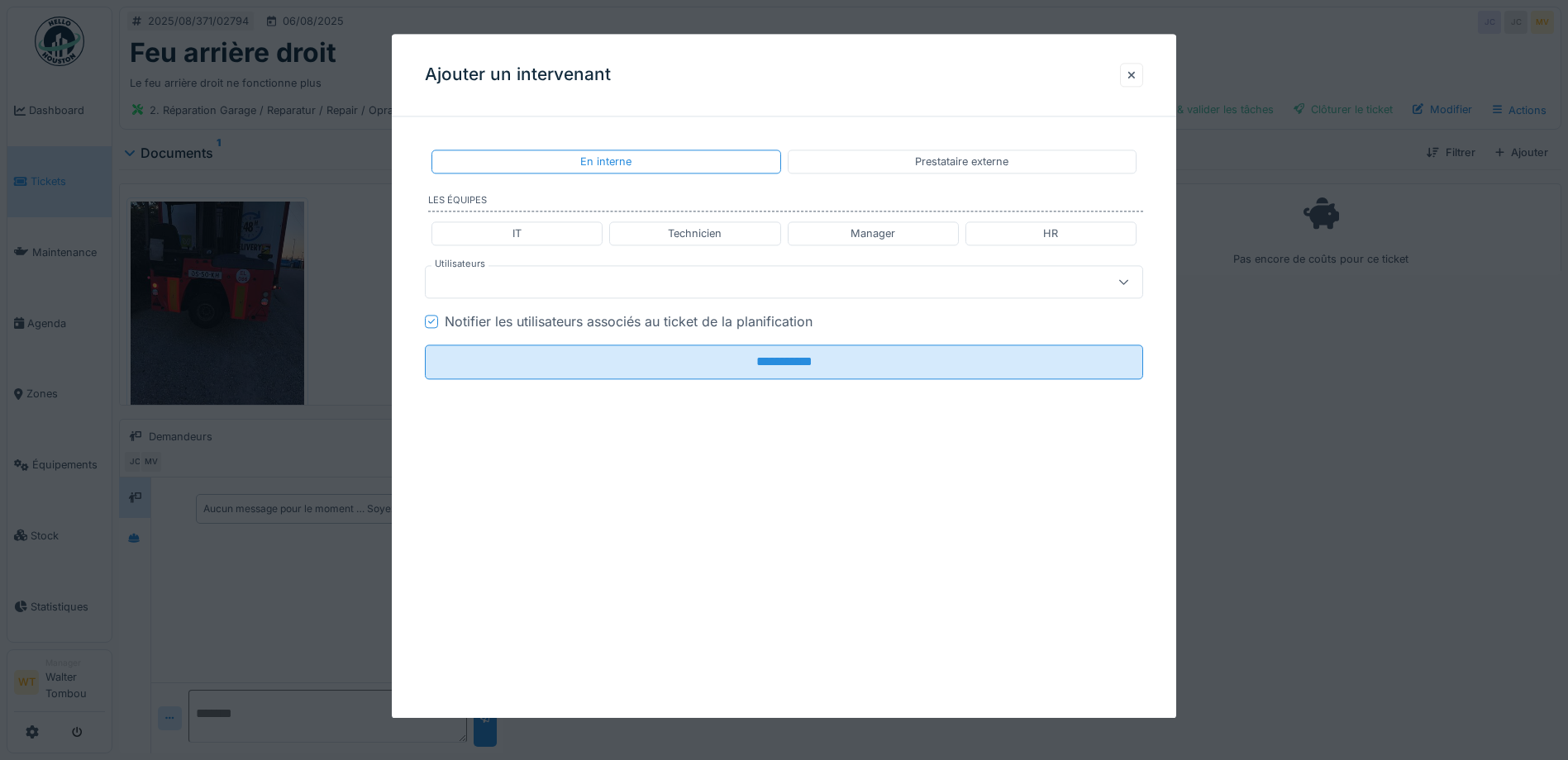click at bounding box center (748, 283) 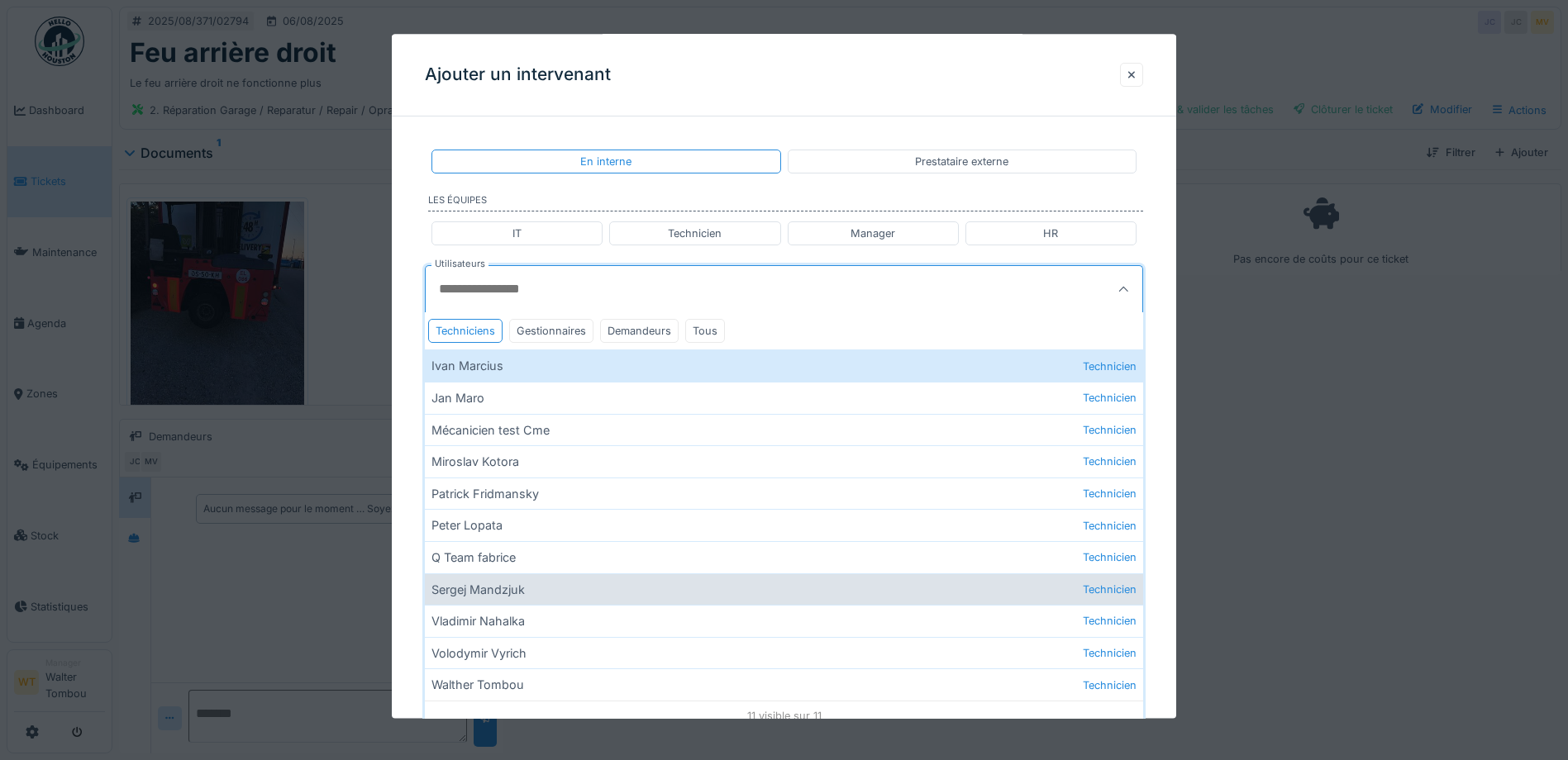 click on "Sergej Mandzjuk   Technicien" at bounding box center [784, 589] 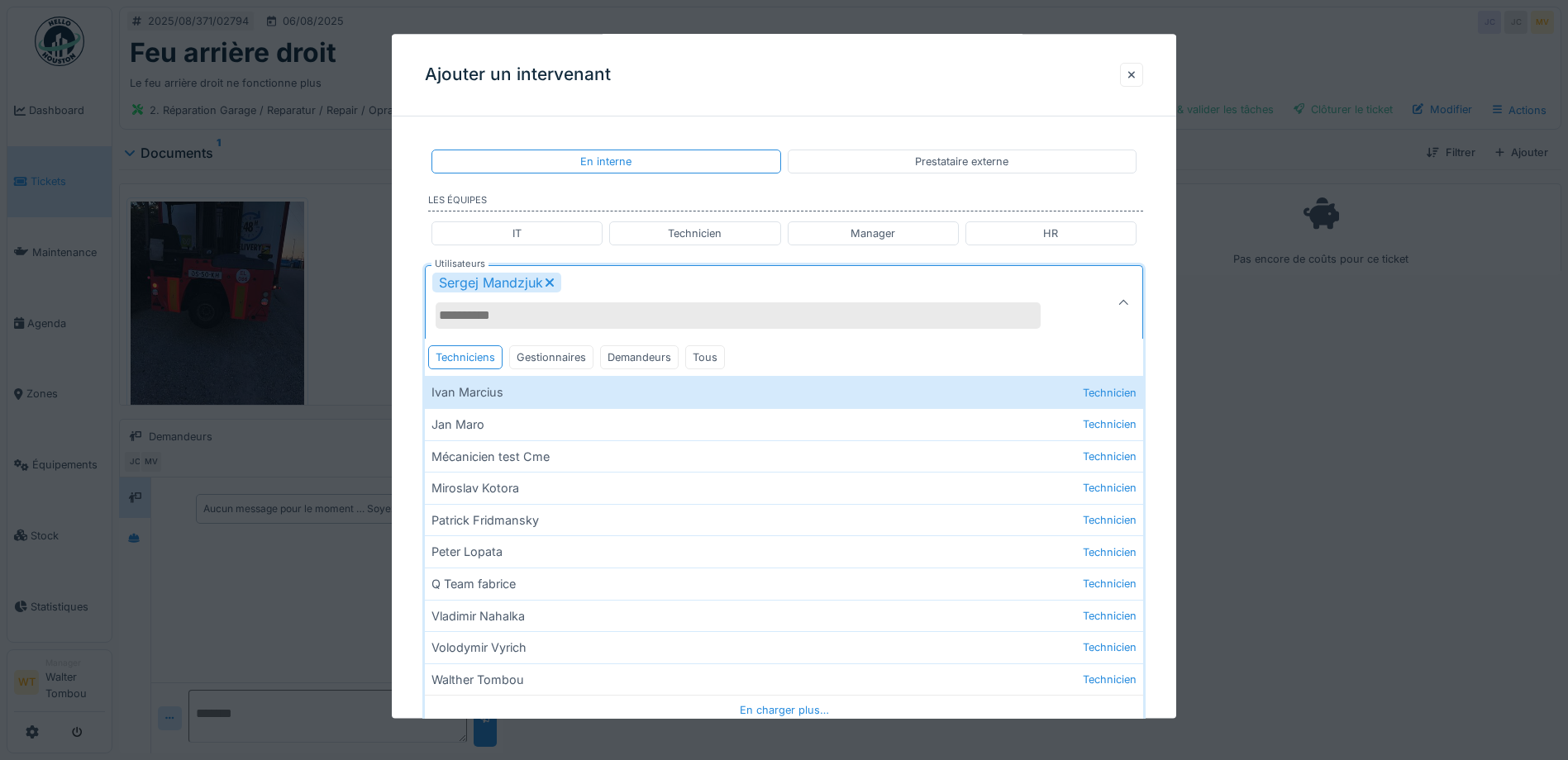 click on "Sergej Mandzjuk" at bounding box center [748, 303] 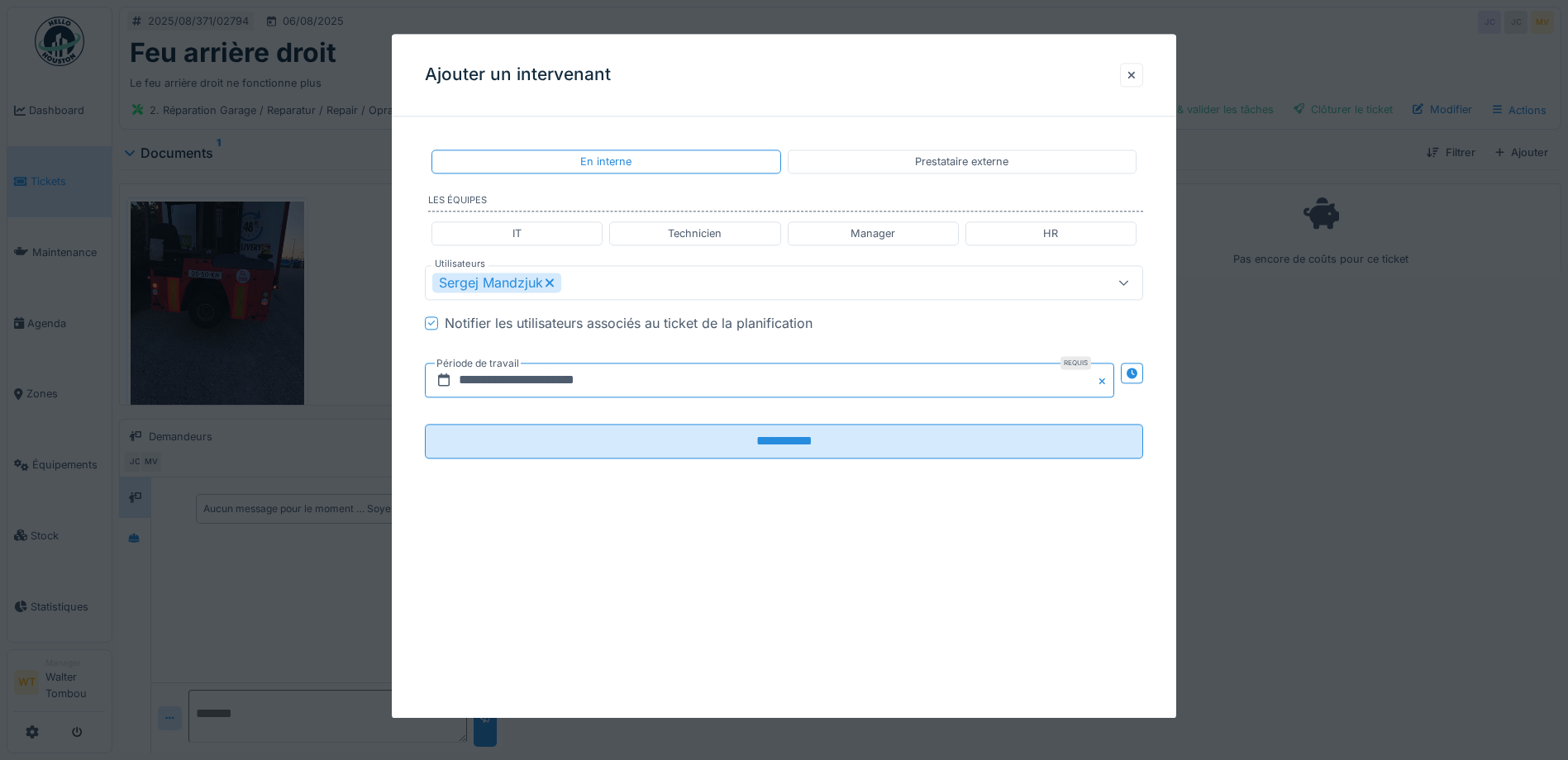 click on "**********" at bounding box center [770, 381] 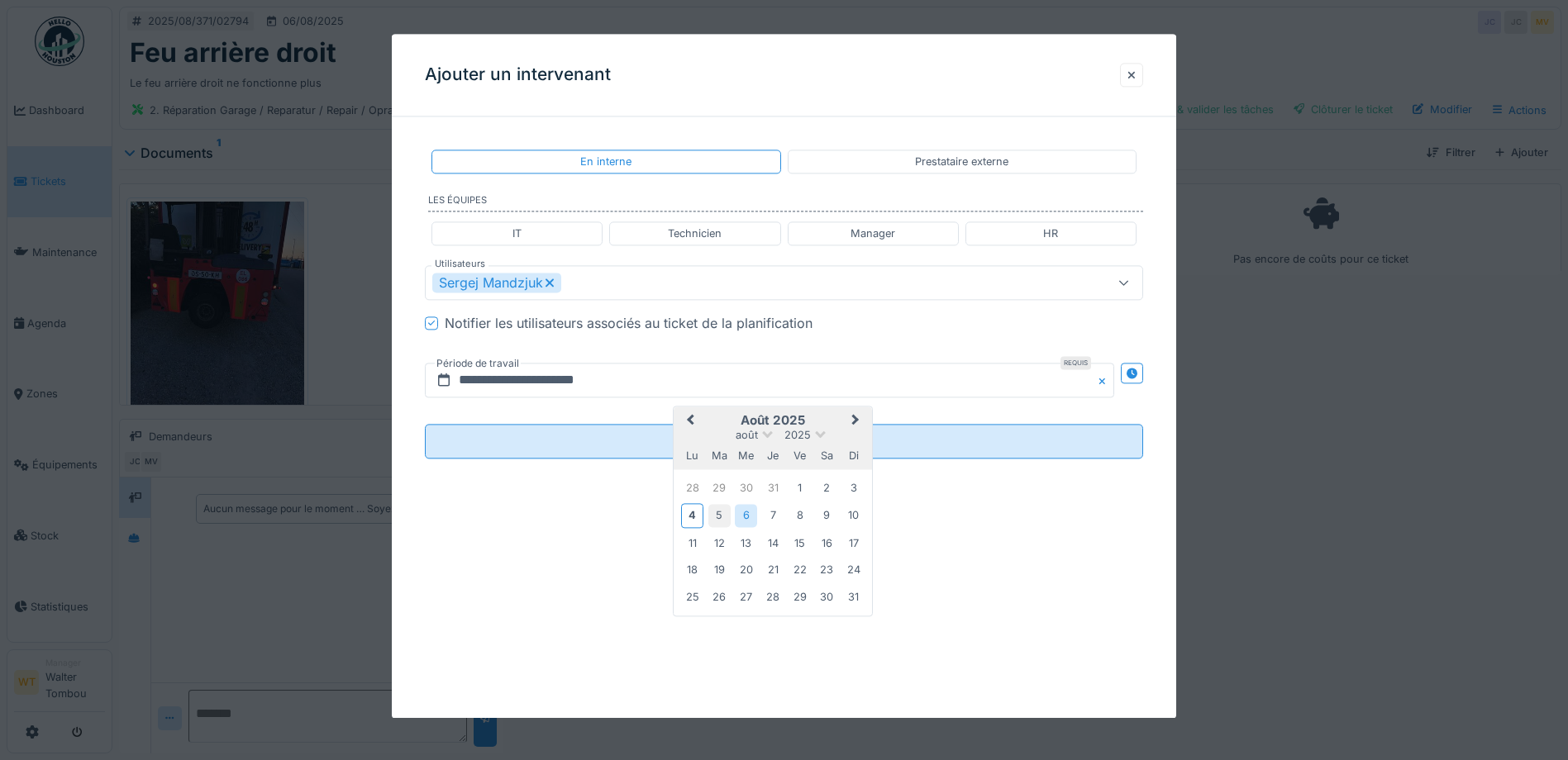 click on "5" at bounding box center [719, 515] 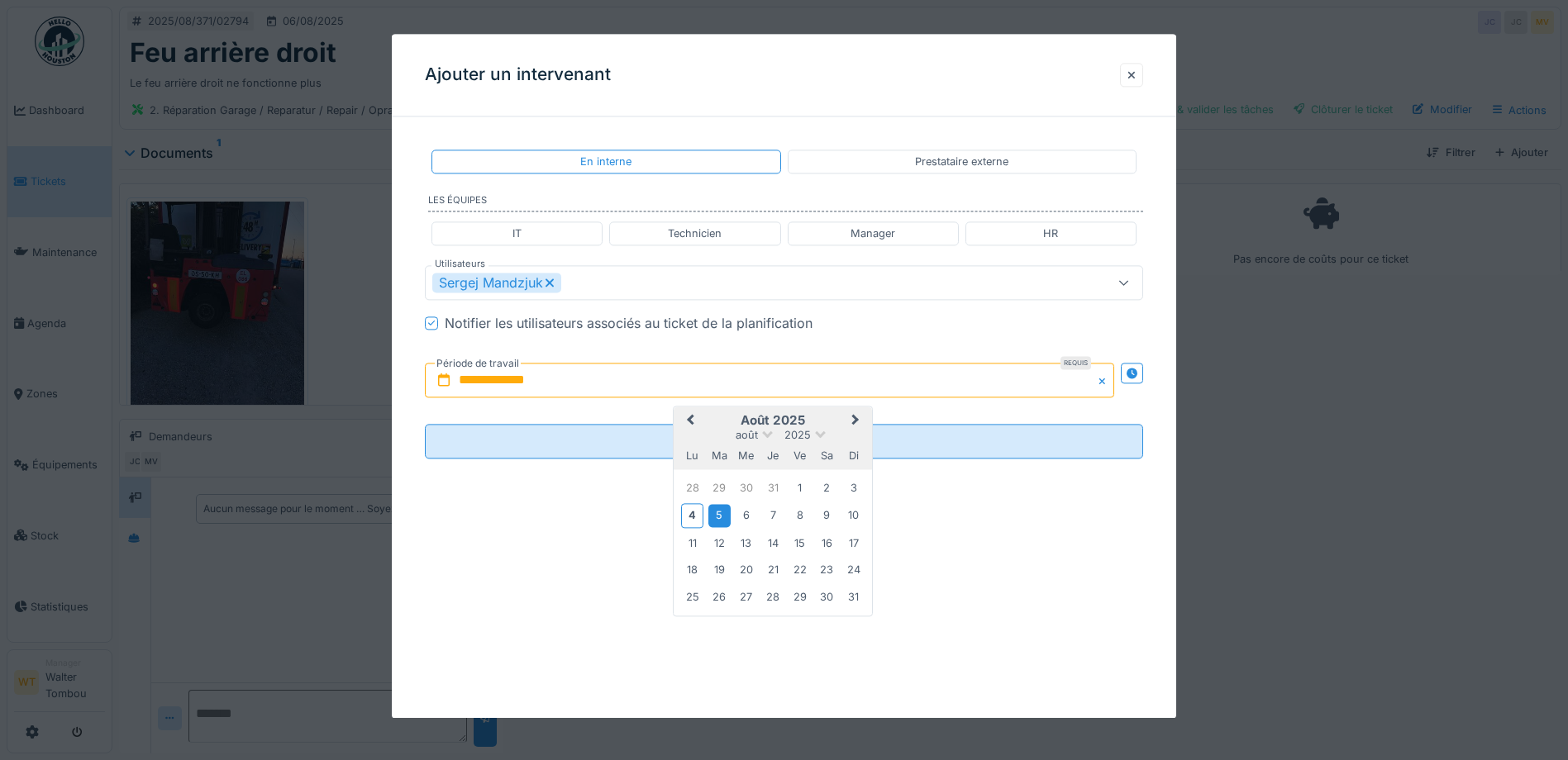 click on "5" at bounding box center [719, 515] 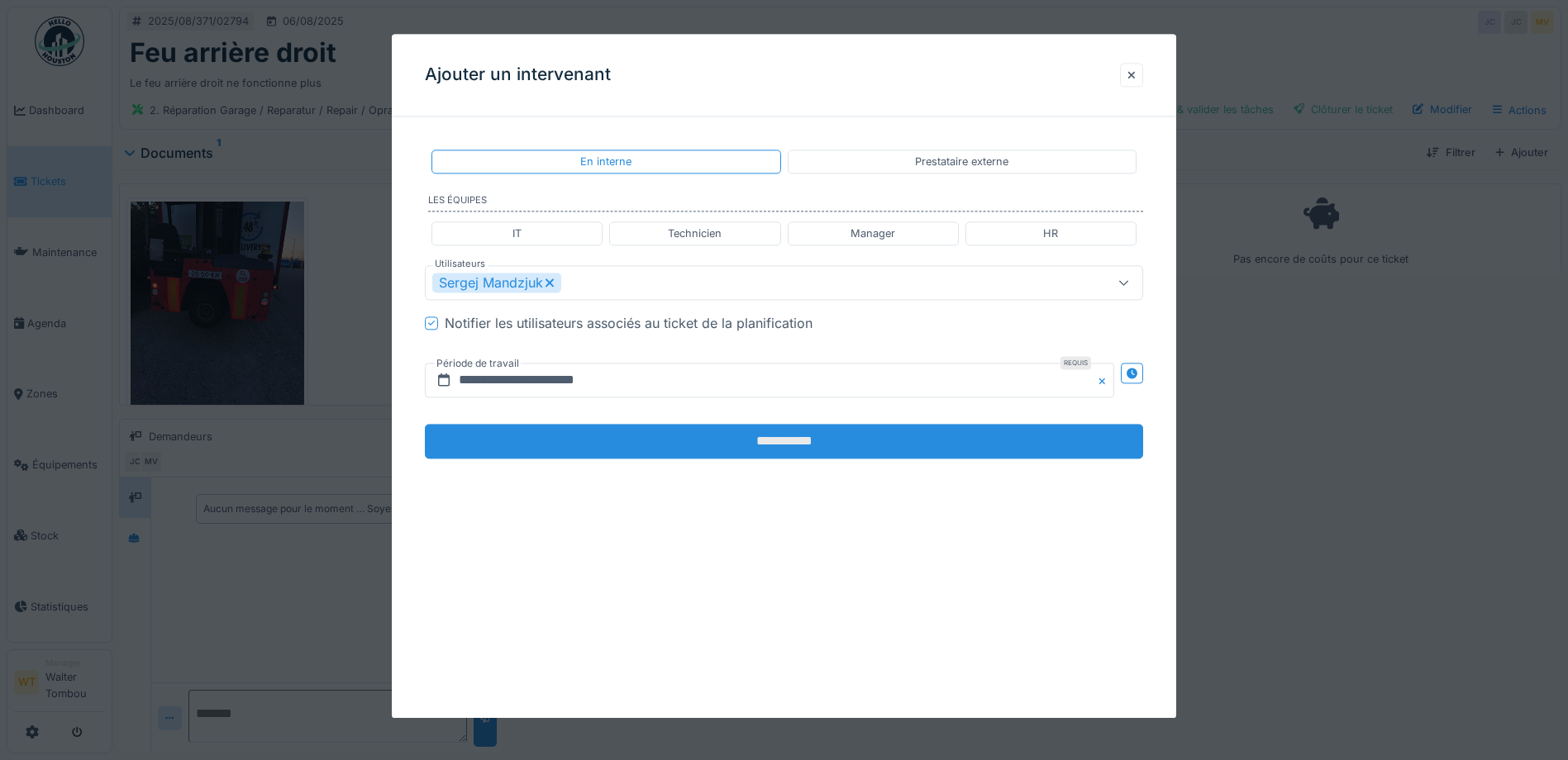 click on "**********" at bounding box center (784, 442) 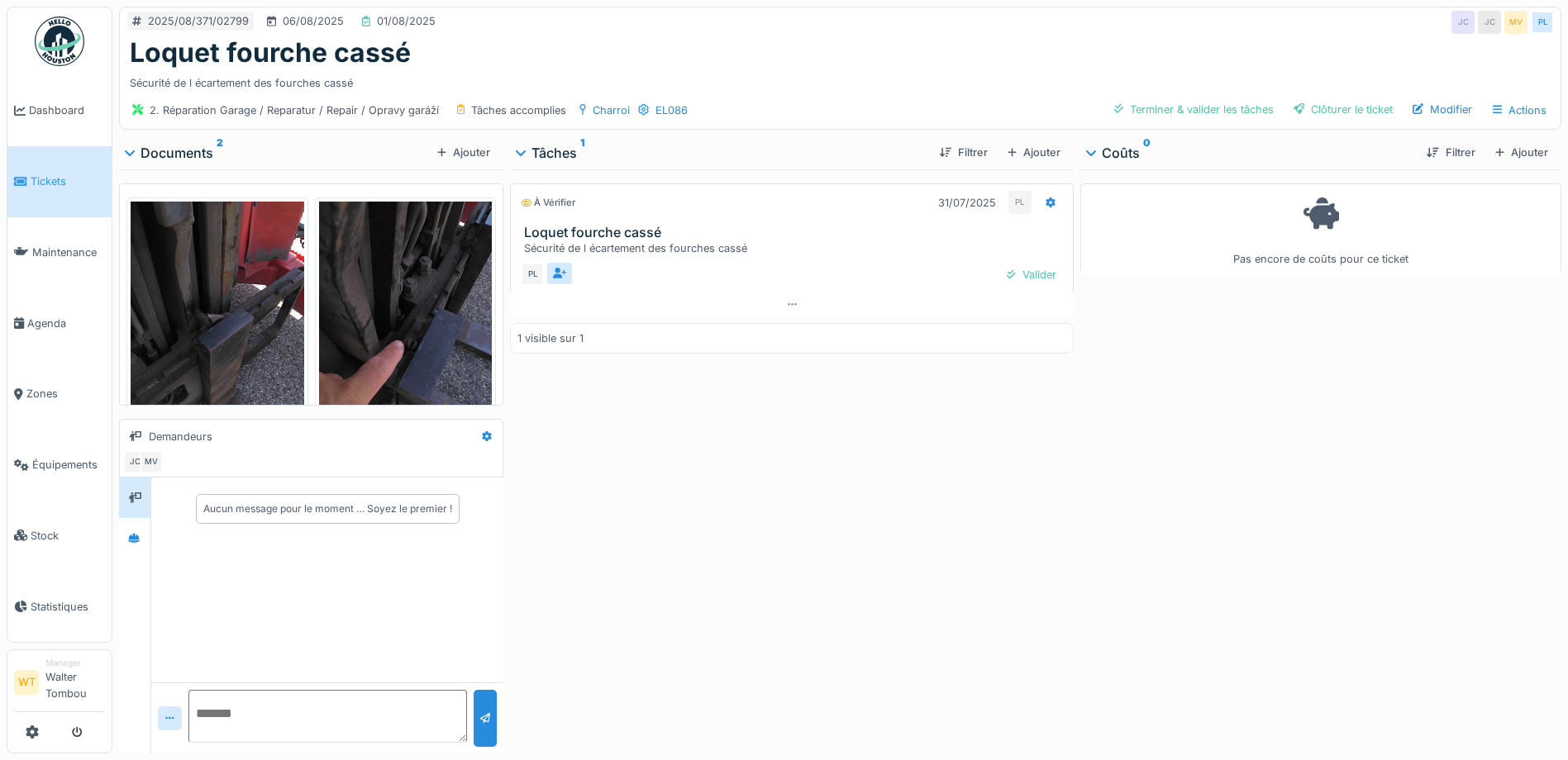 scroll, scrollTop: 0, scrollLeft: 0, axis: both 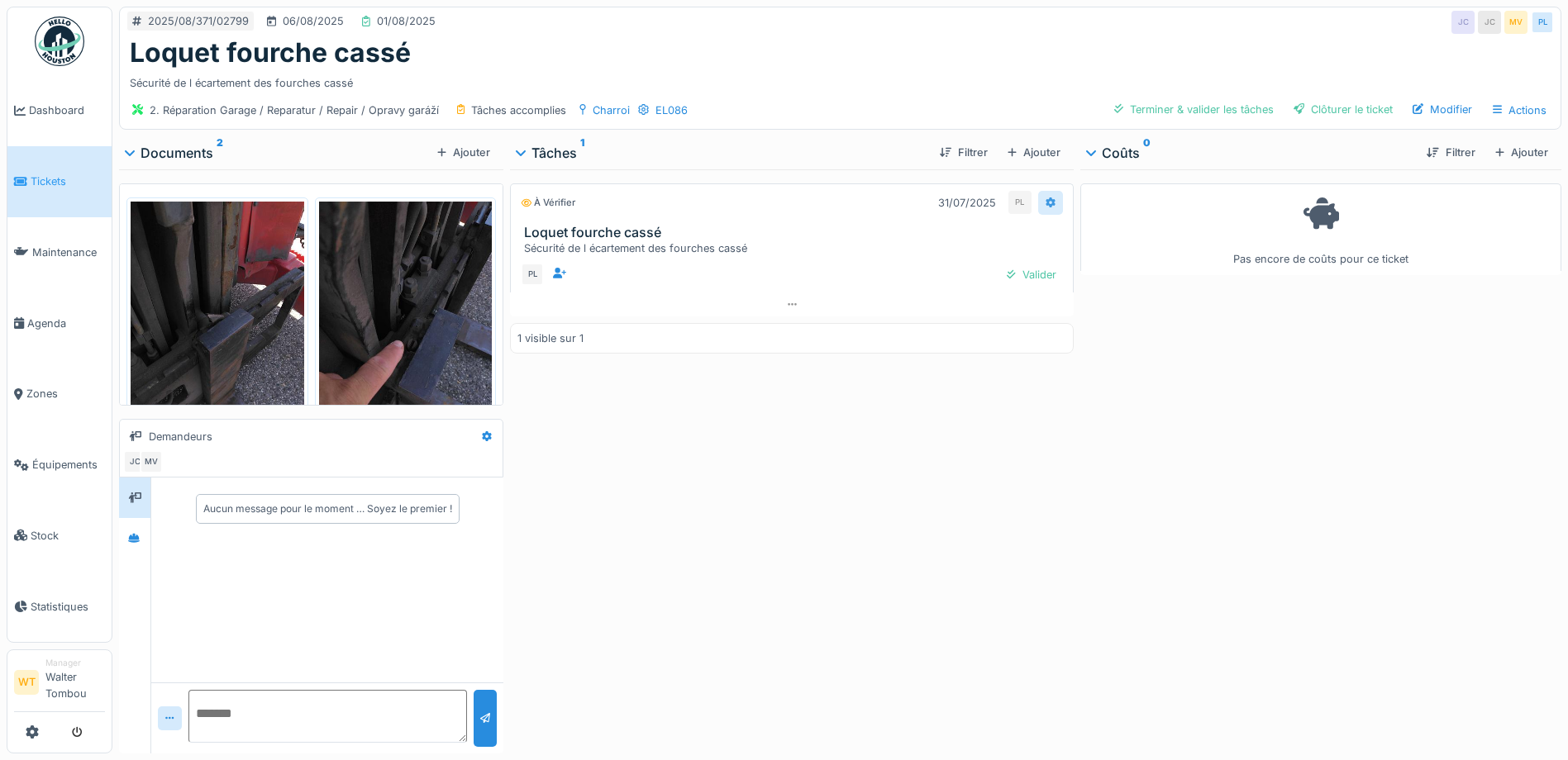click 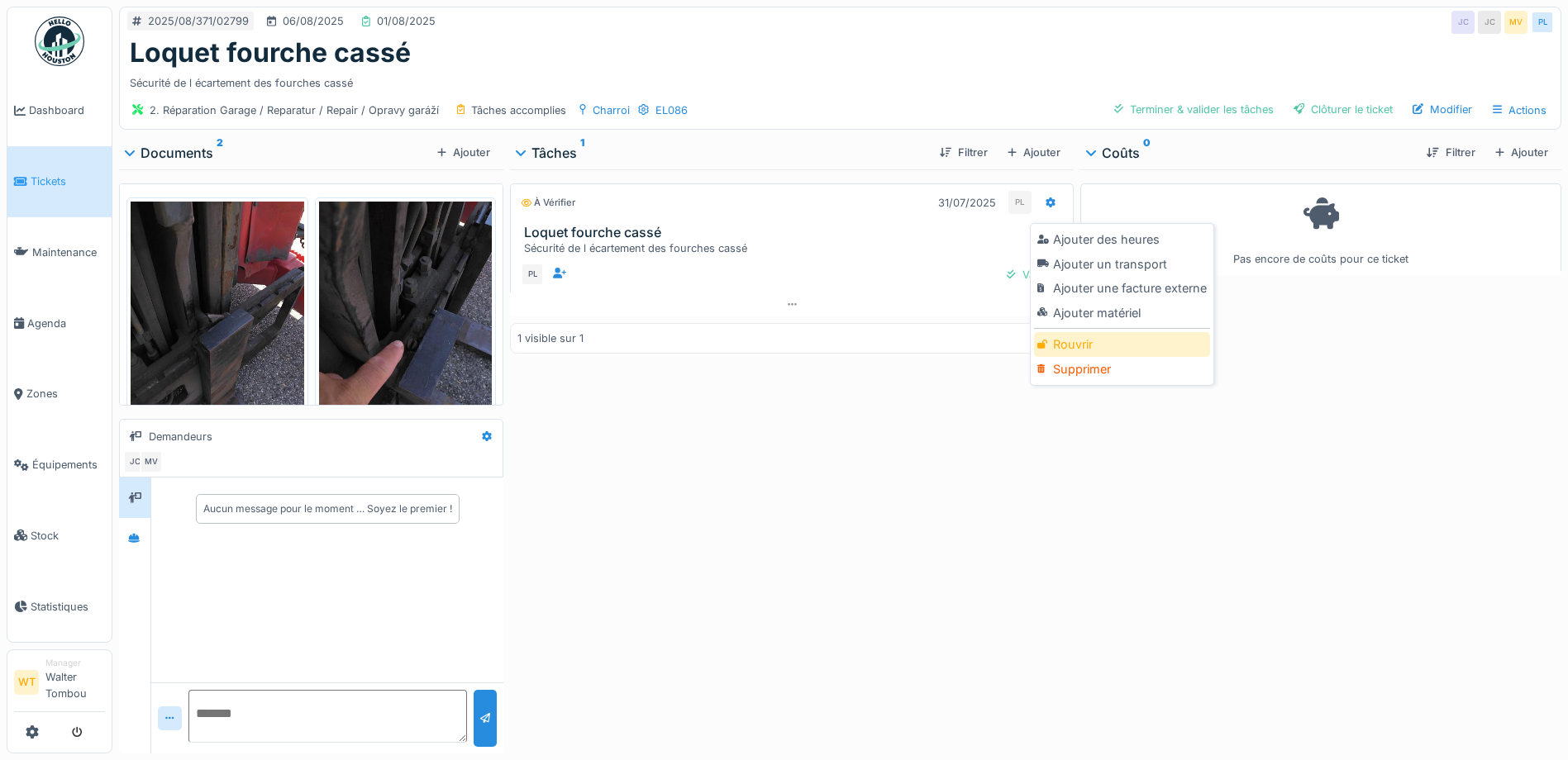 click on "Rouvrir" at bounding box center (1122, 344) 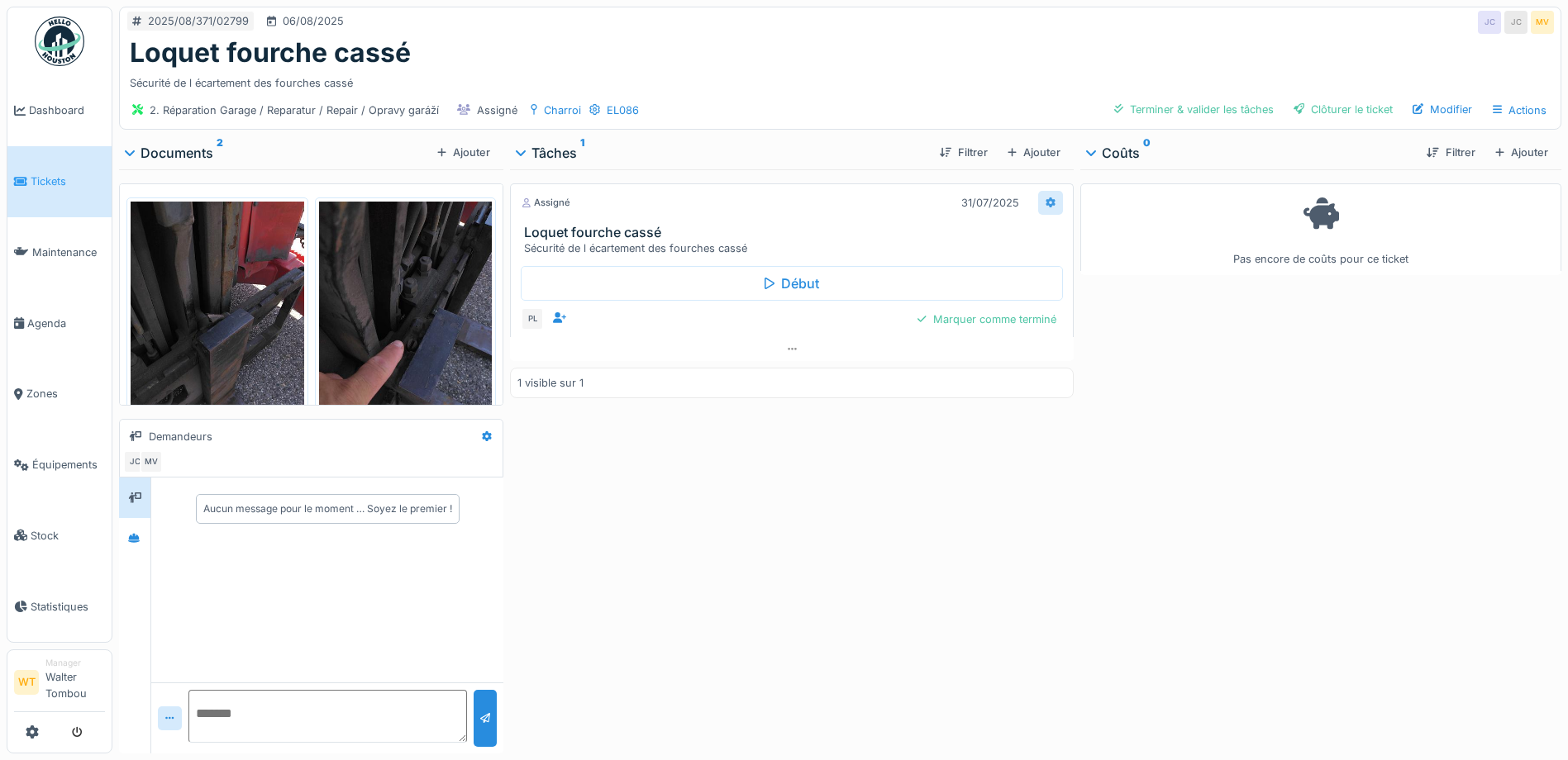 click 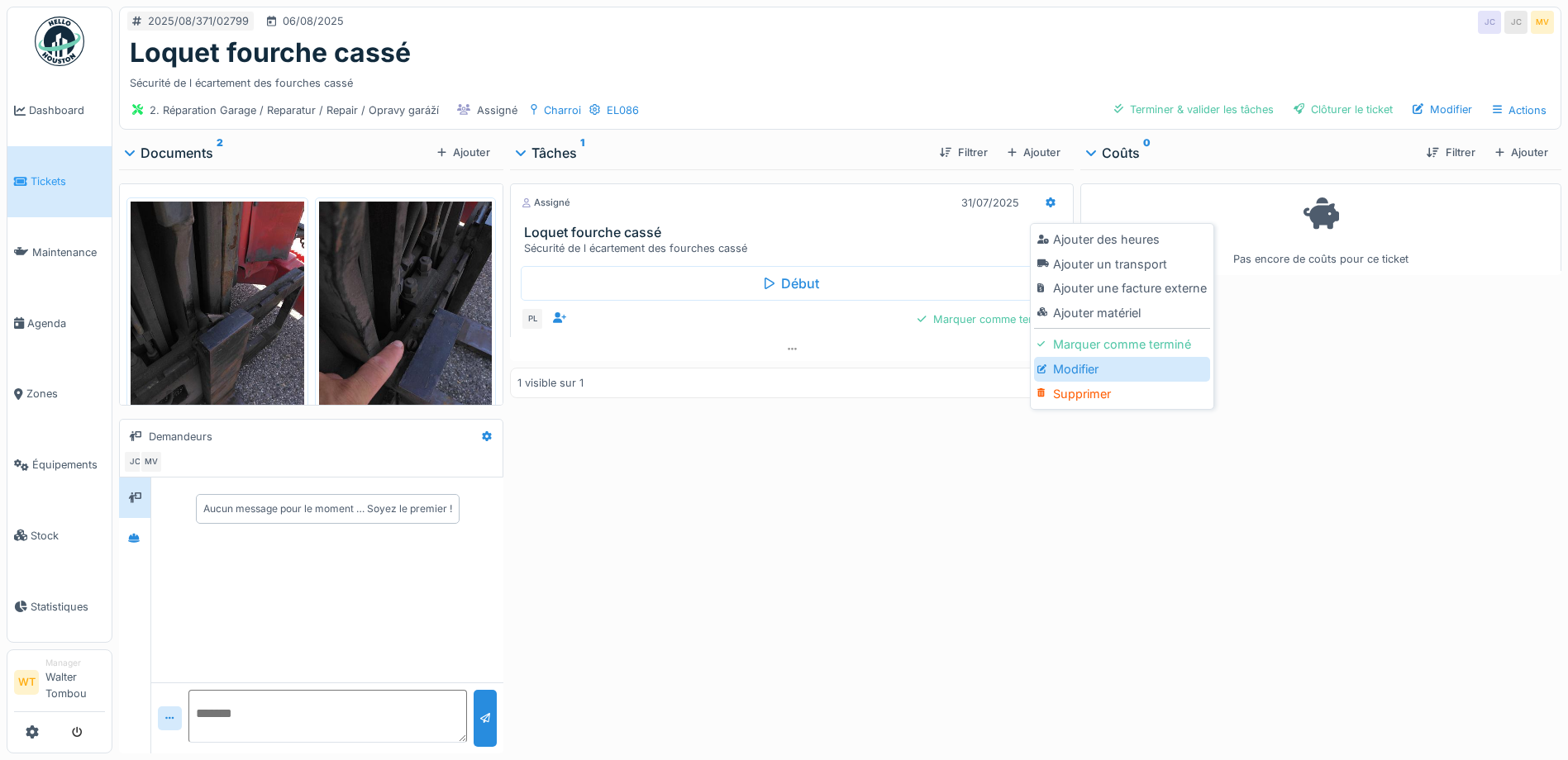 click on "Modifier" at bounding box center [1122, 369] 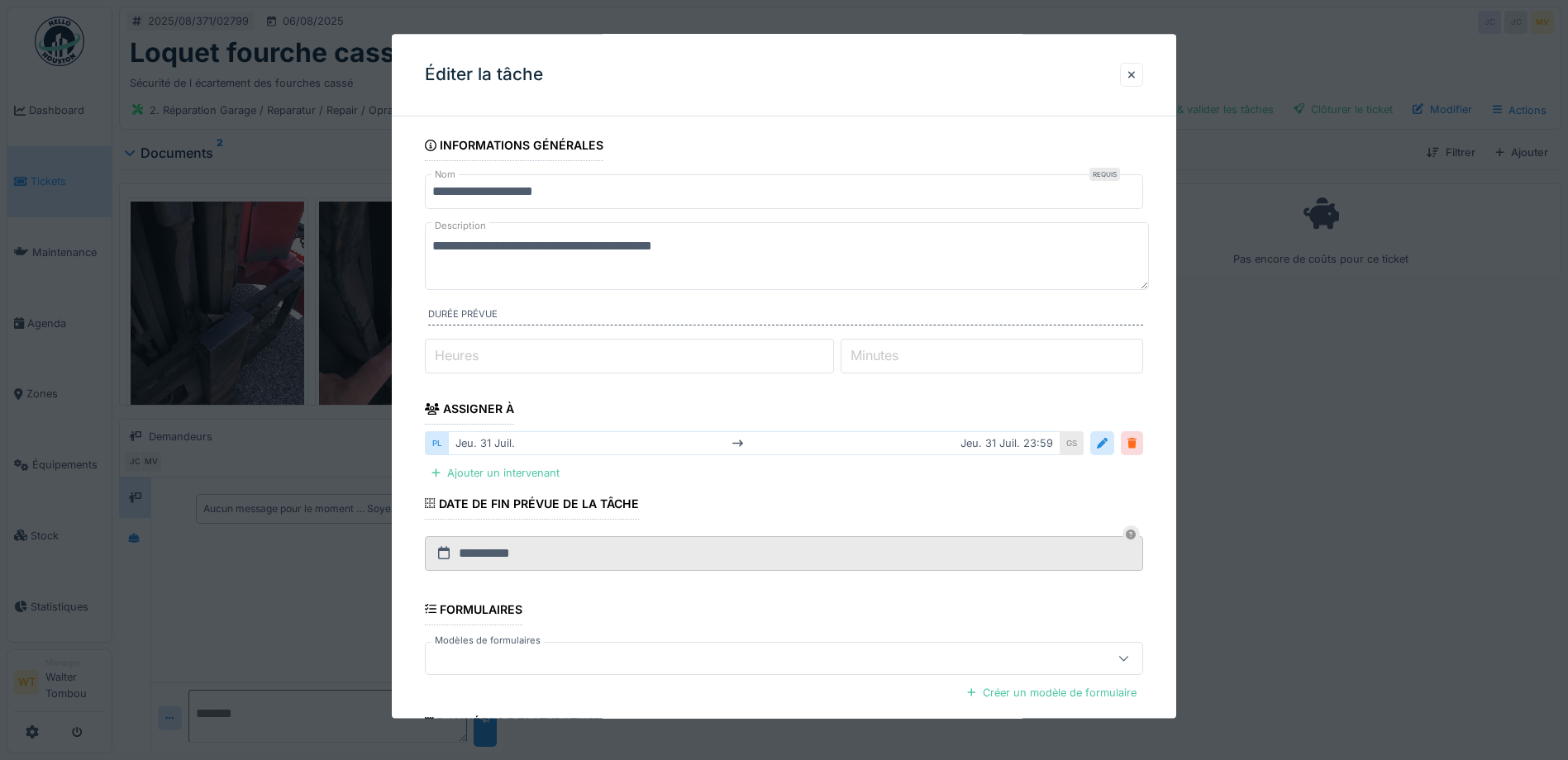 click at bounding box center [1132, 444] 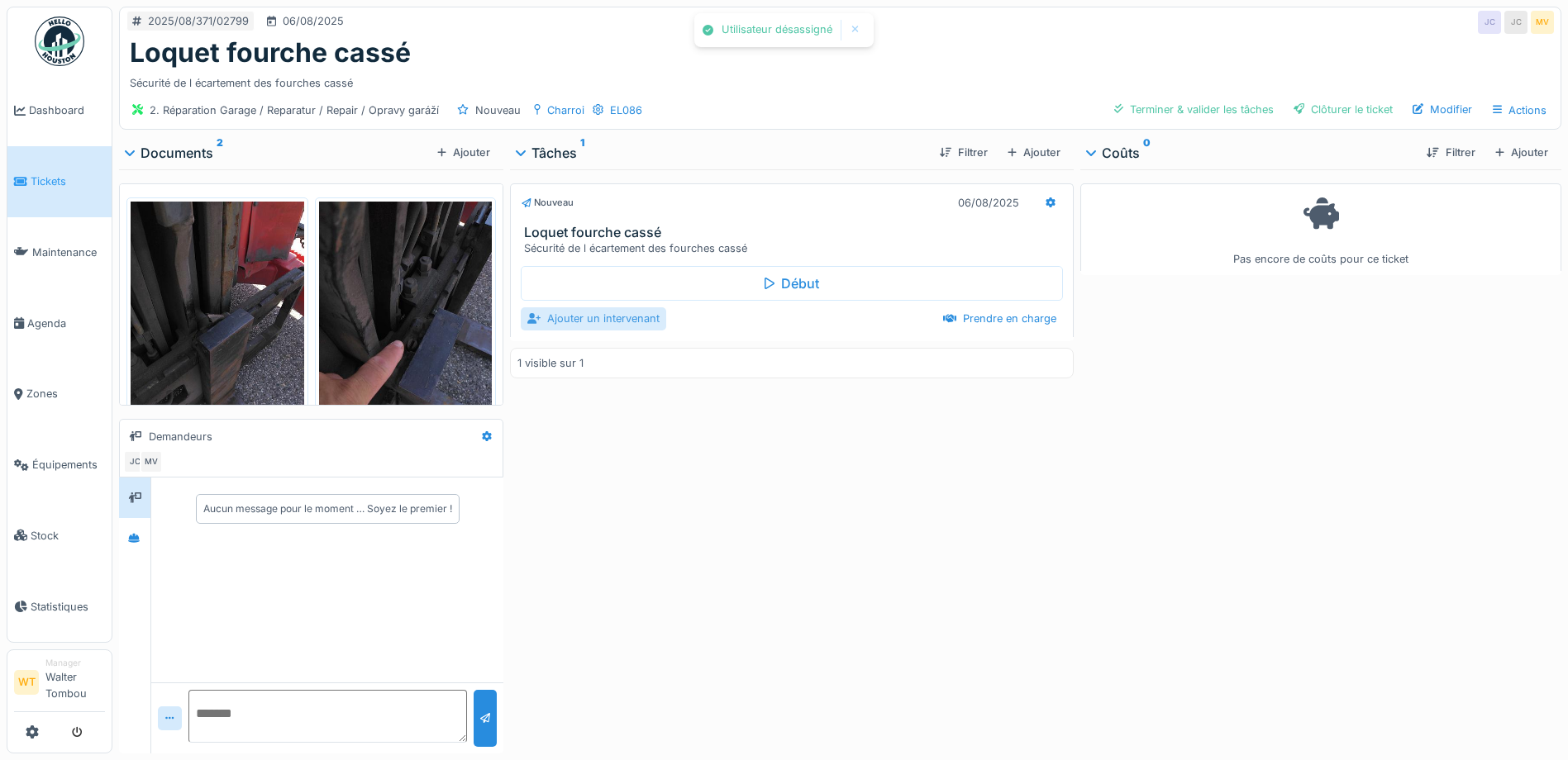 click on "Ajouter un intervenant" at bounding box center [593, 318] 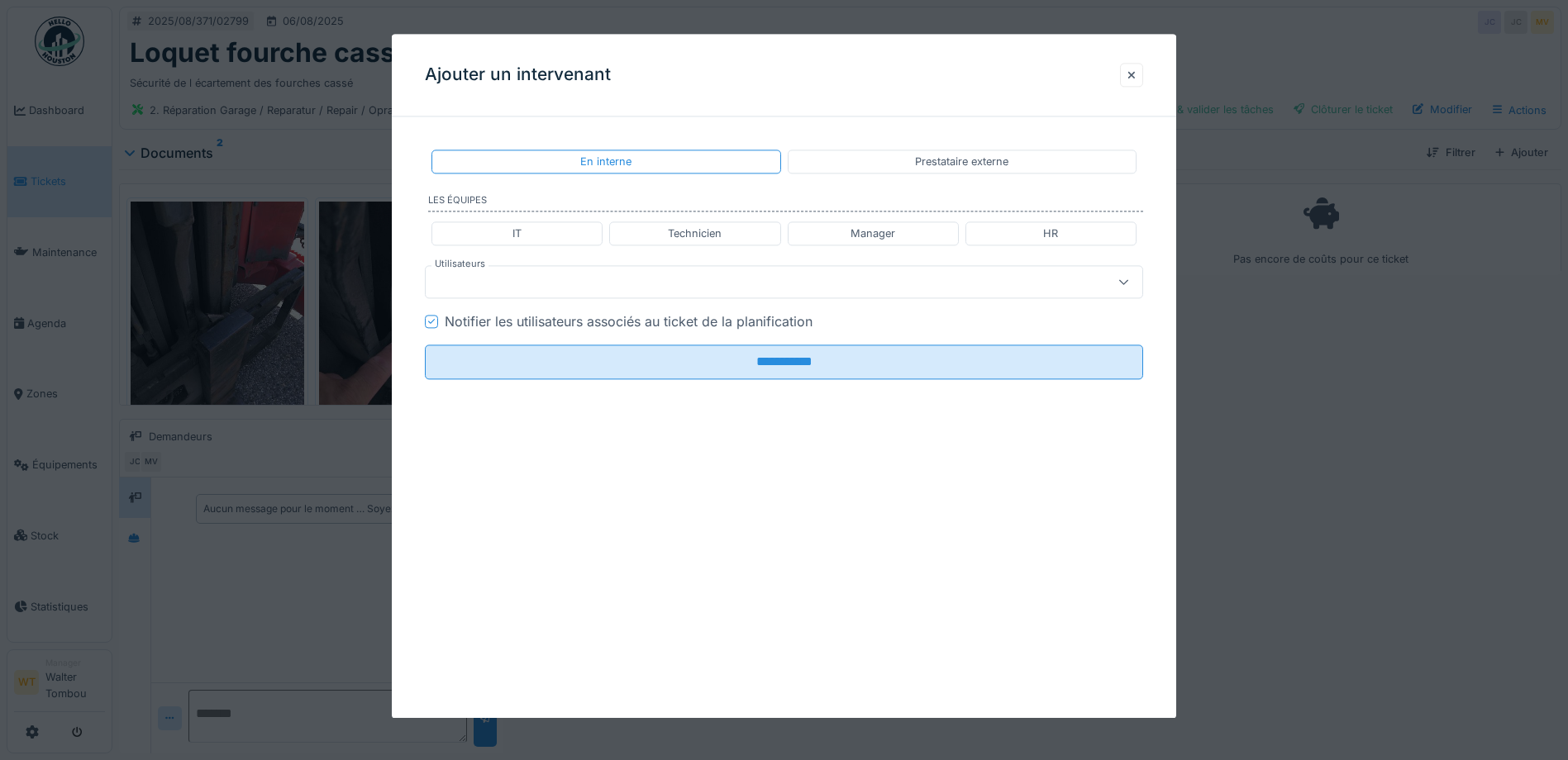 click at bounding box center [748, 283] 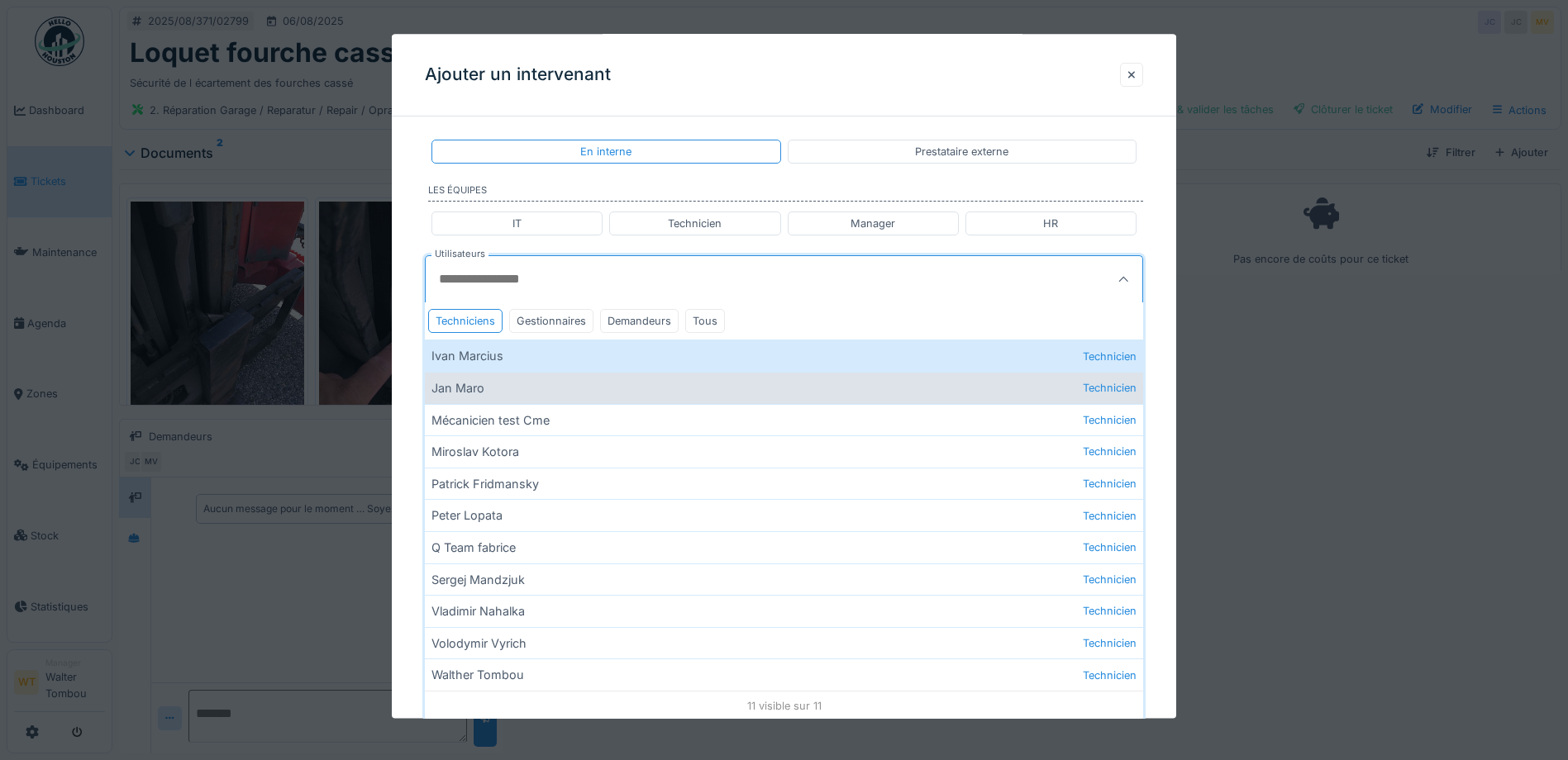 scroll, scrollTop: 12, scrollLeft: 0, axis: vertical 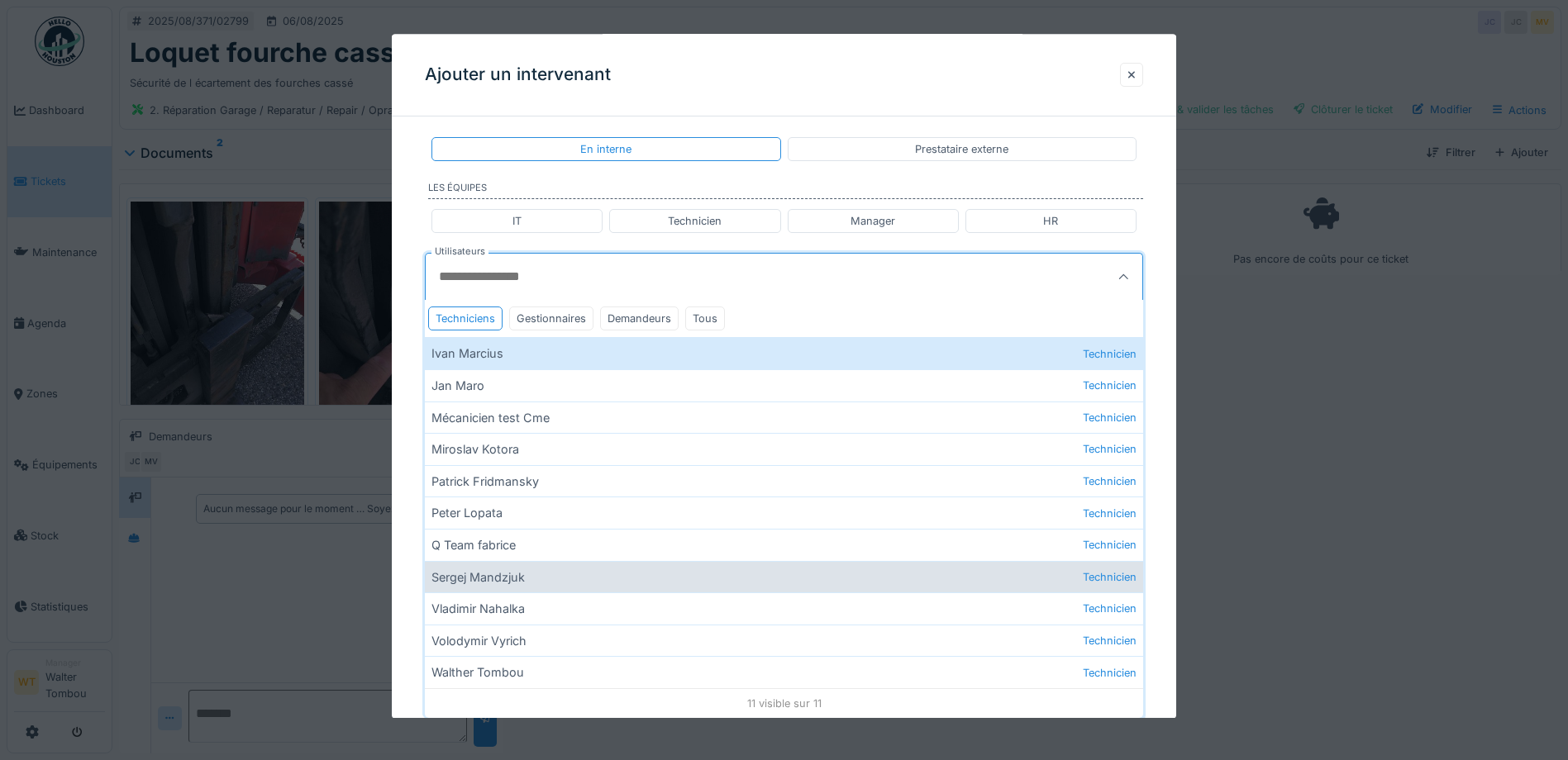 click on "[FIRST] [LAST]   Technicien" at bounding box center (784, 577) 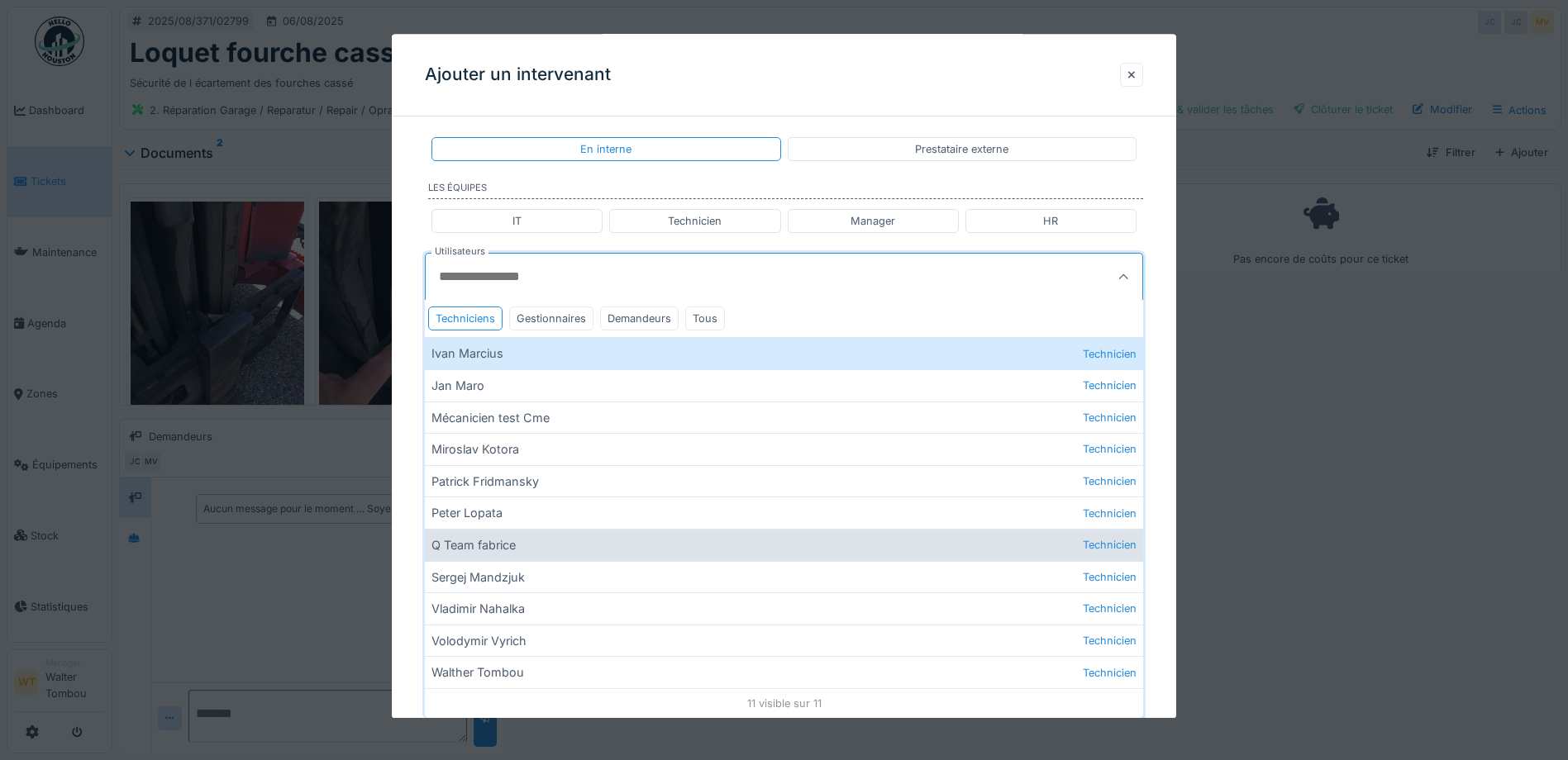 type on "****" 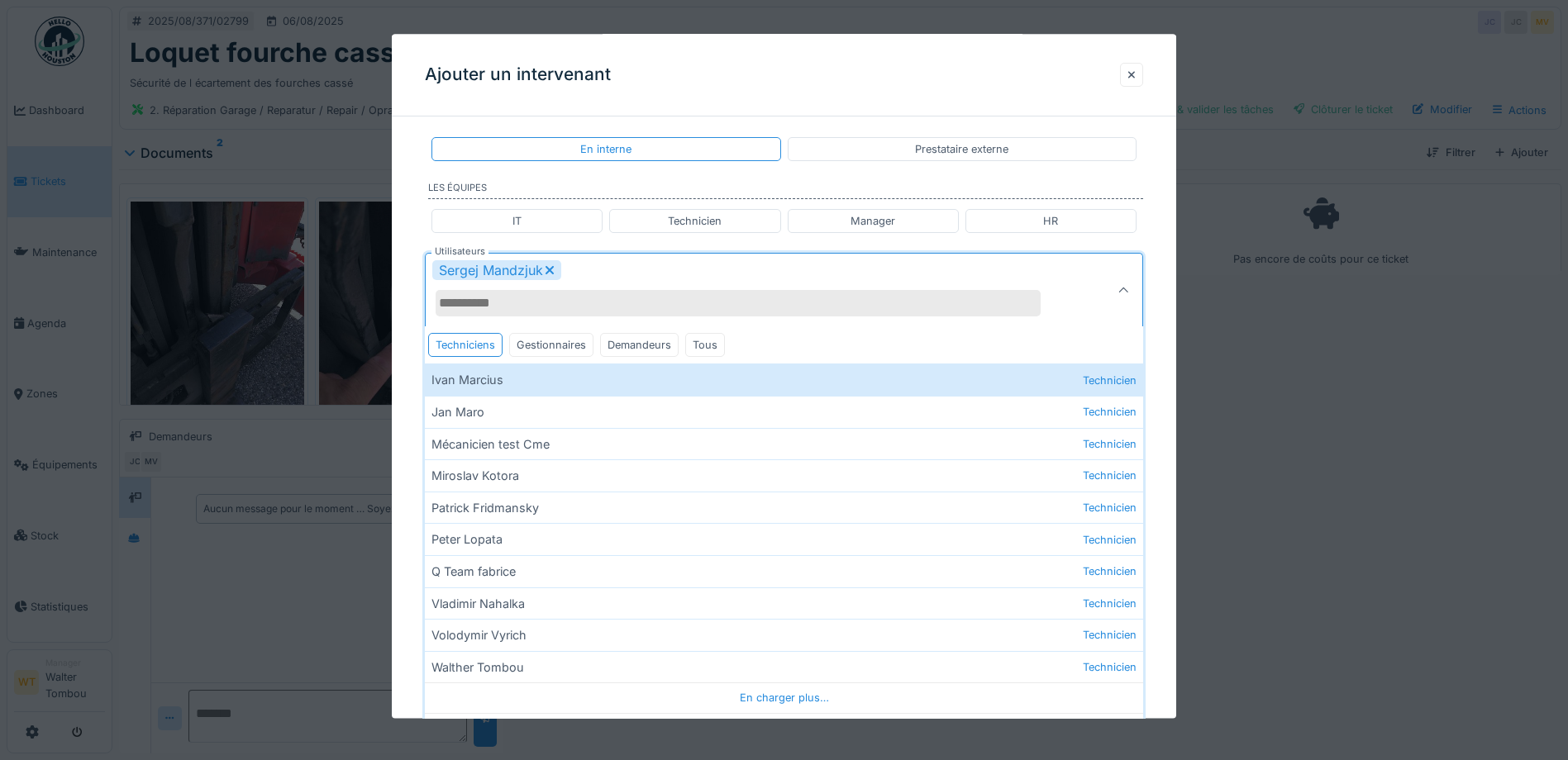 click on "Sergej Mandzjuk" at bounding box center (748, 291) 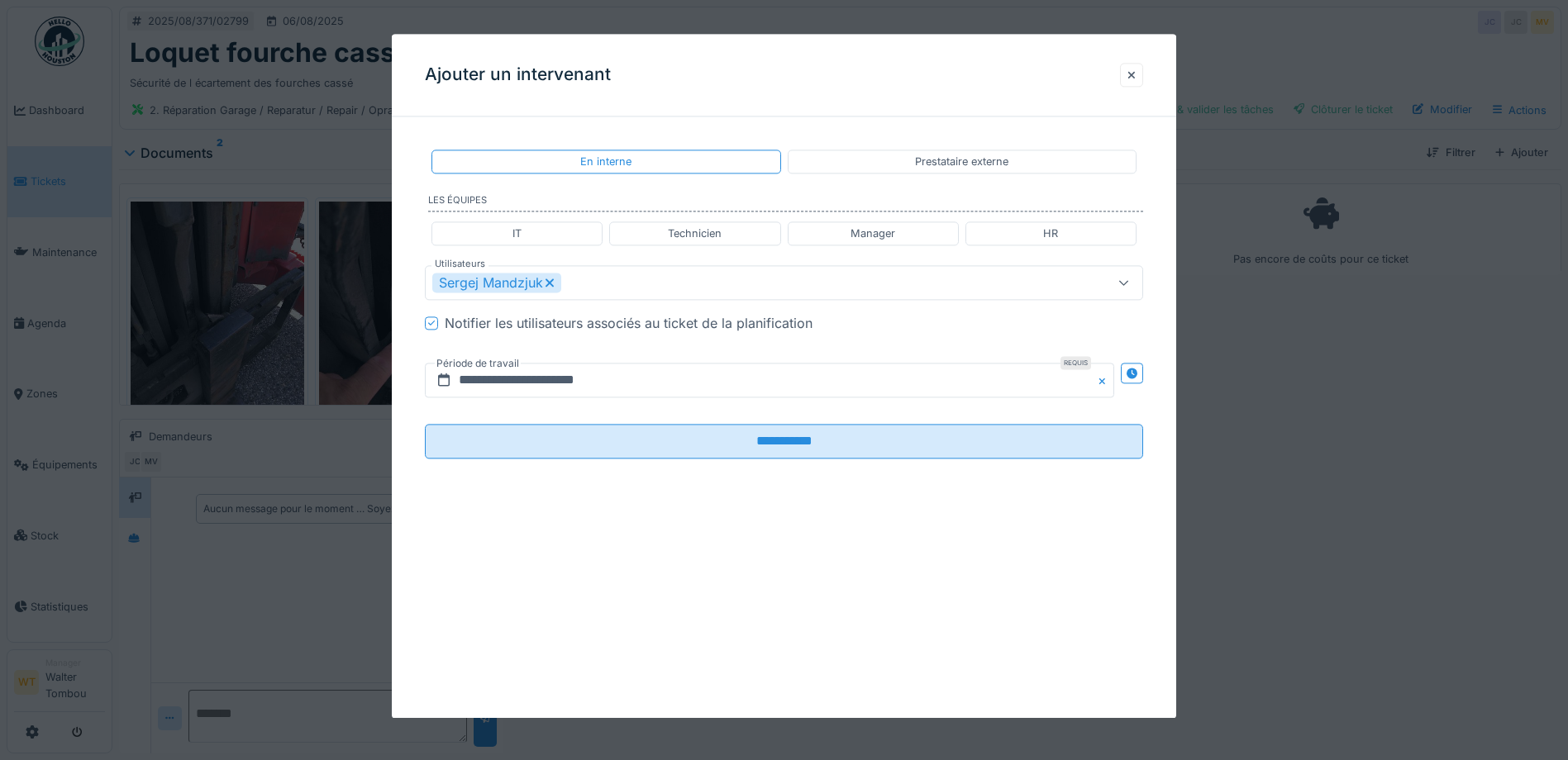 scroll, scrollTop: 0, scrollLeft: 0, axis: both 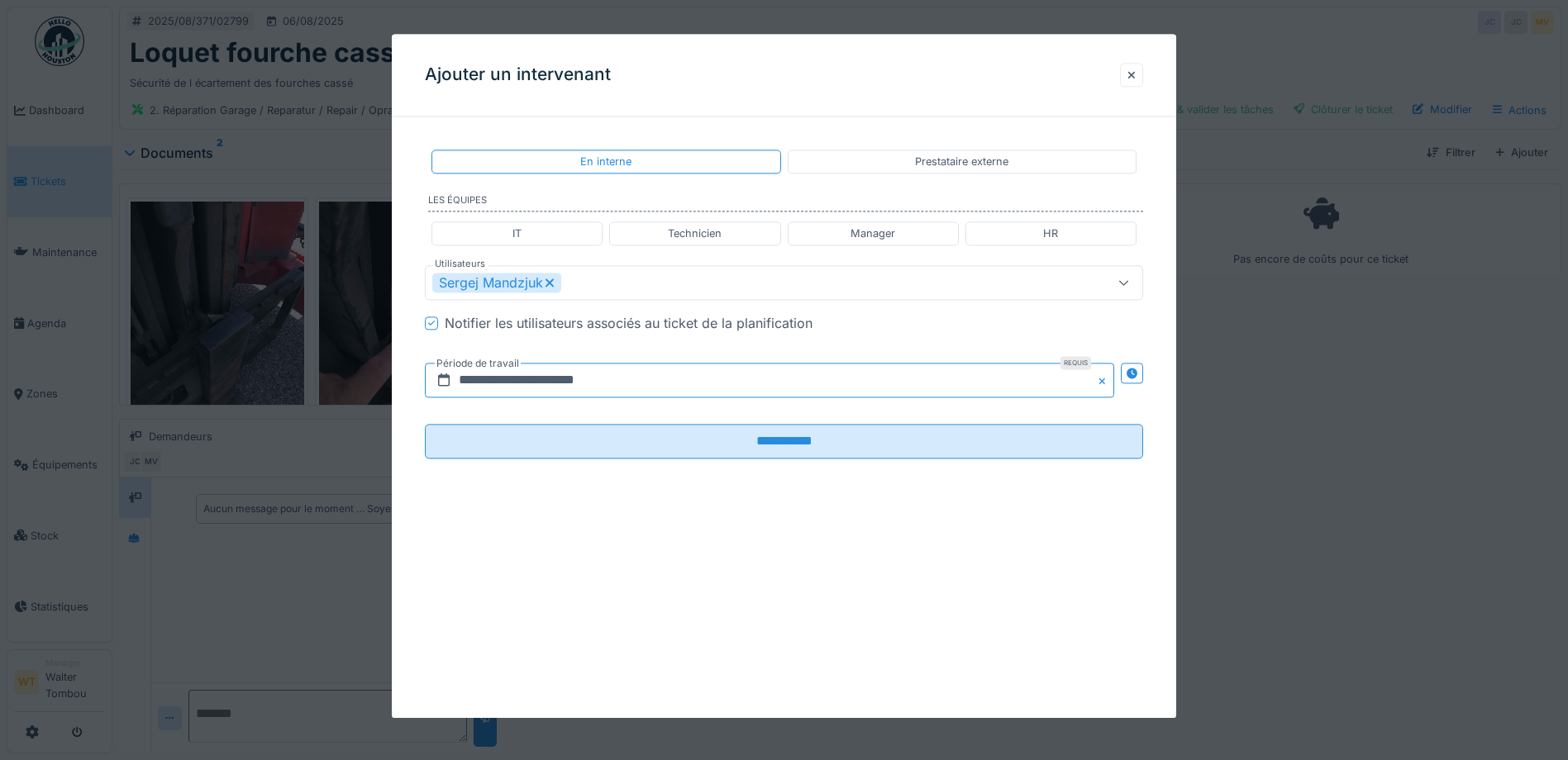 click on "**********" at bounding box center (770, 381) 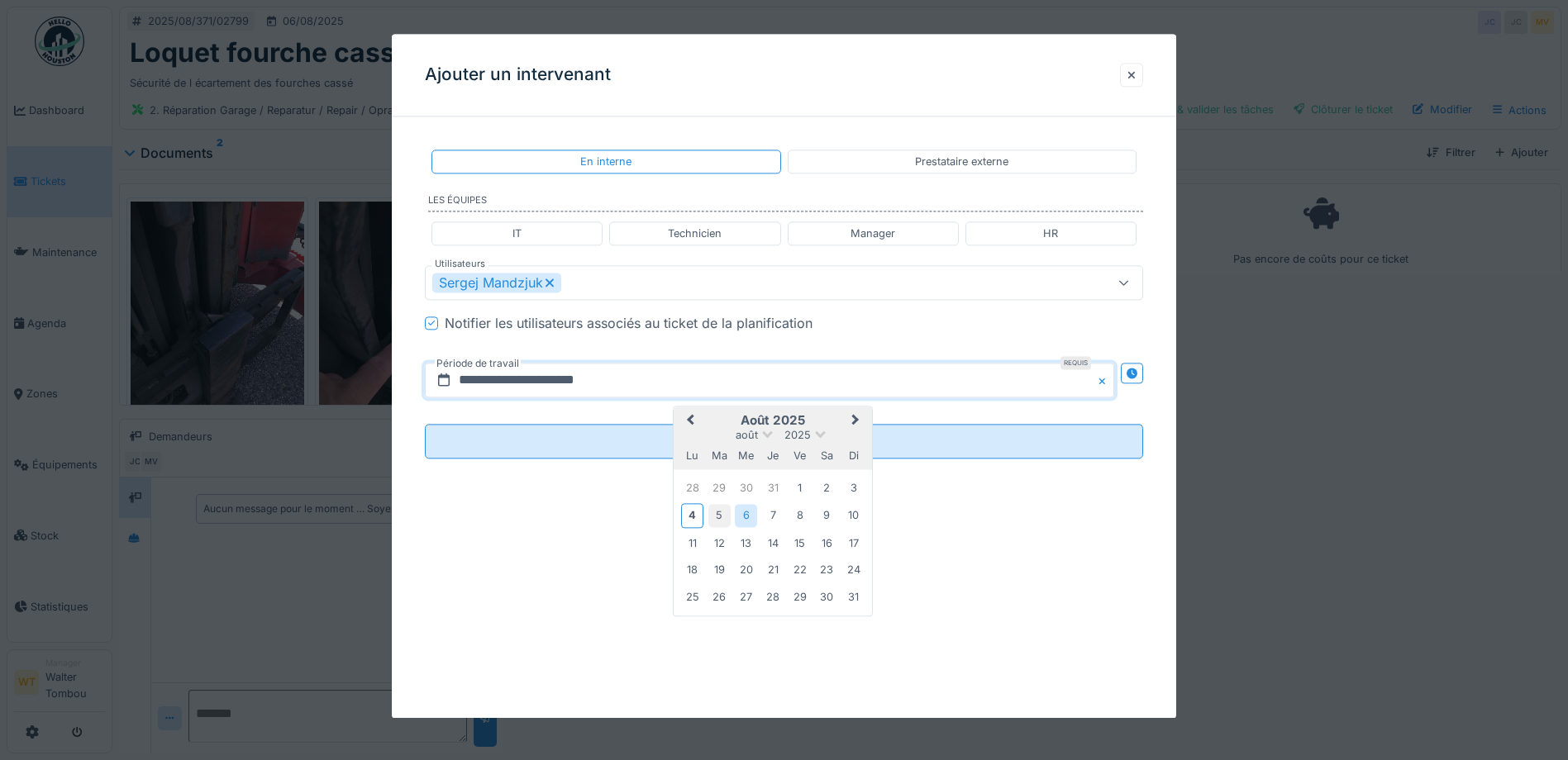 click on "5" at bounding box center (719, 515) 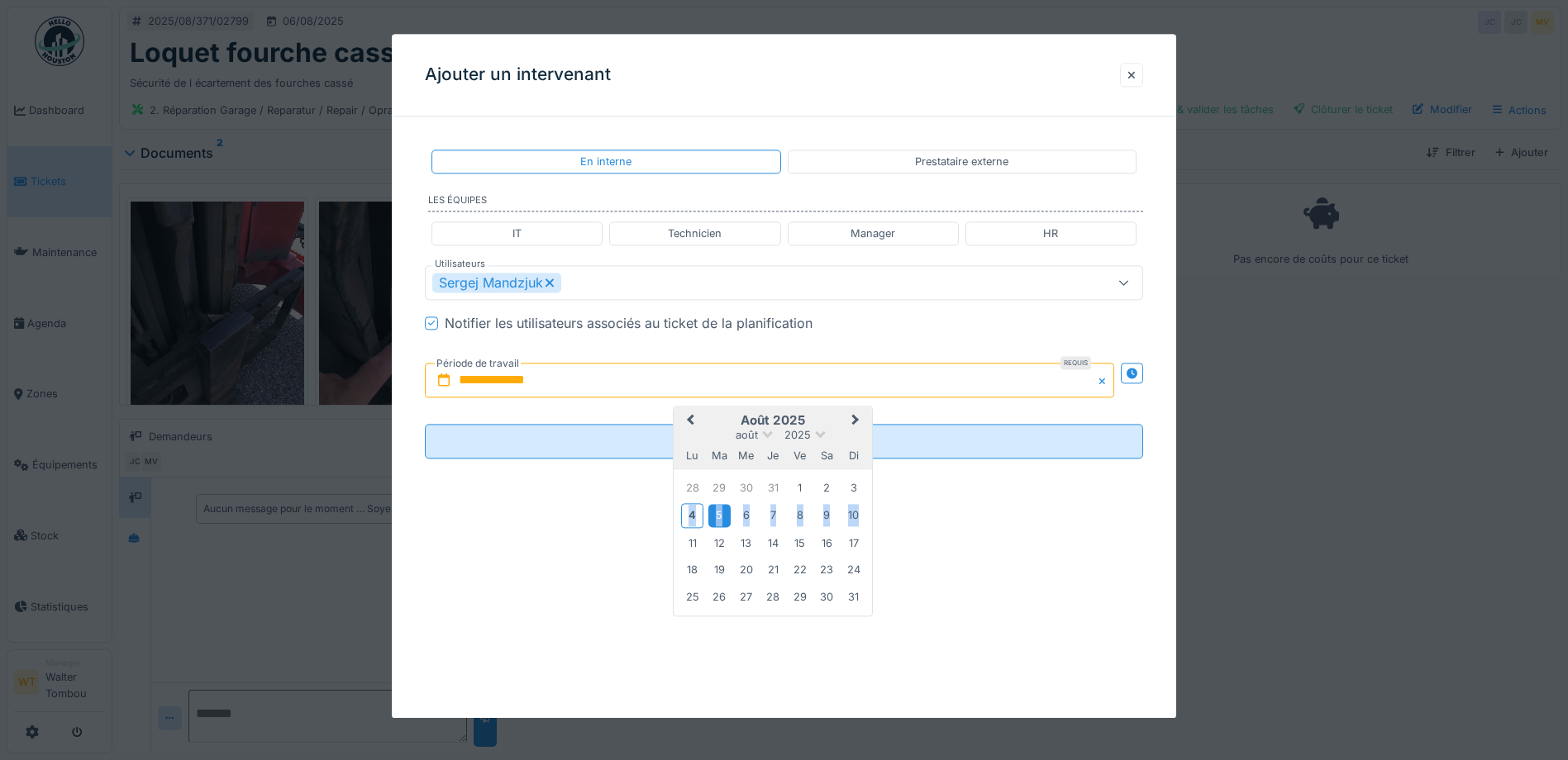 click on "5" at bounding box center [719, 515] 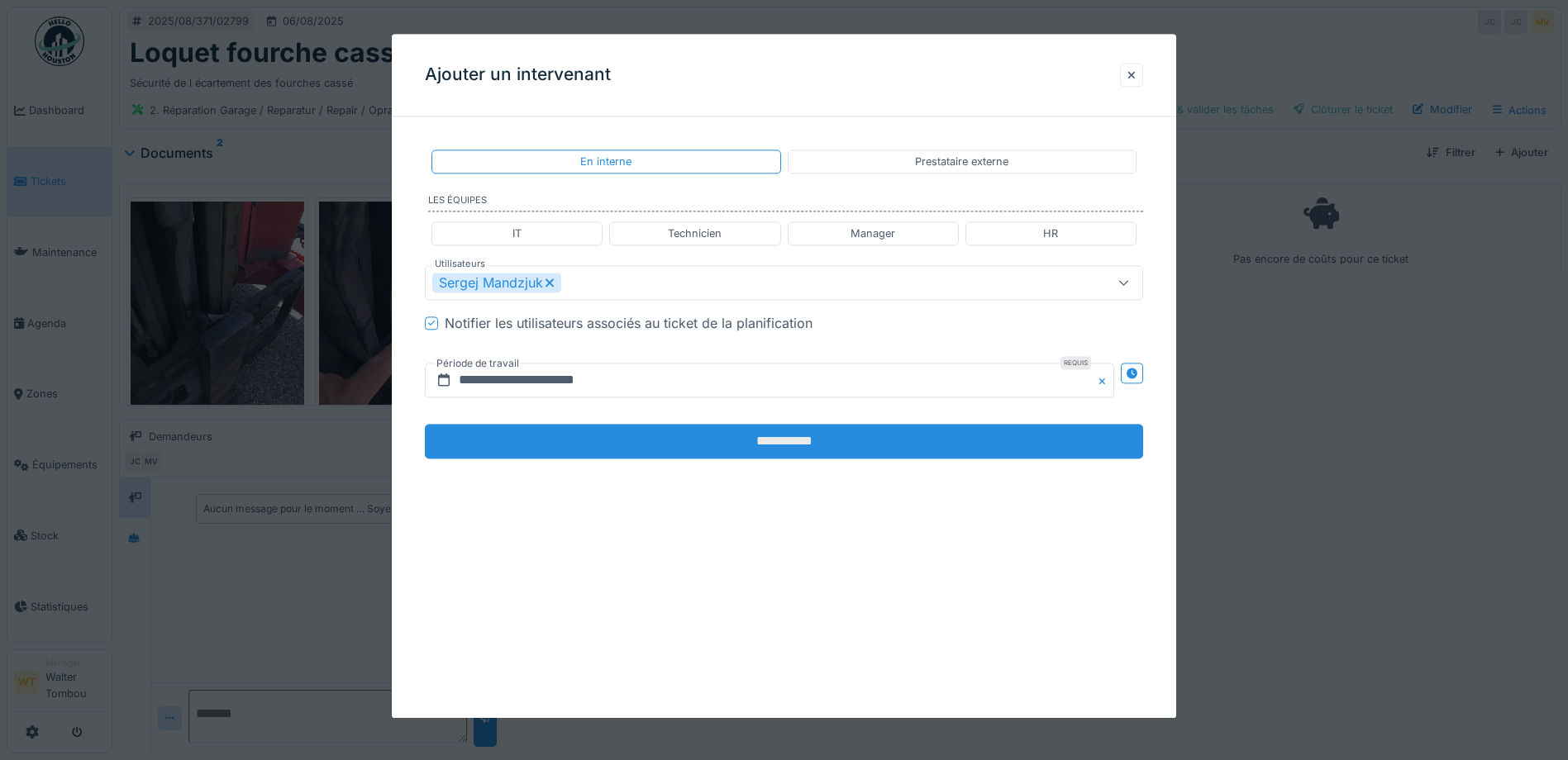 click on "**********" at bounding box center (784, 442) 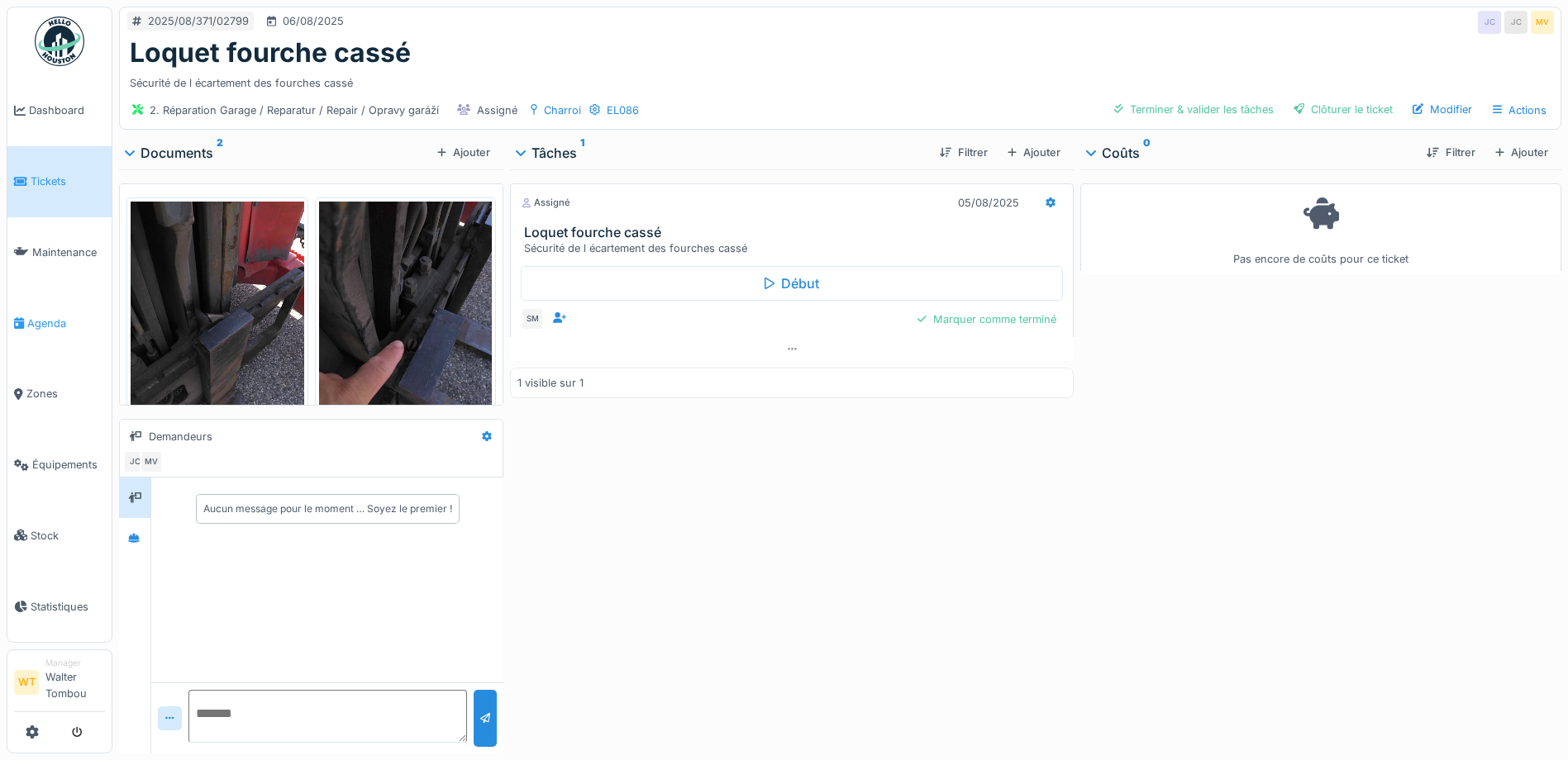 click on "Agenda" at bounding box center [60, 323] 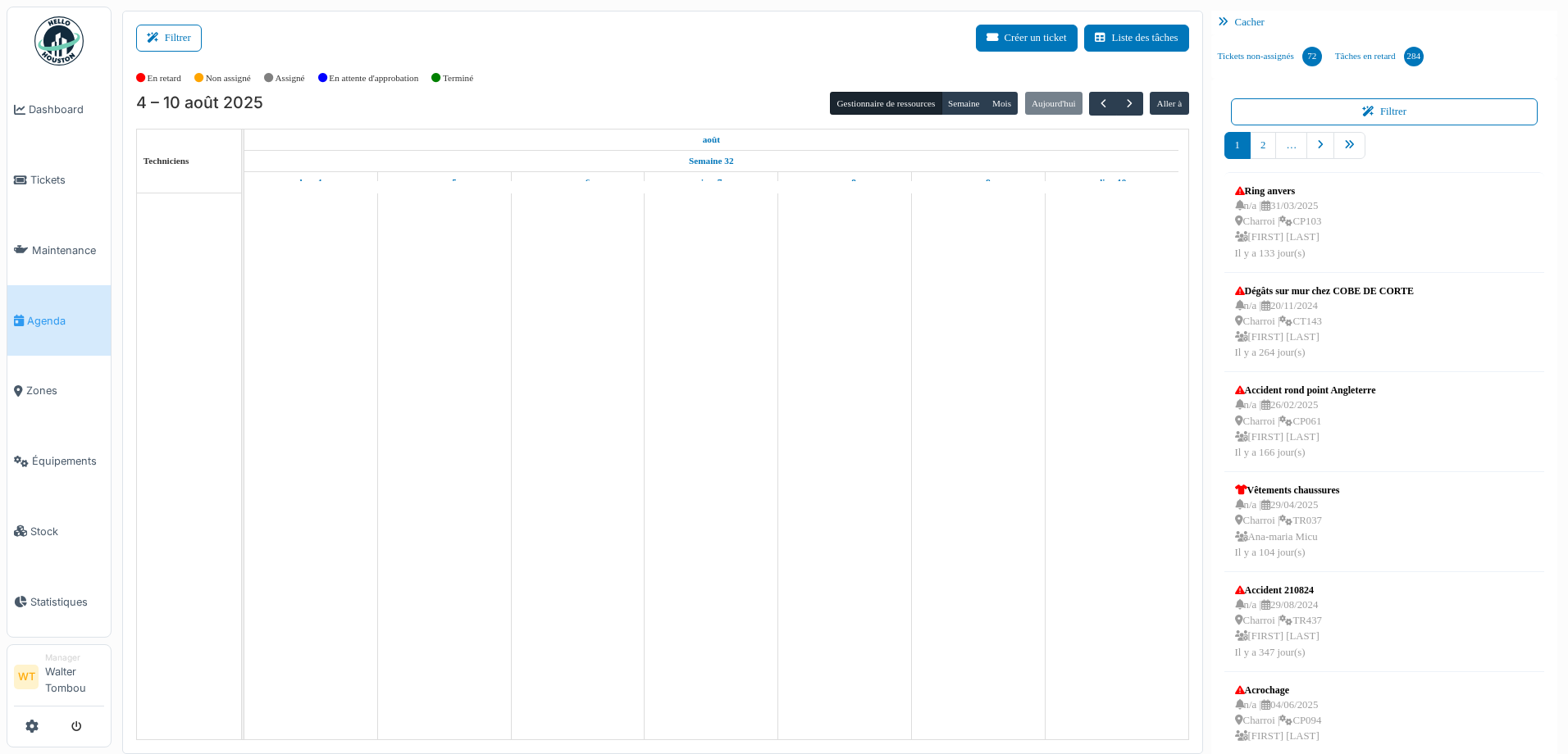 scroll, scrollTop: 0, scrollLeft: 0, axis: both 